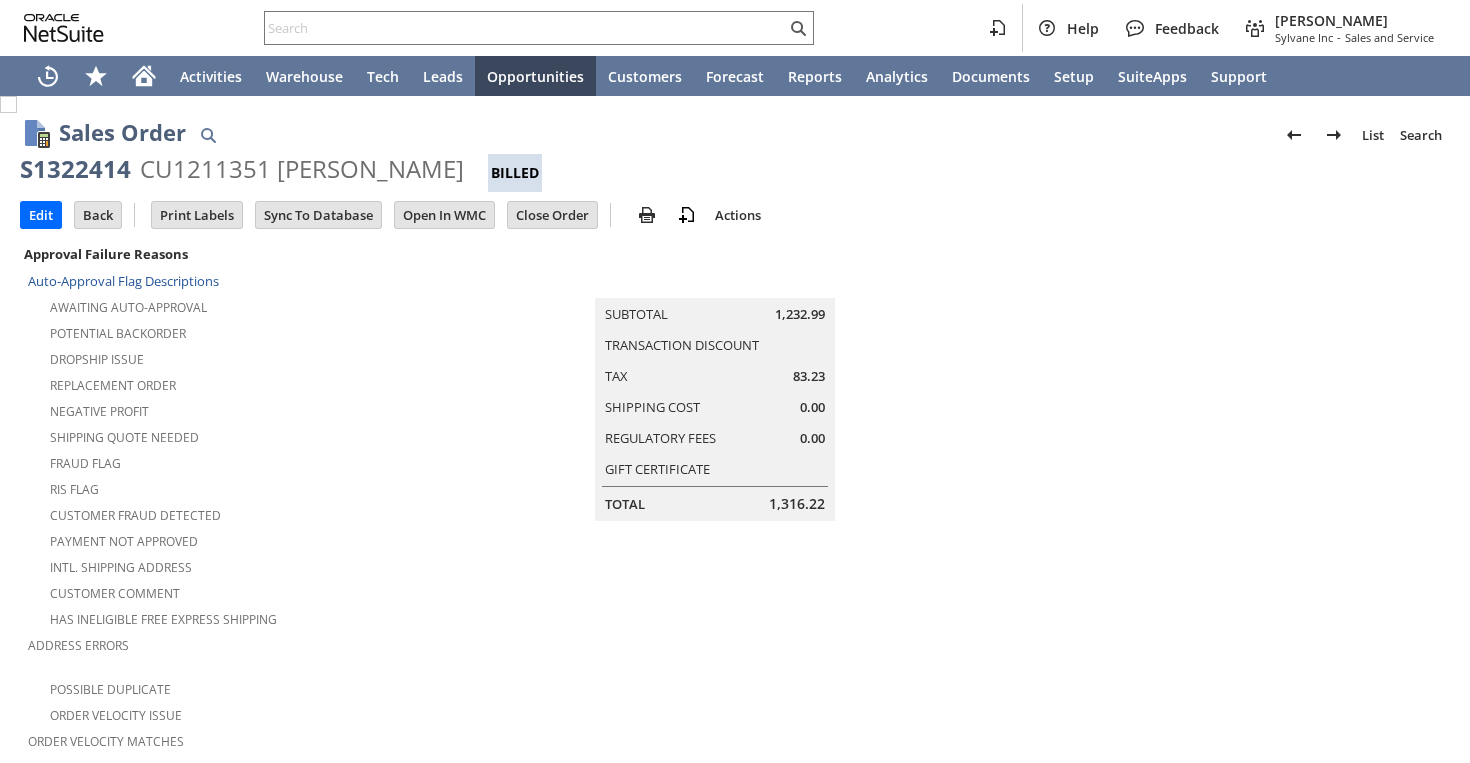 scroll, scrollTop: 0, scrollLeft: 0, axis: both 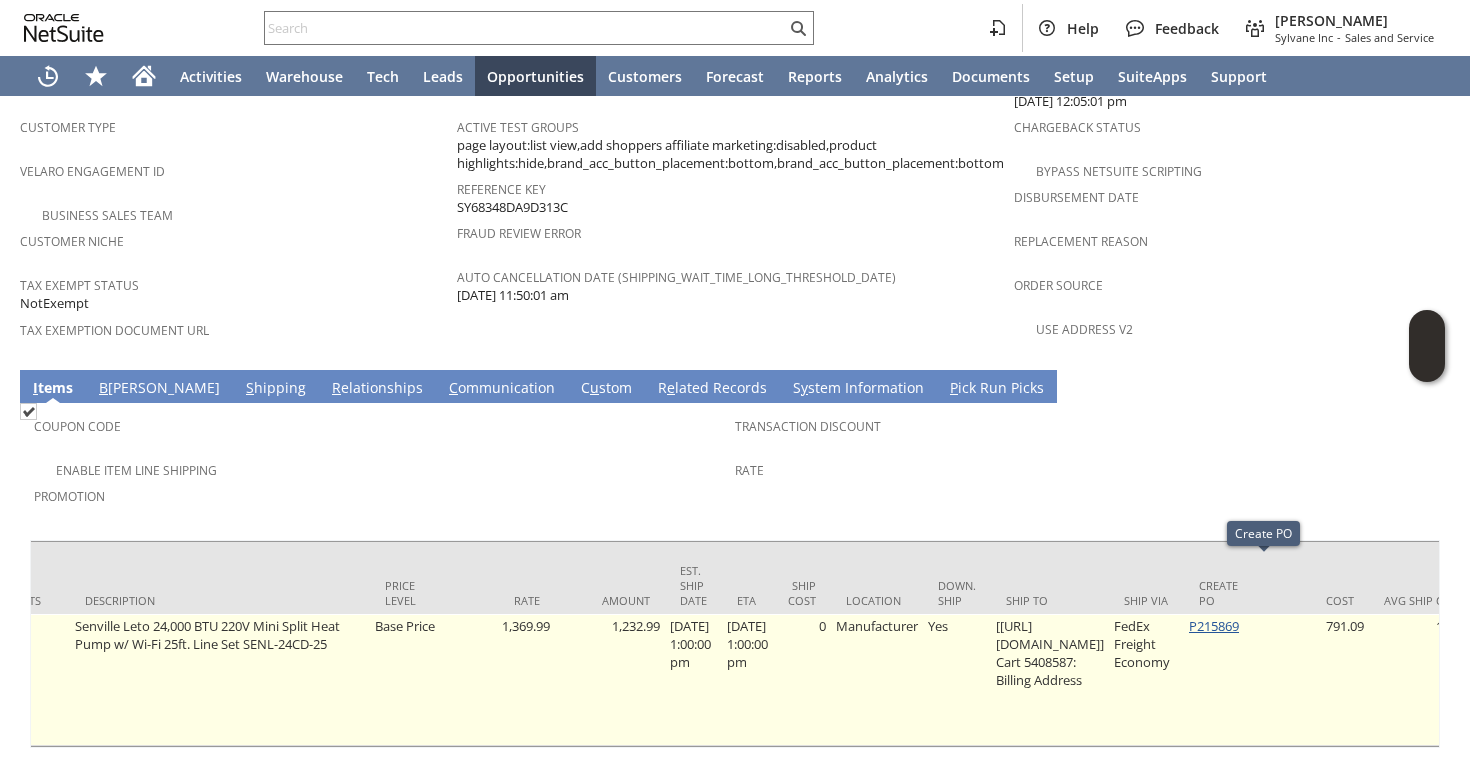 click on "P215869" at bounding box center (1214, 626) 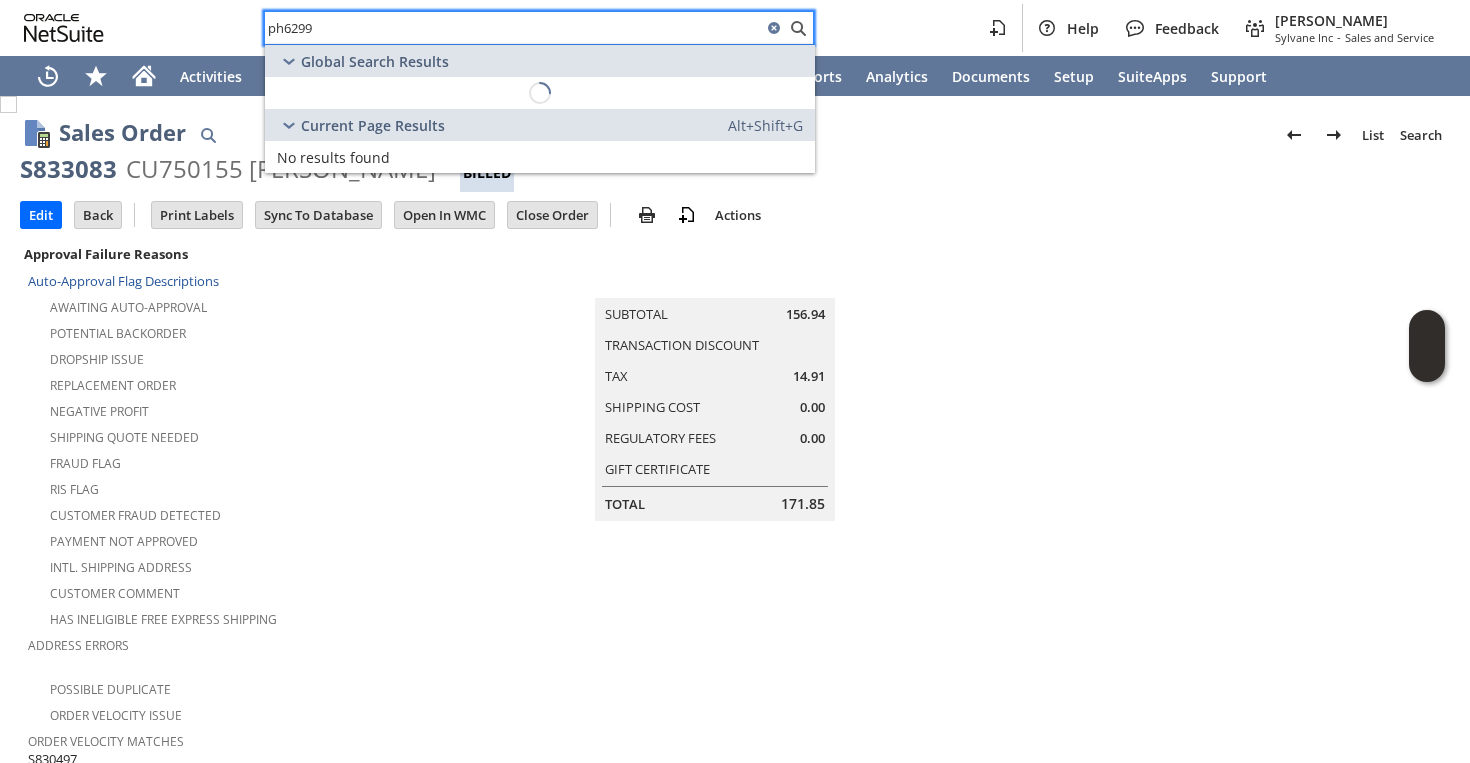scroll, scrollTop: 0, scrollLeft: 0, axis: both 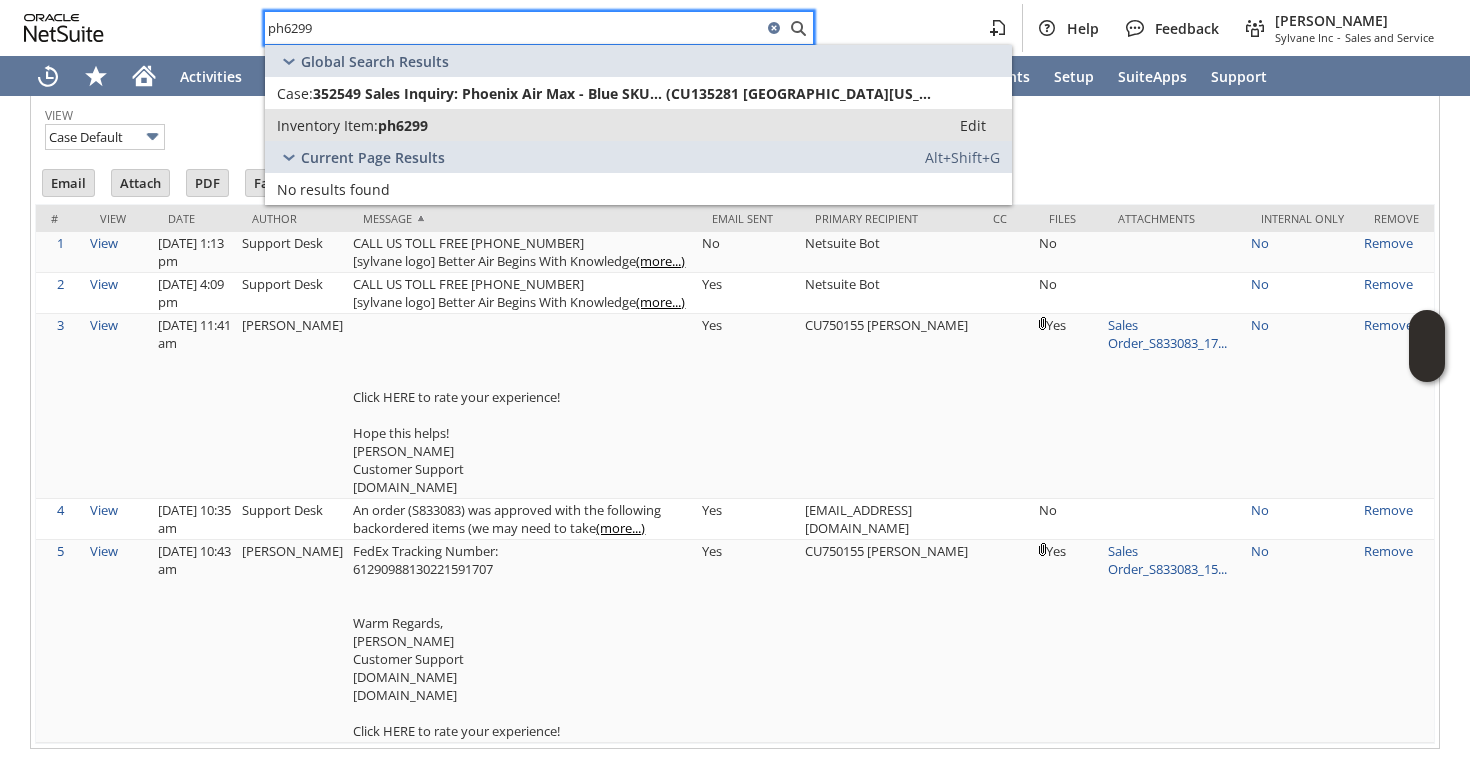 type on "ph6299" 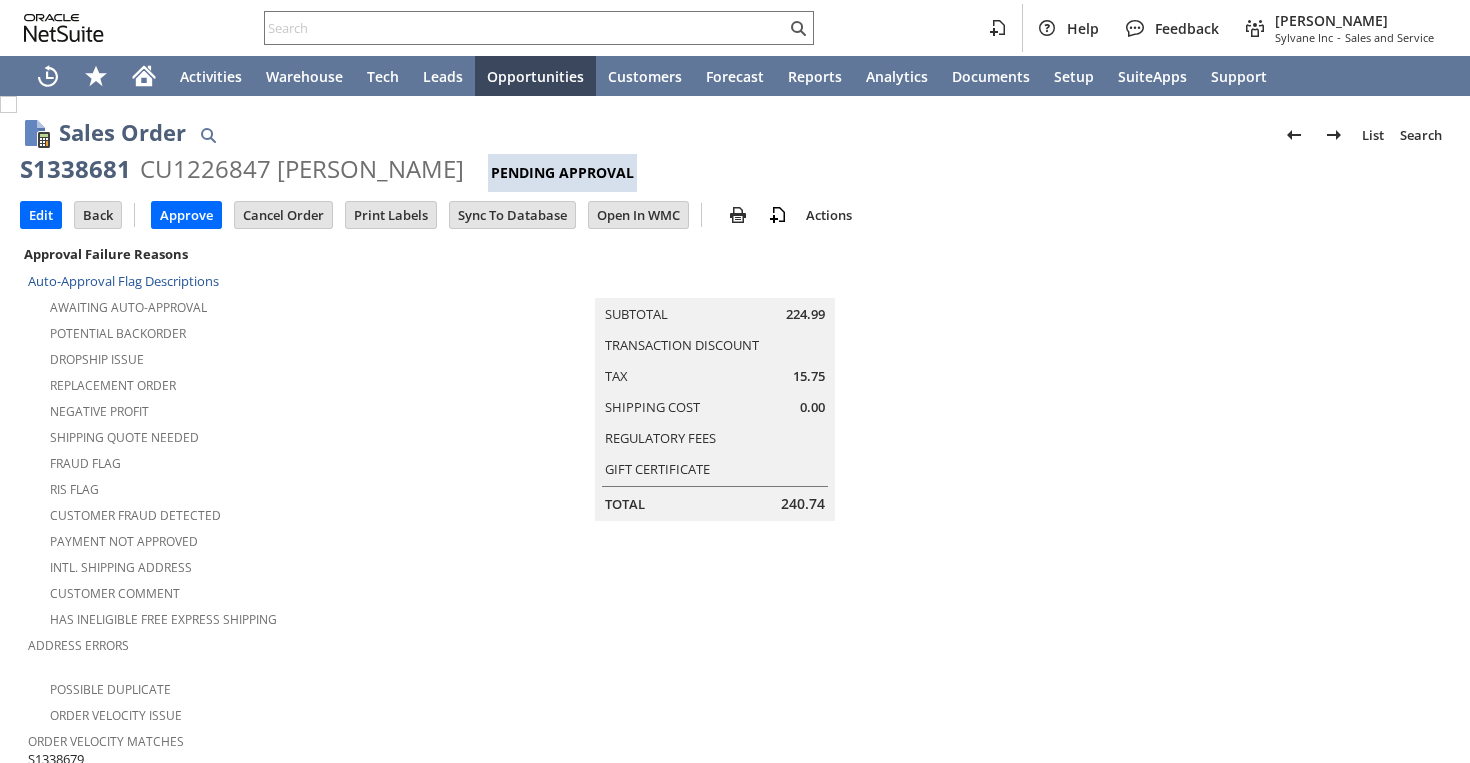 scroll, scrollTop: 0, scrollLeft: 0, axis: both 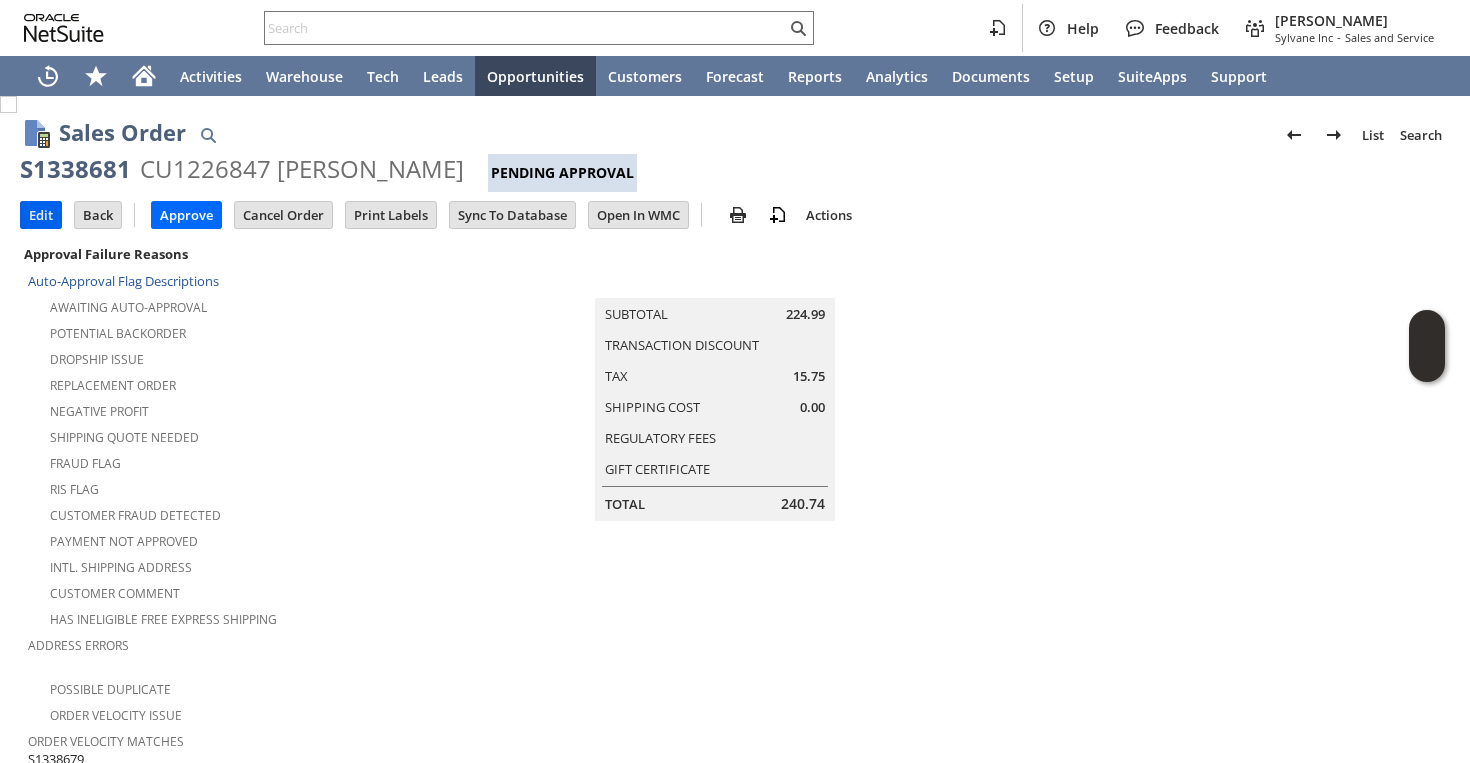 click on "Edit" at bounding box center (41, 215) 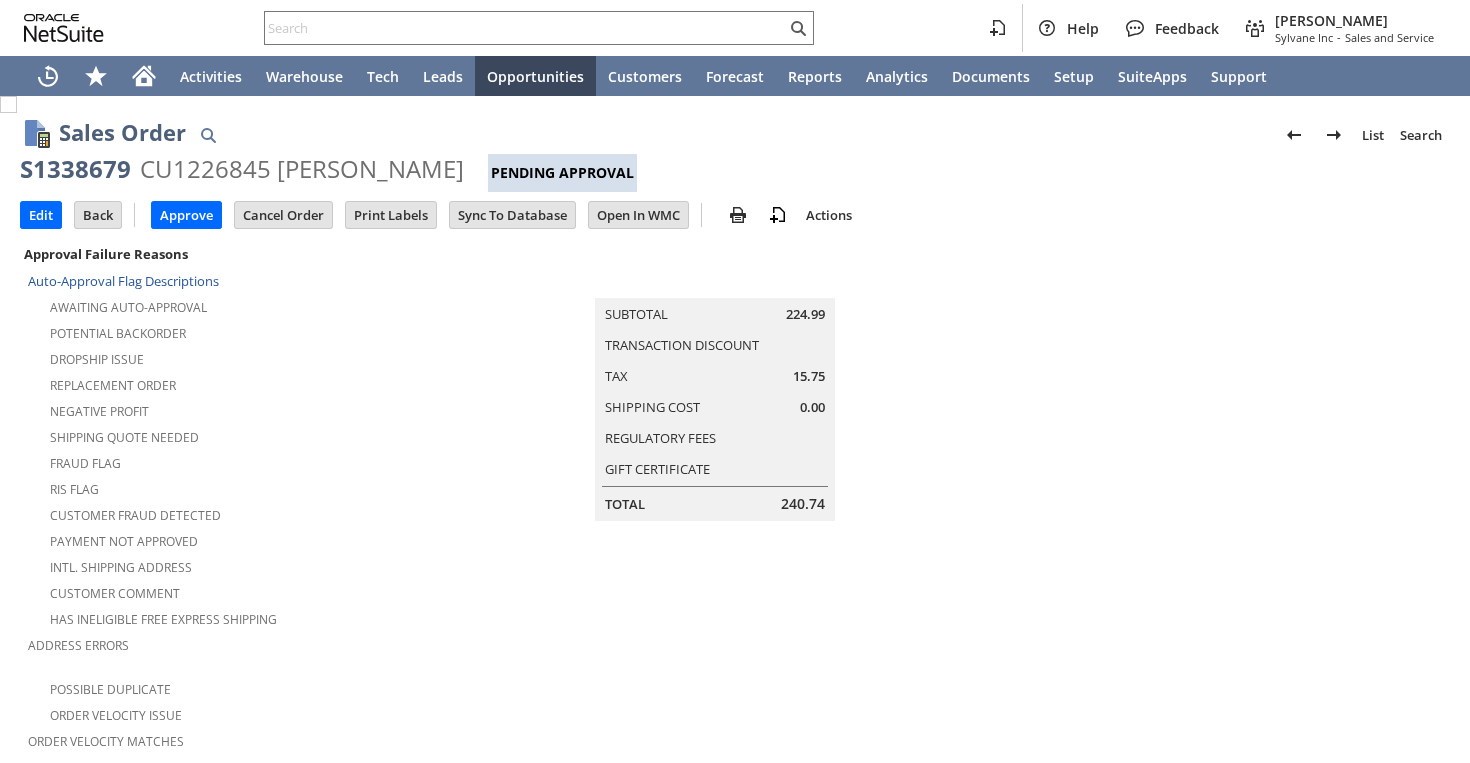 scroll, scrollTop: 0, scrollLeft: 0, axis: both 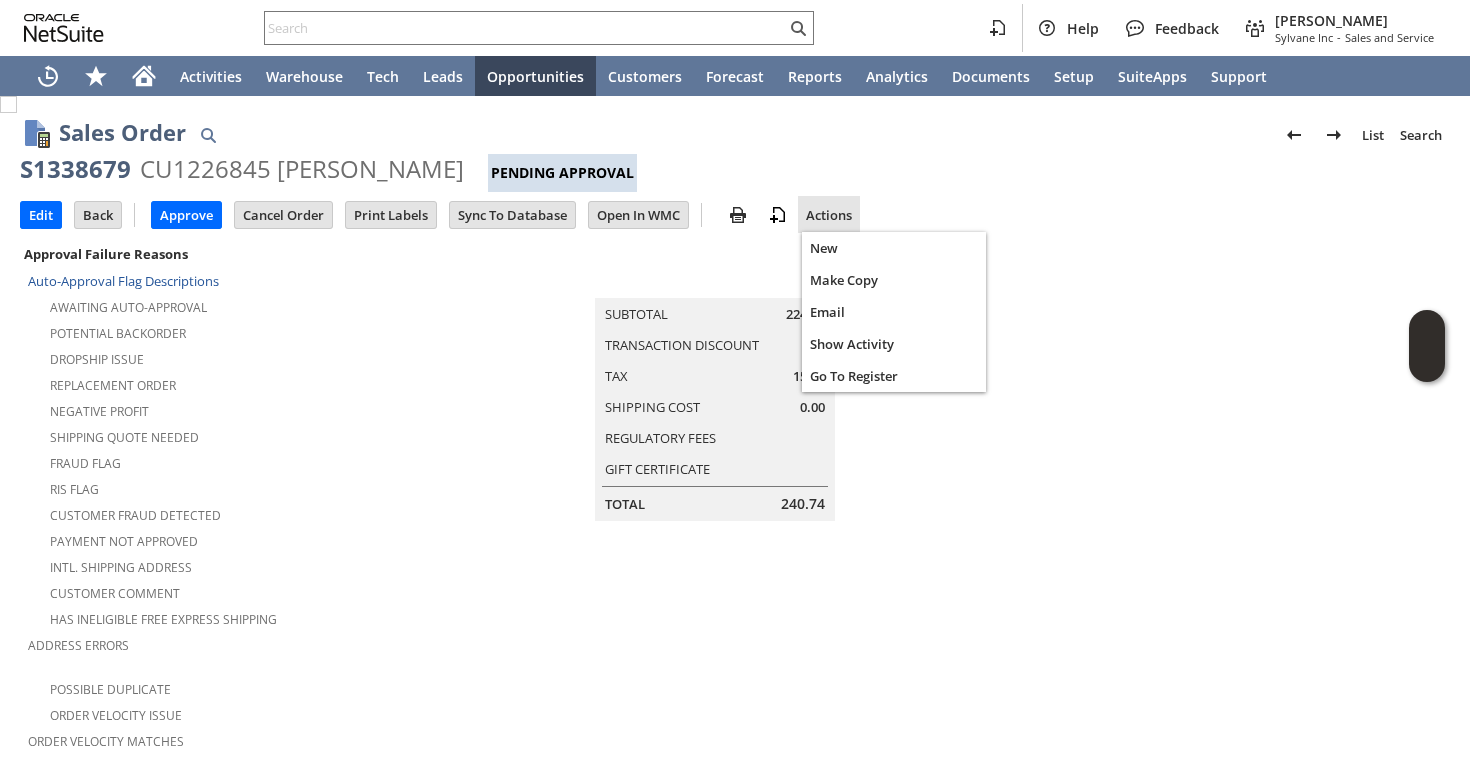 click on "Actions" at bounding box center [829, 215] 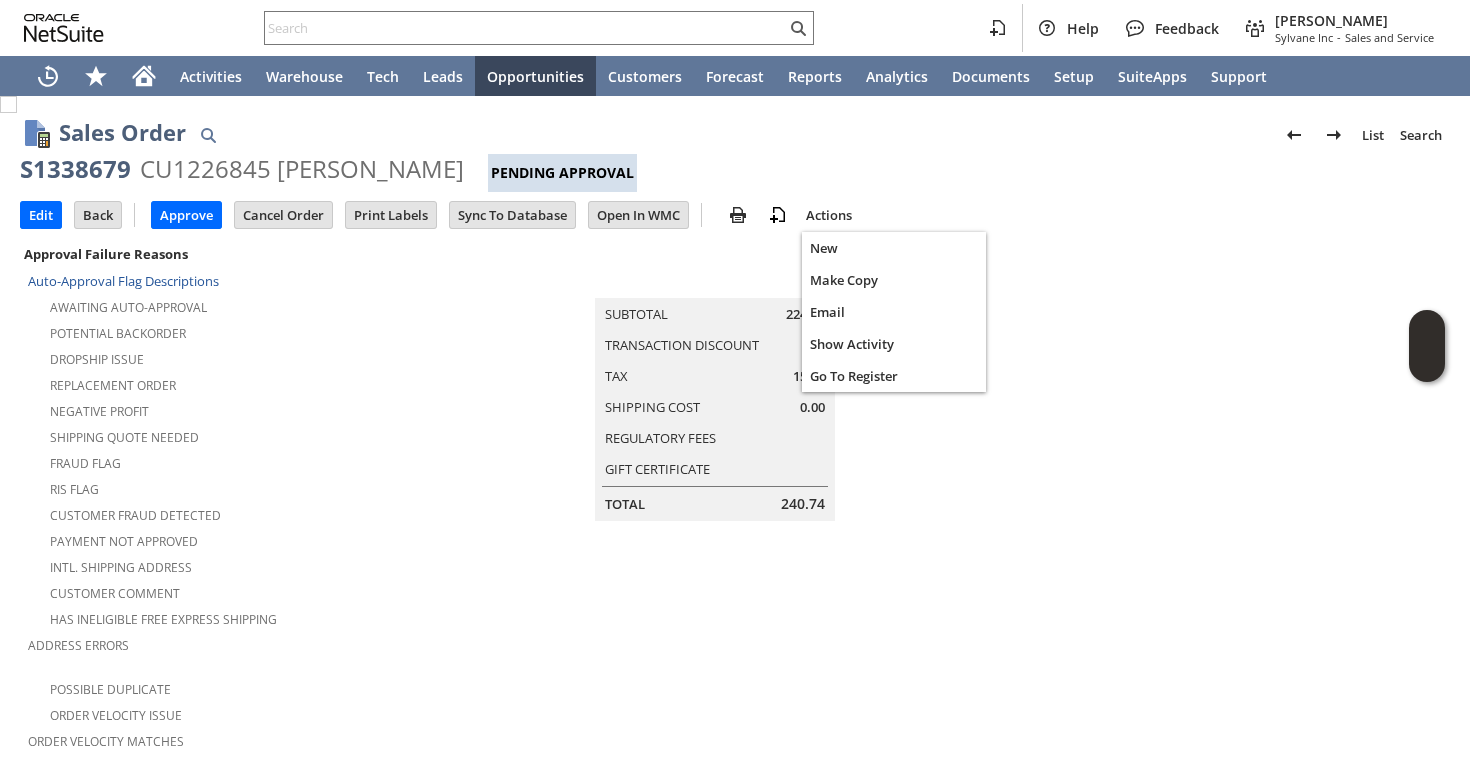 click on "Summary
Subtotal
224.99
Transaction Discount
Tax
15.75
Shipping Cost
0.00
Regulatory Fees
Gift Certificate
Total
240.74" at bounding box center (735, 381) 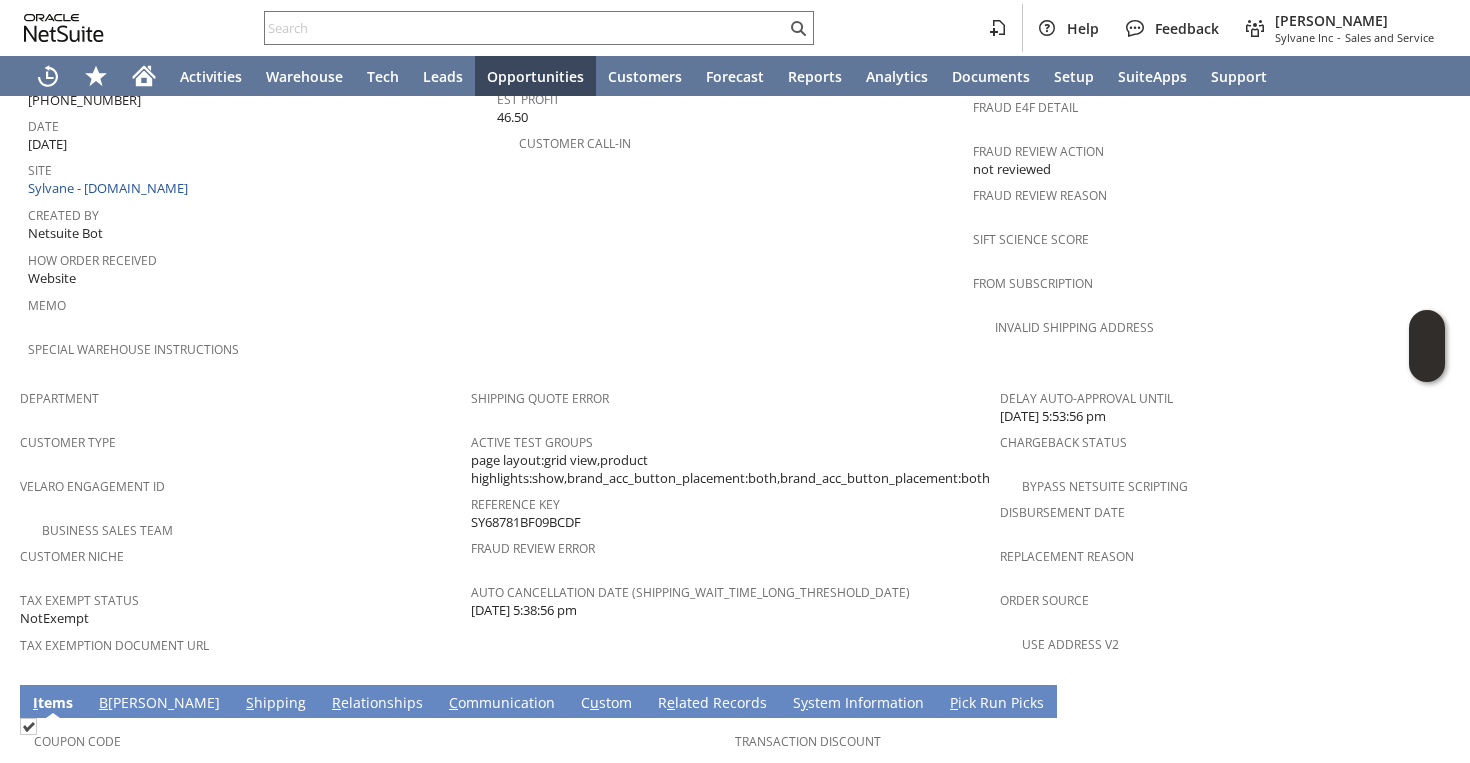 scroll, scrollTop: 0, scrollLeft: 0, axis: both 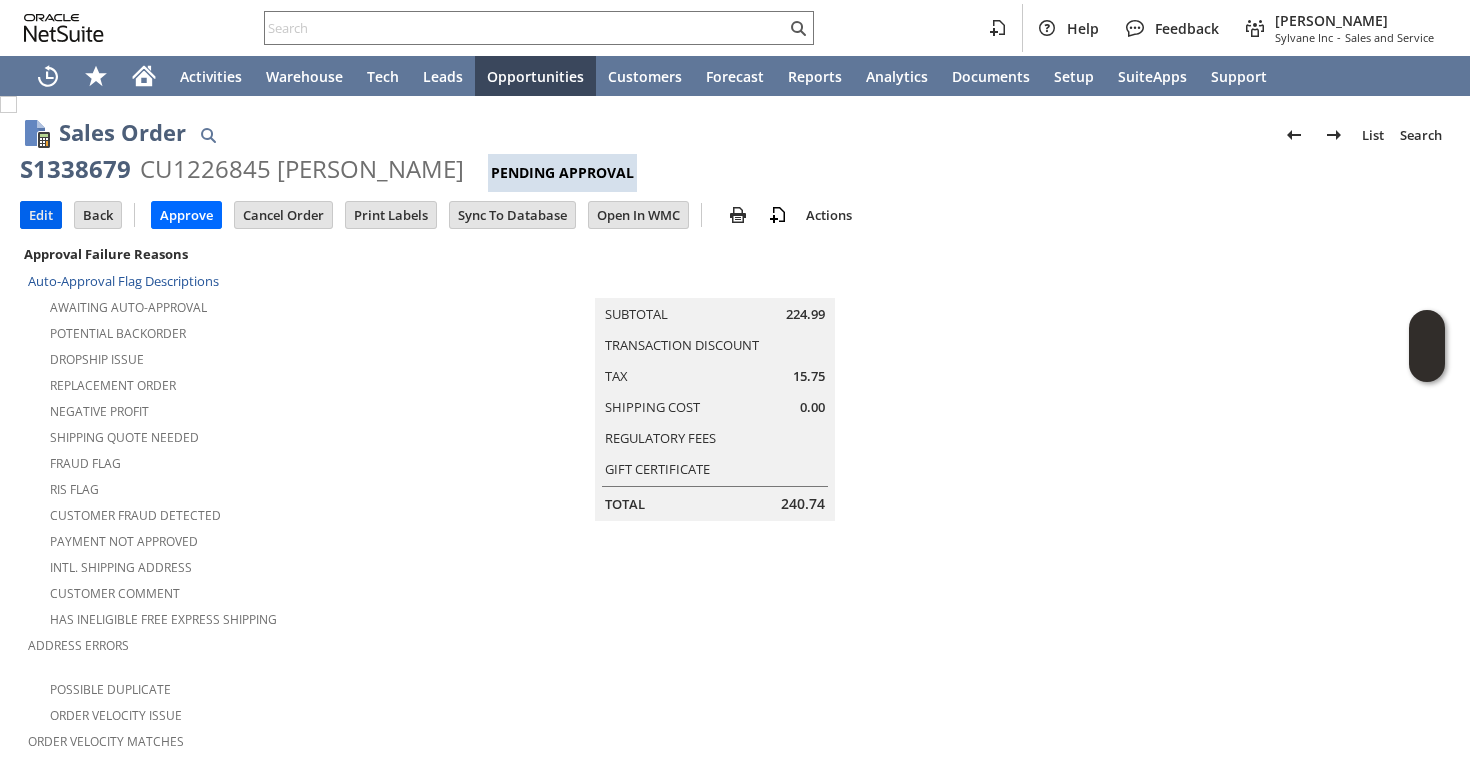 click on "Edit" at bounding box center [41, 215] 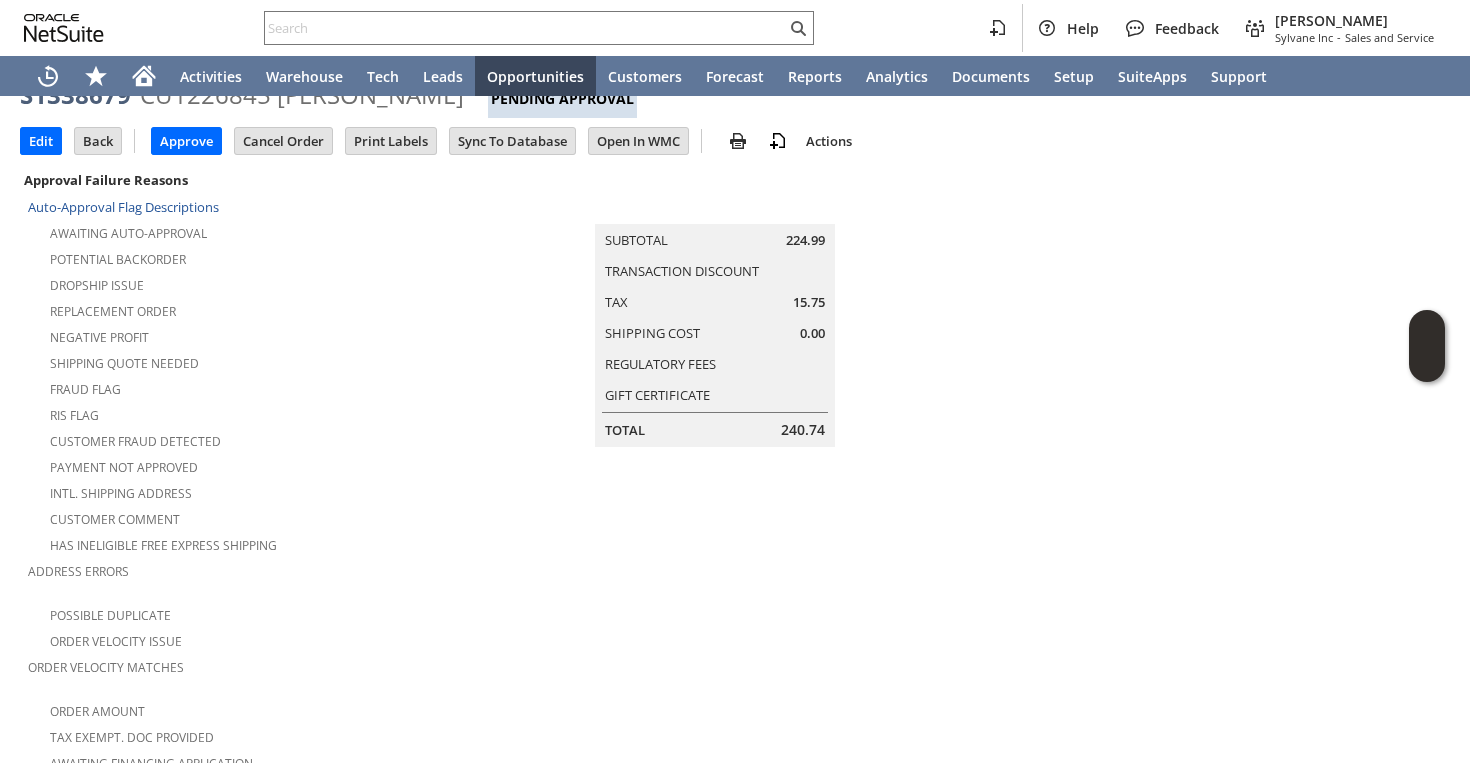 scroll, scrollTop: 0, scrollLeft: 0, axis: both 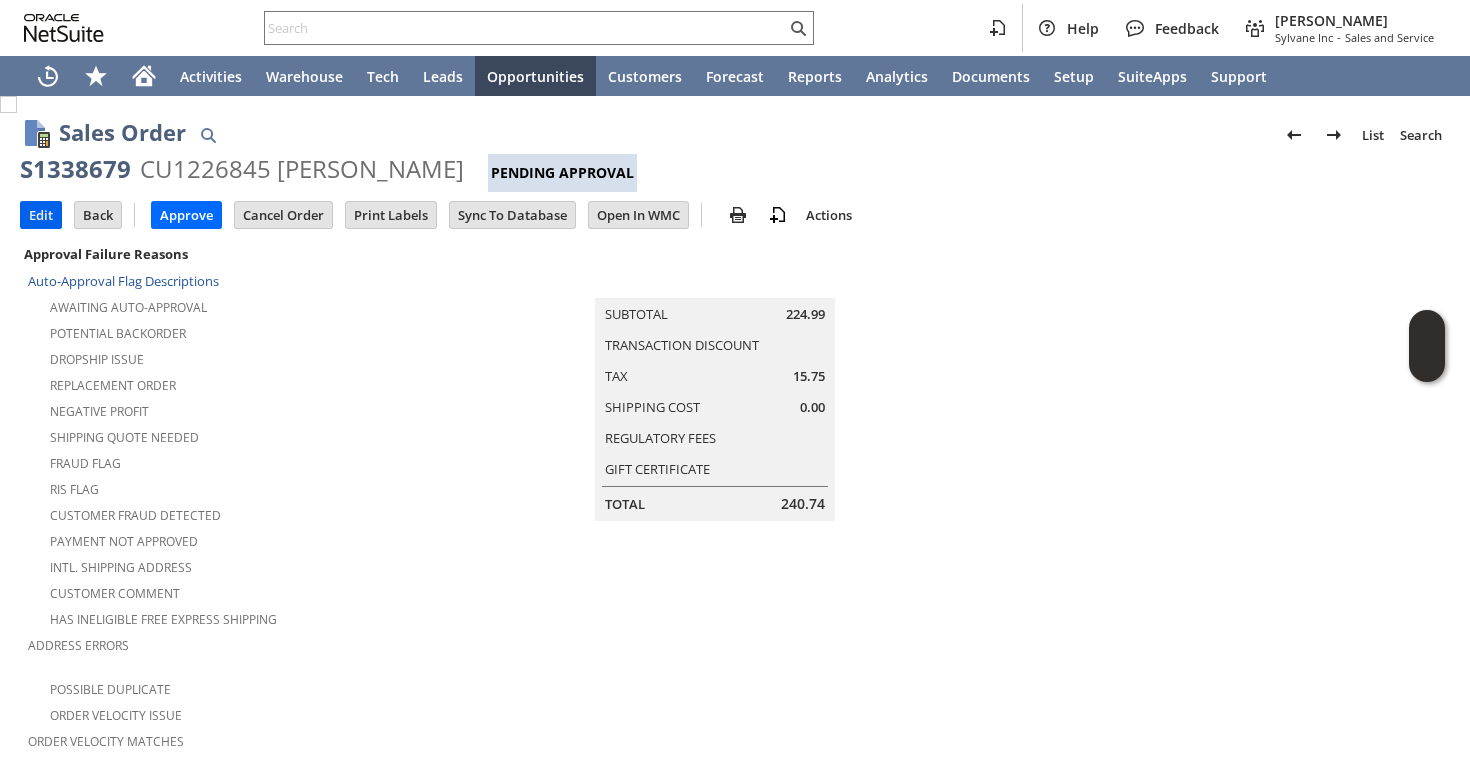 click on "Edit" at bounding box center [41, 215] 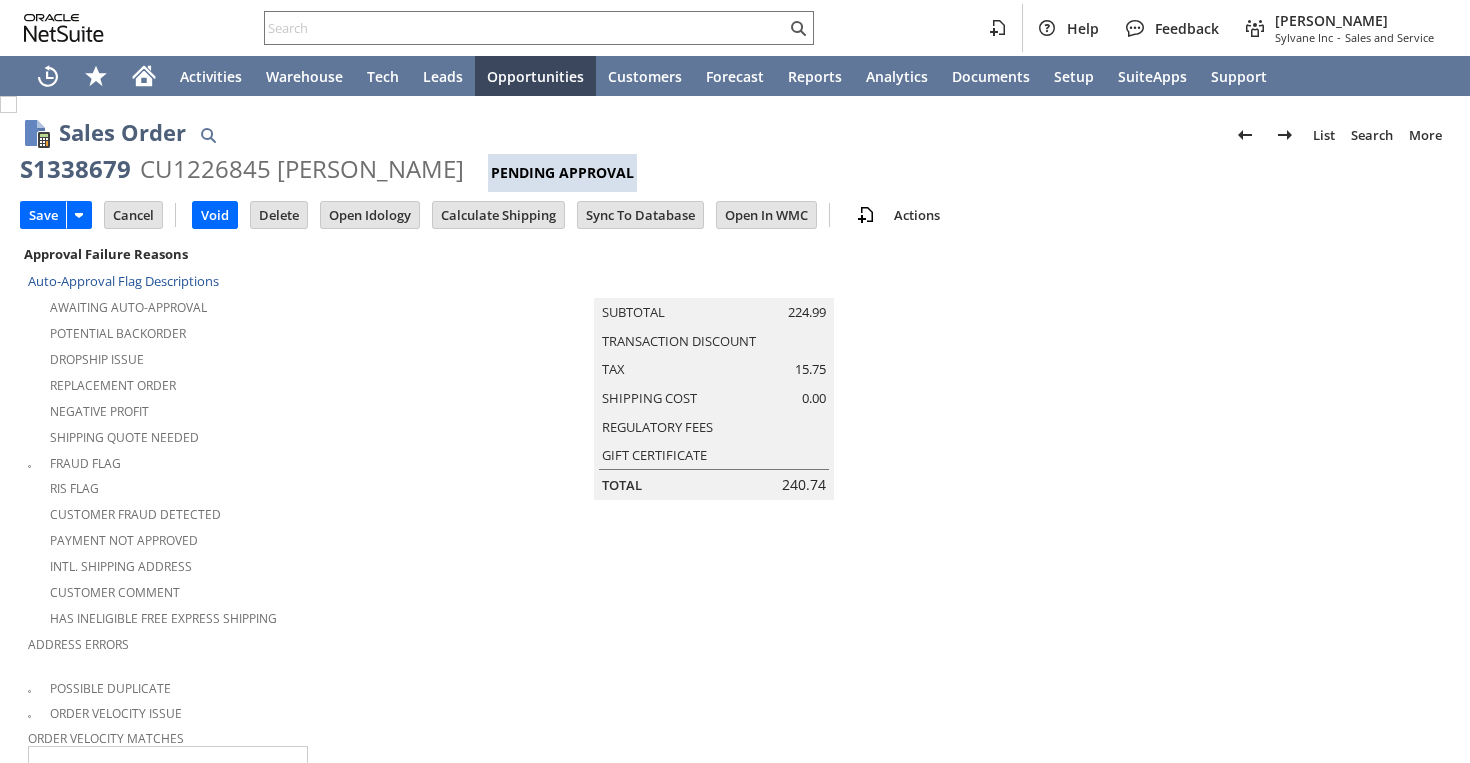 scroll, scrollTop: 0, scrollLeft: 0, axis: both 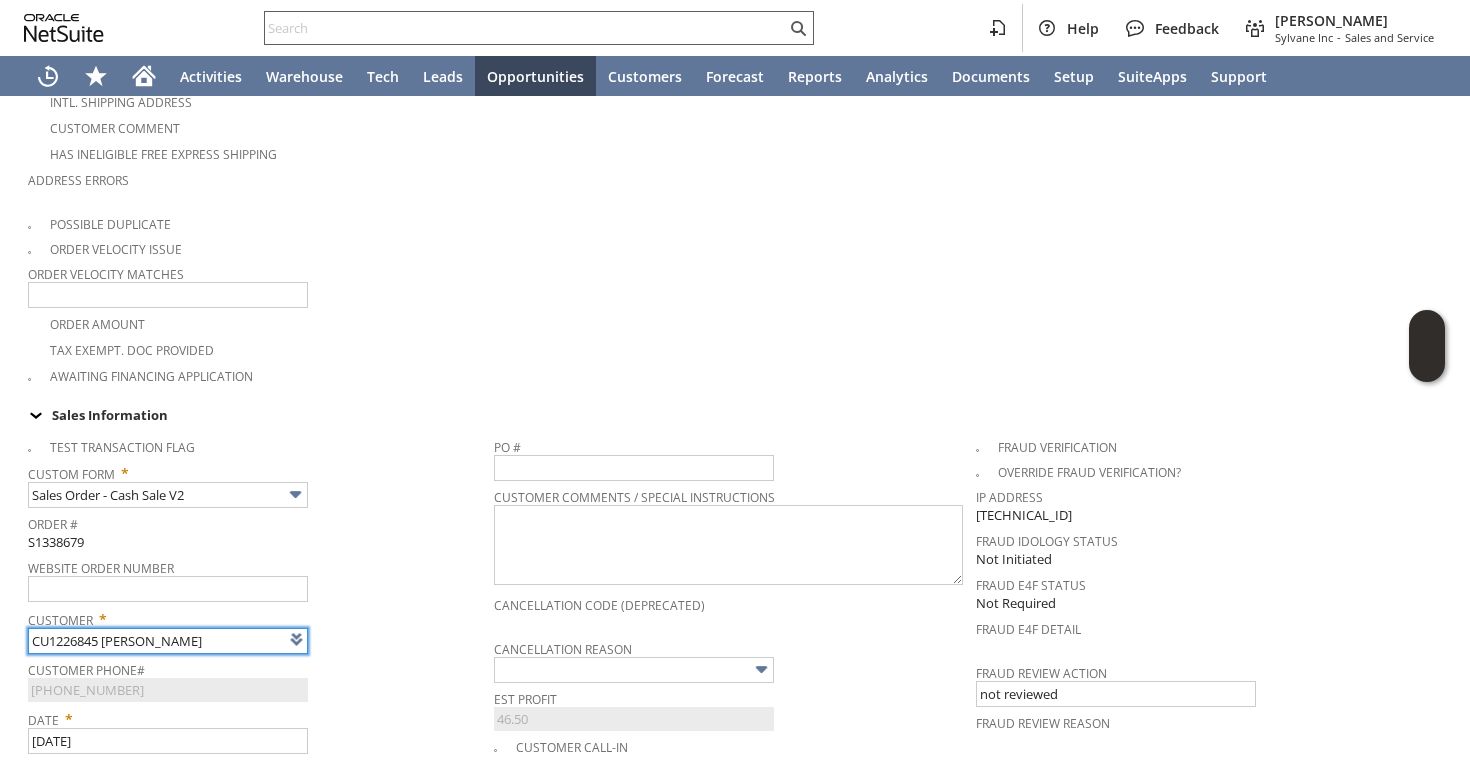 type on "Intelligent Recommendations ⁰" 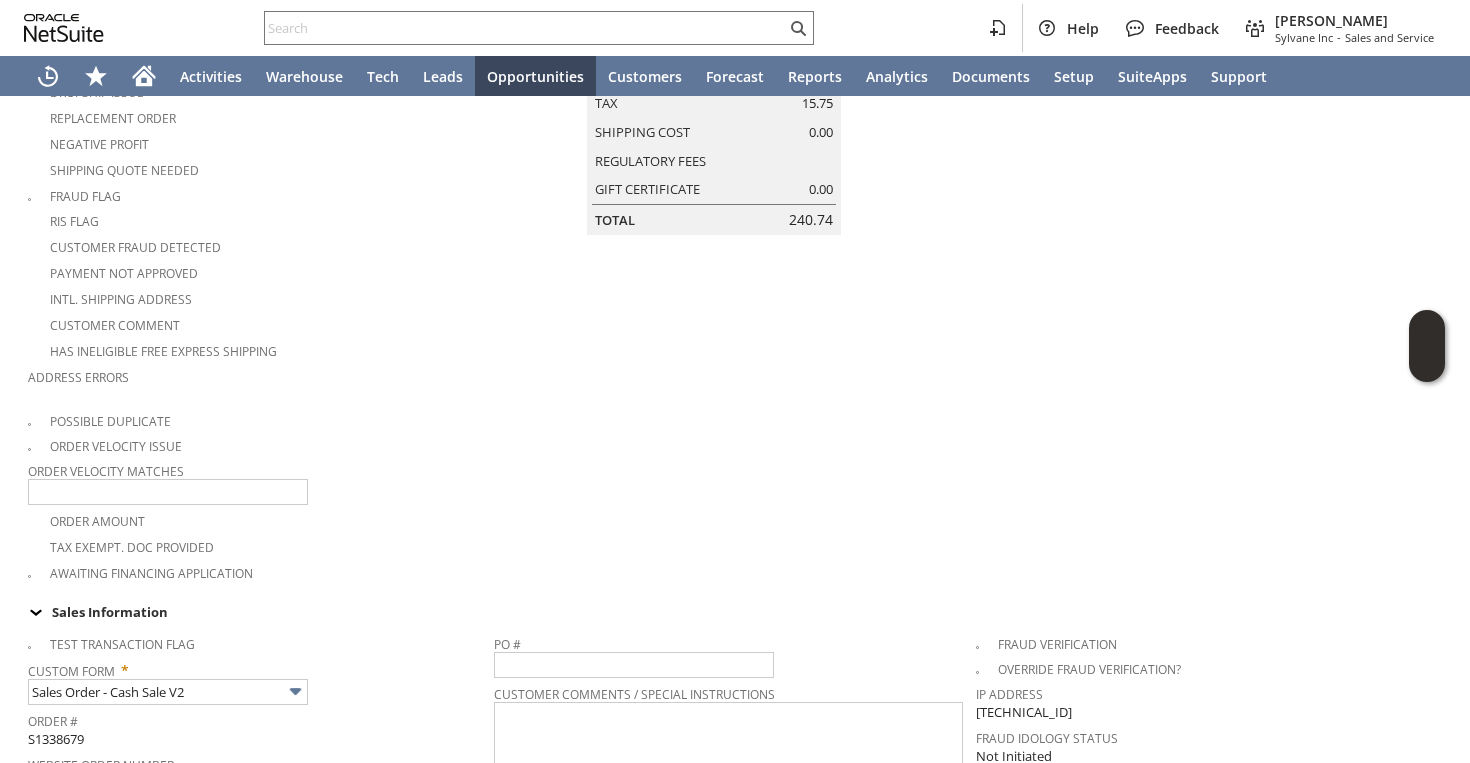 scroll, scrollTop: 477, scrollLeft: 0, axis: vertical 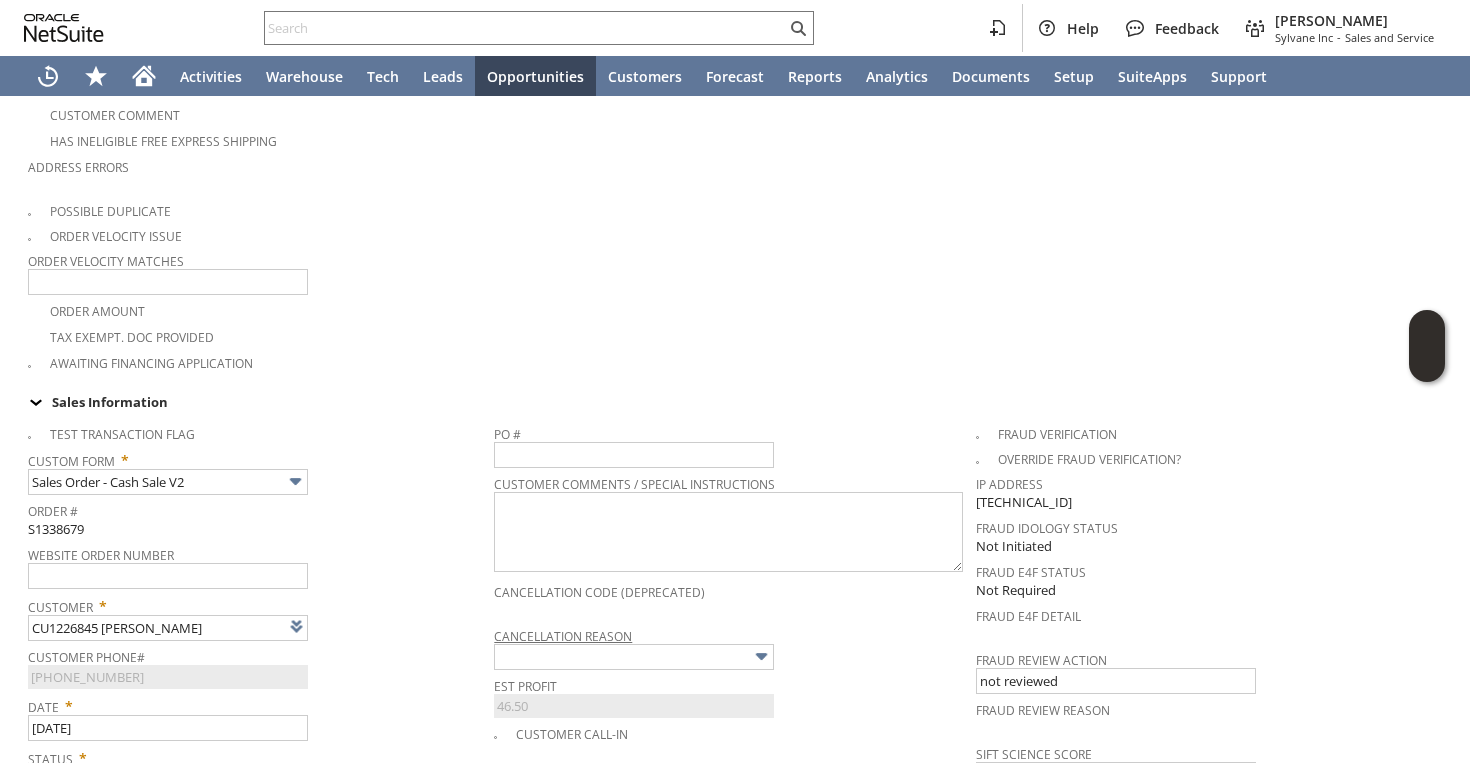 click on "Cancellation Reason" at bounding box center (563, 636) 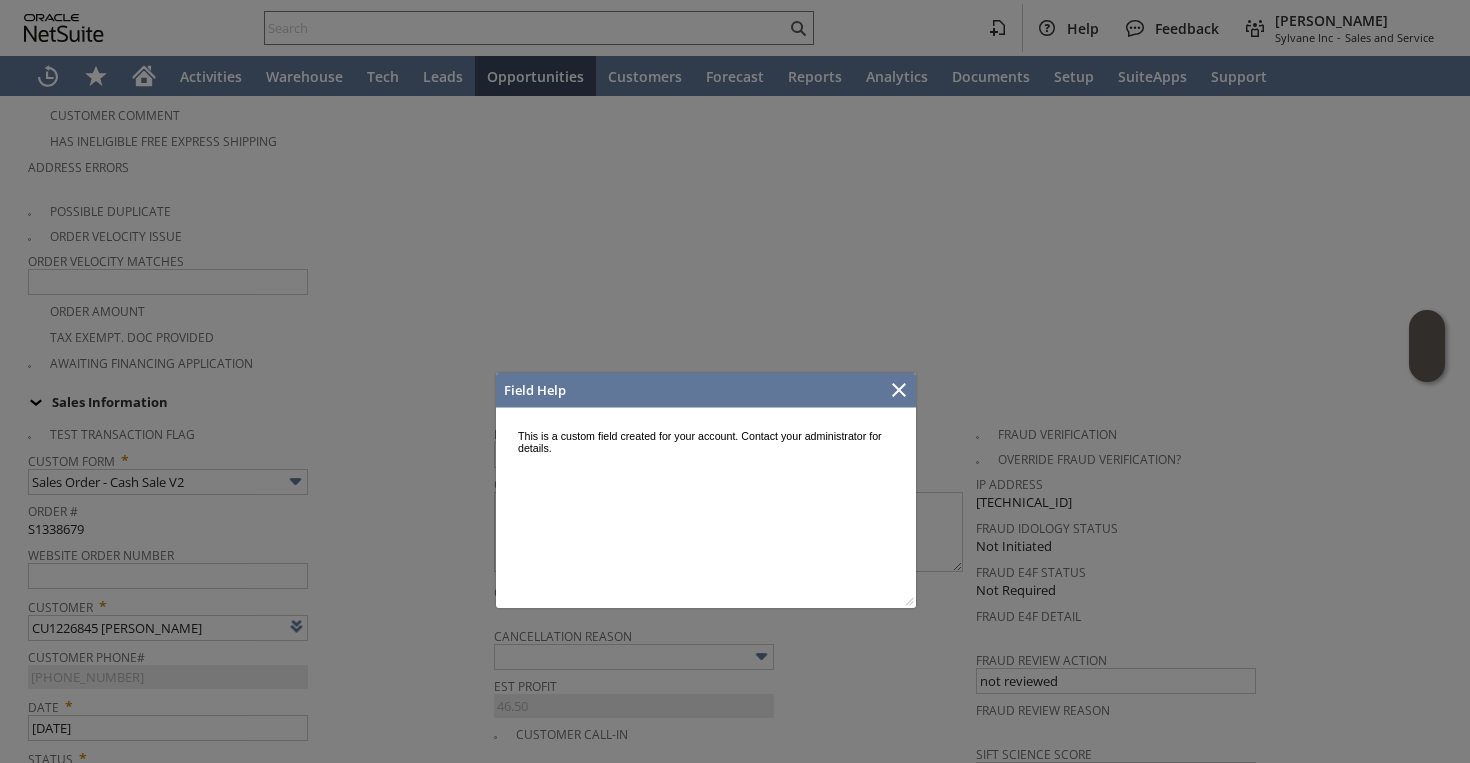 scroll, scrollTop: 0, scrollLeft: 0, axis: both 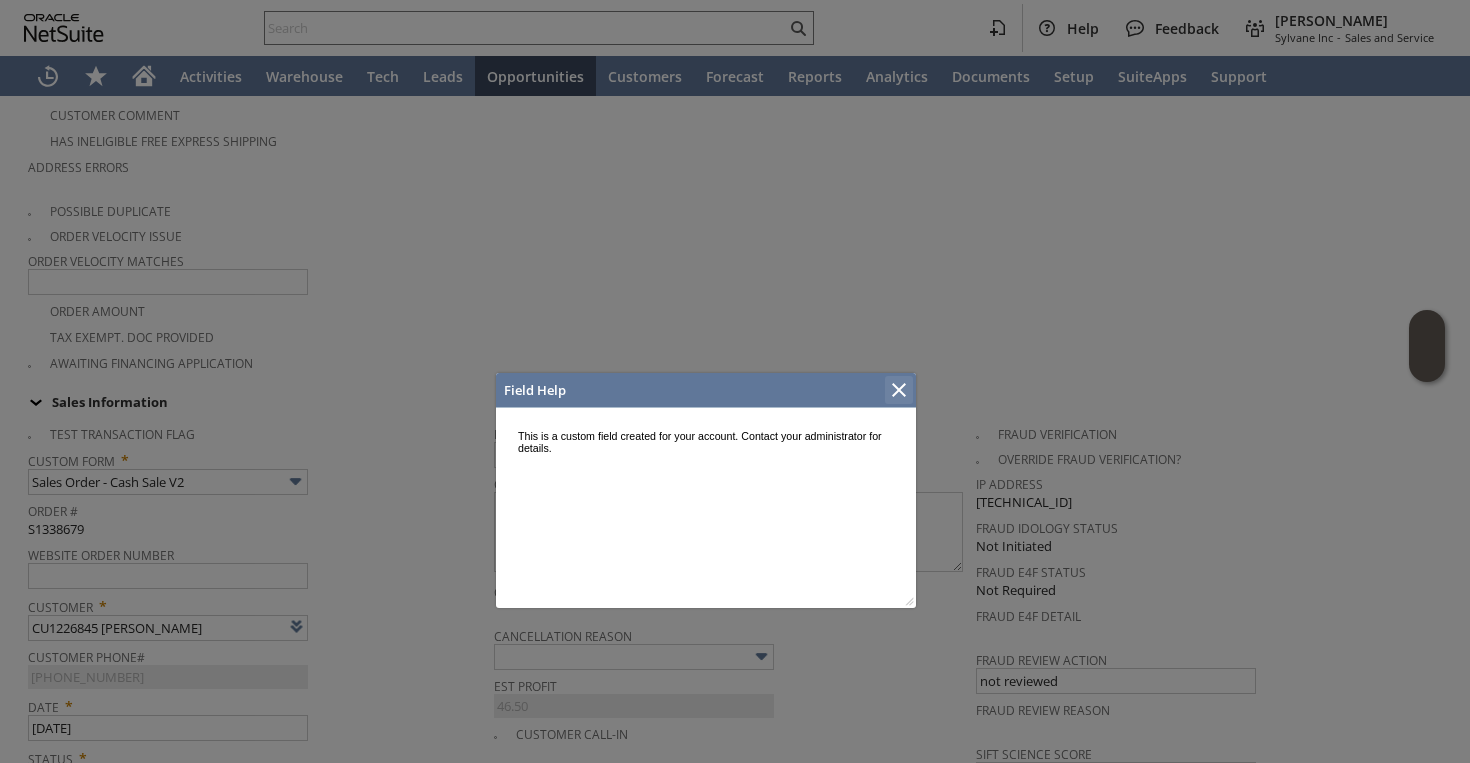 click at bounding box center (899, 390) 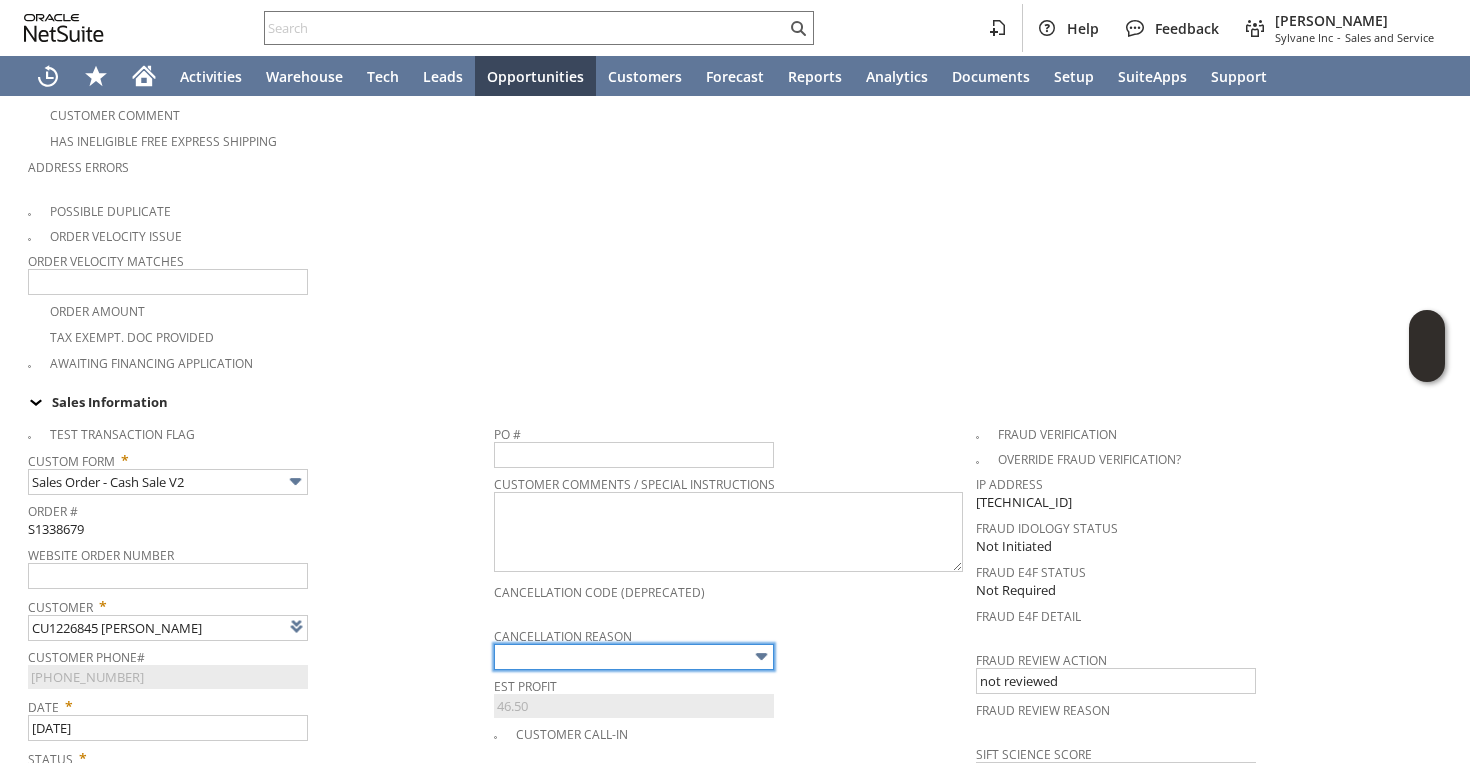 click at bounding box center [634, 657] 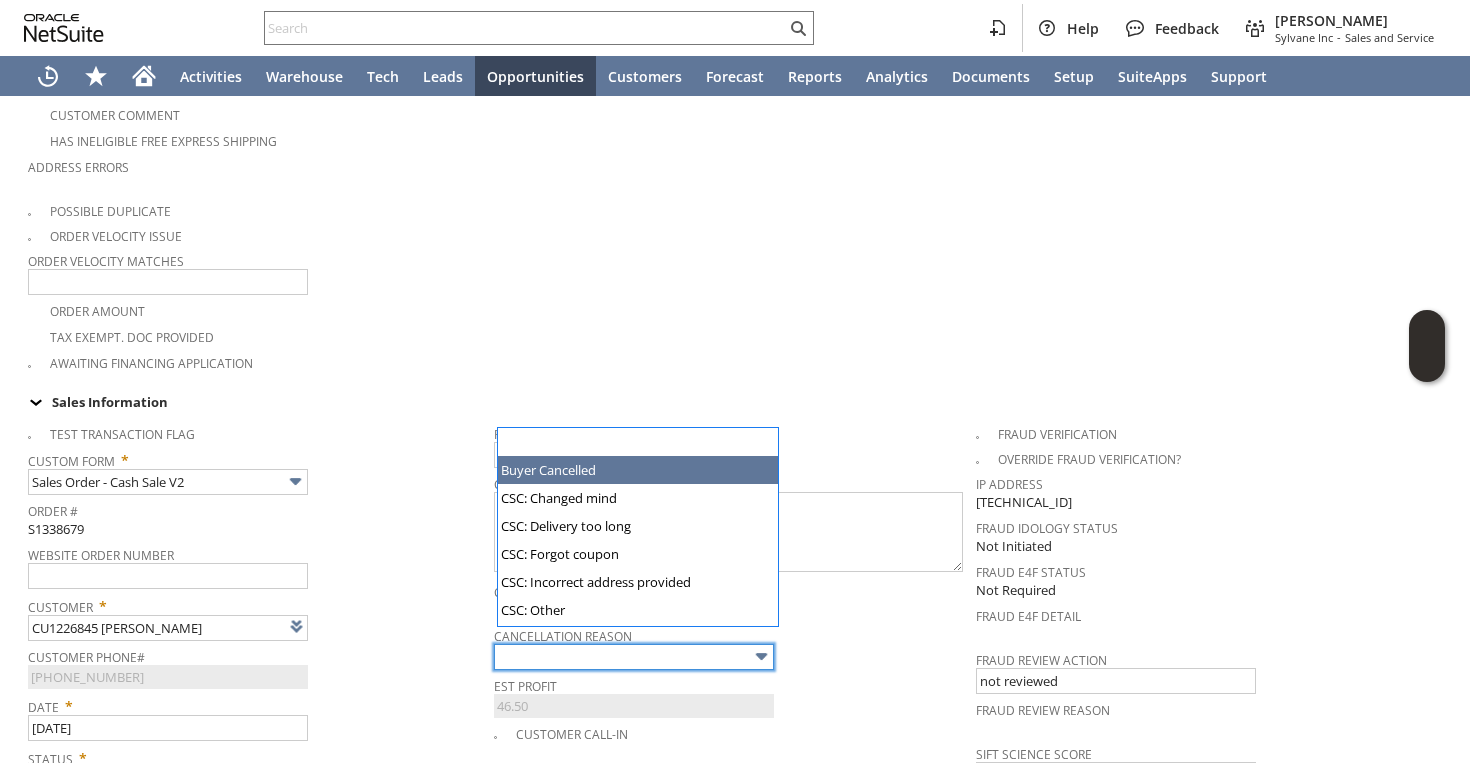 type on "Buyer Cancelled" 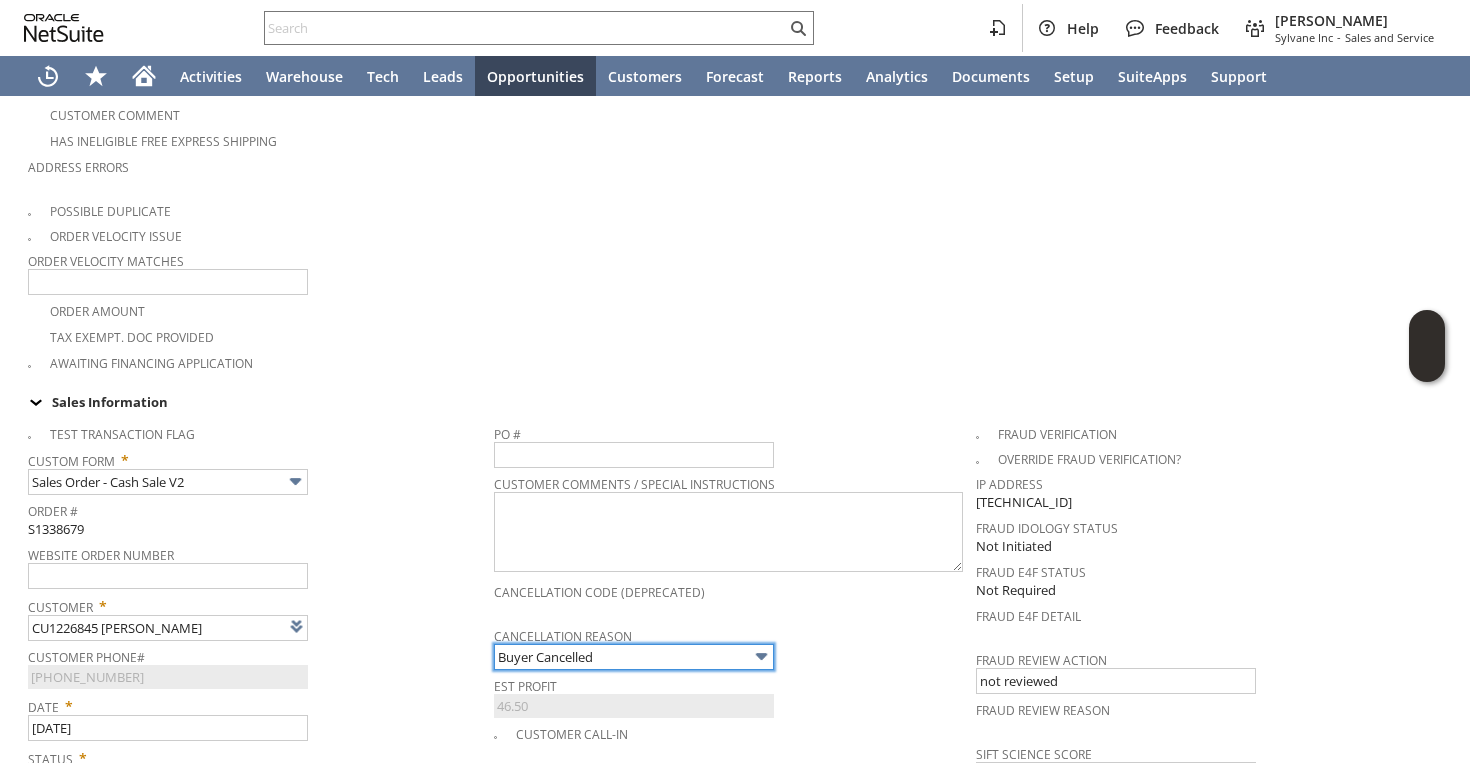 scroll, scrollTop: 0, scrollLeft: 0, axis: both 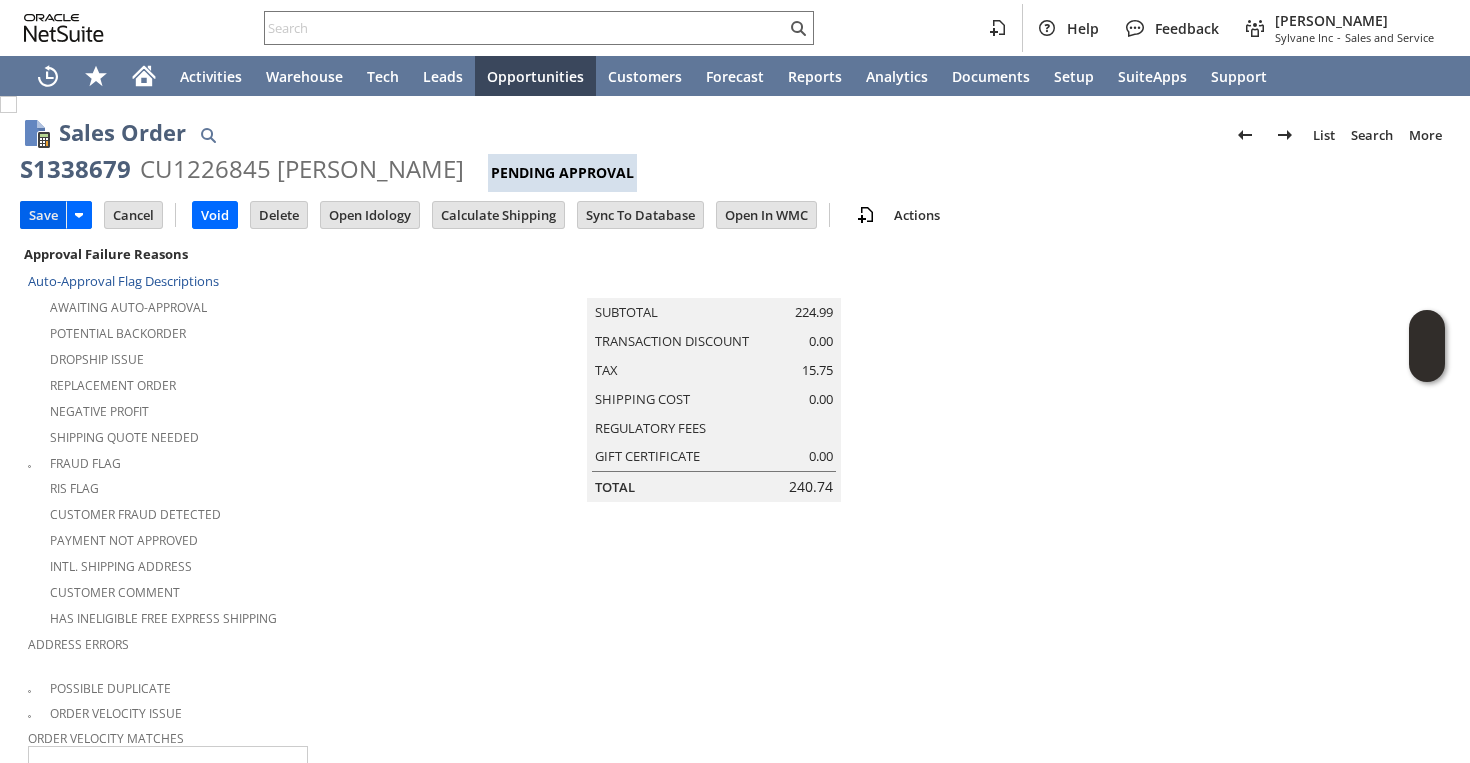 click on "Save" at bounding box center [43, 215] 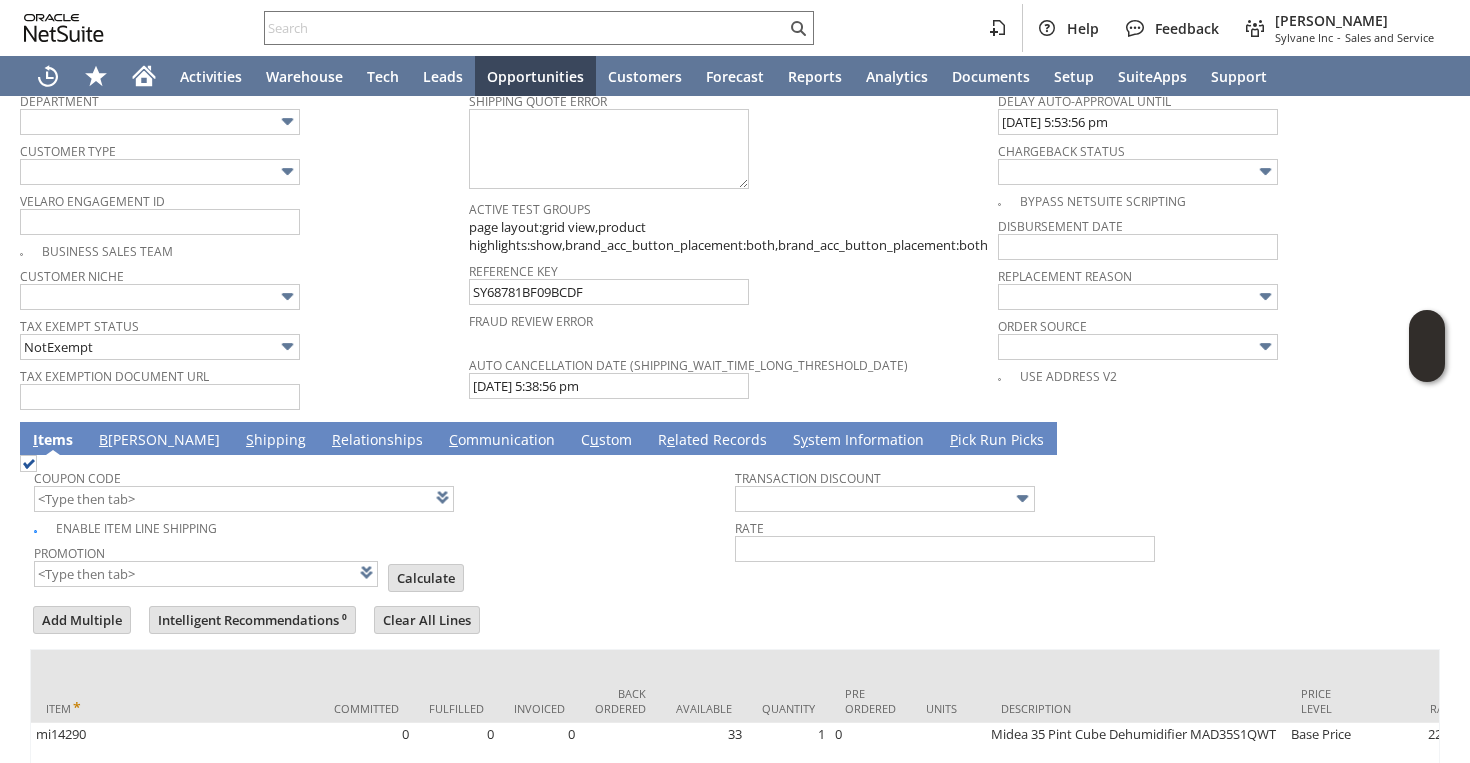 scroll, scrollTop: 1633, scrollLeft: 0, axis: vertical 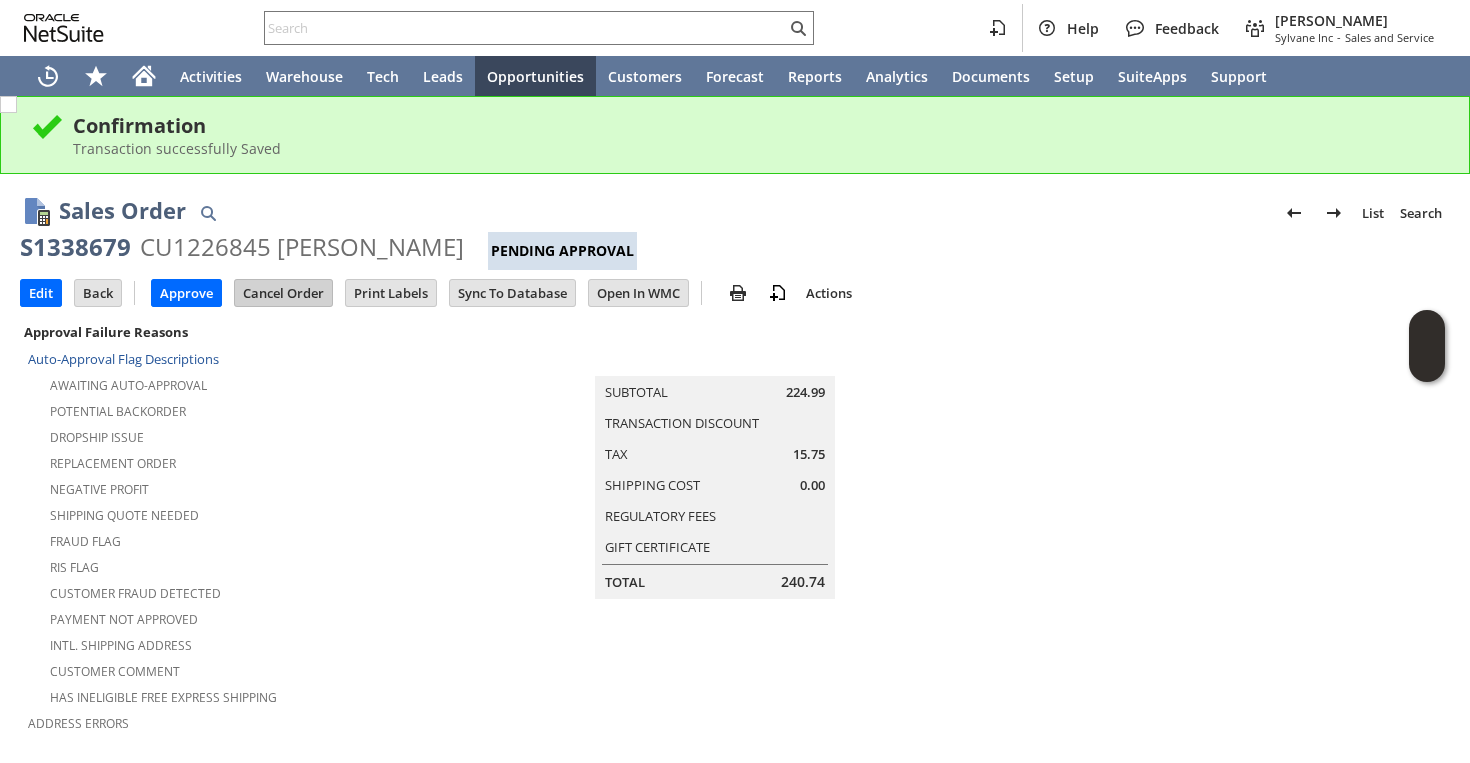 click on "Cancel Order" at bounding box center (283, 293) 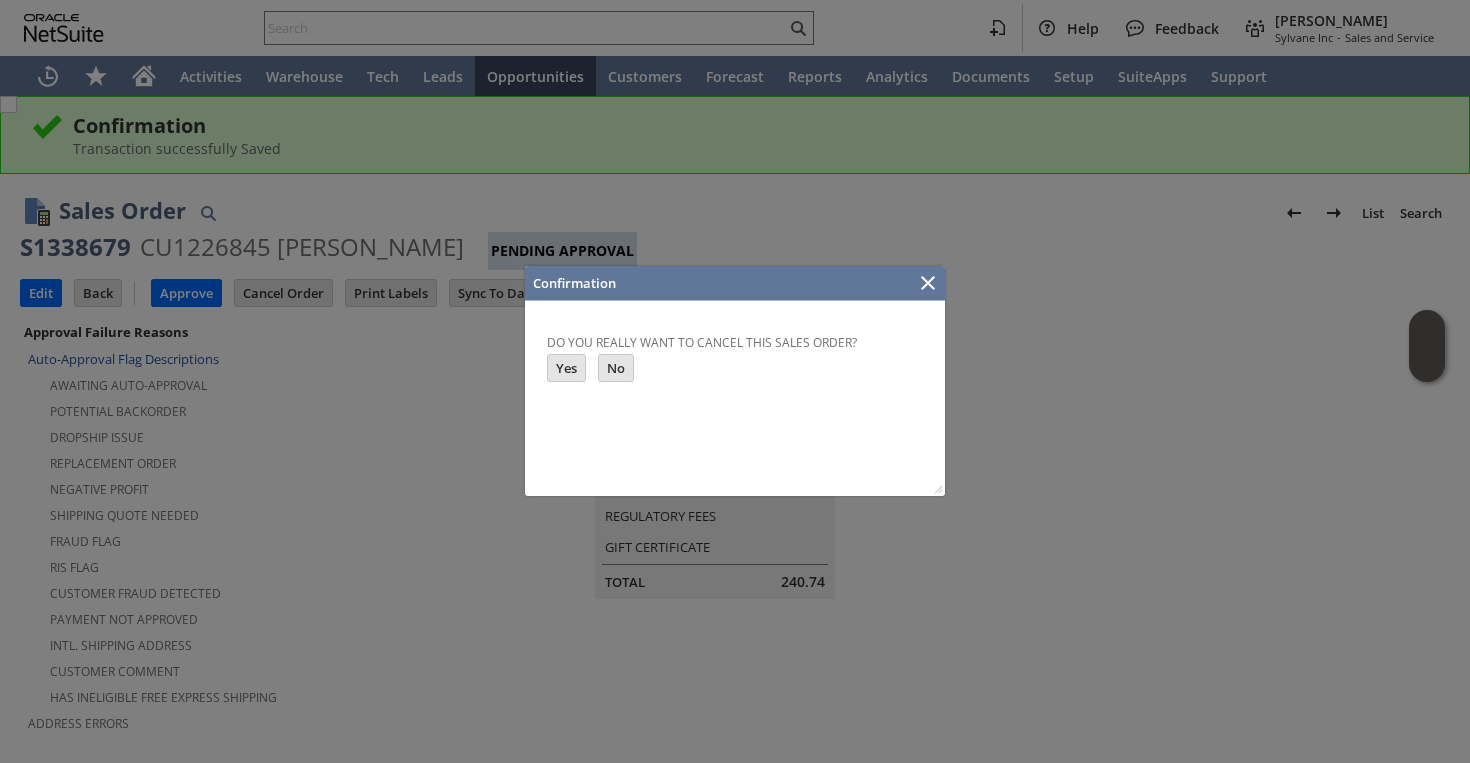 scroll, scrollTop: 0, scrollLeft: 0, axis: both 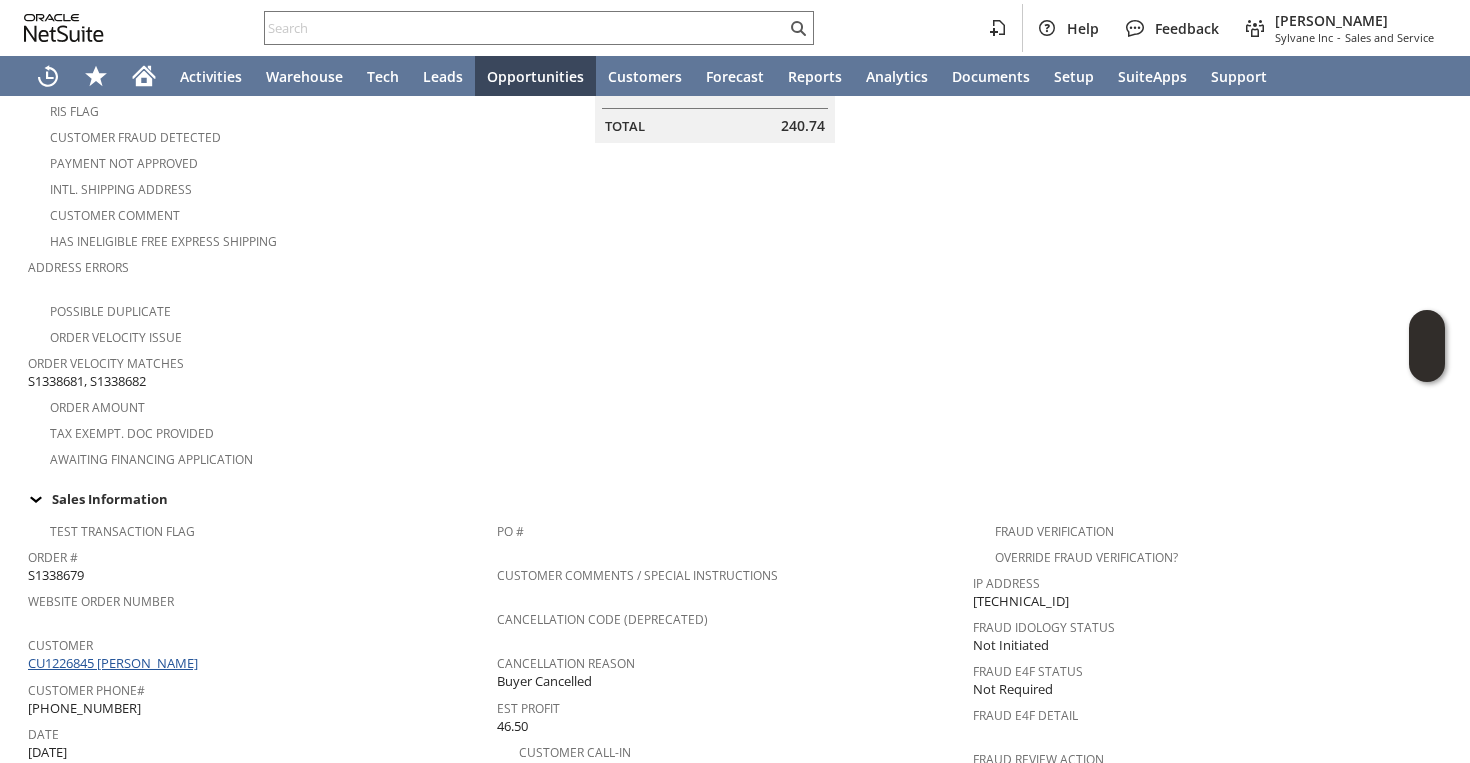 click on "CU1226845 James Dale" at bounding box center [115, 663] 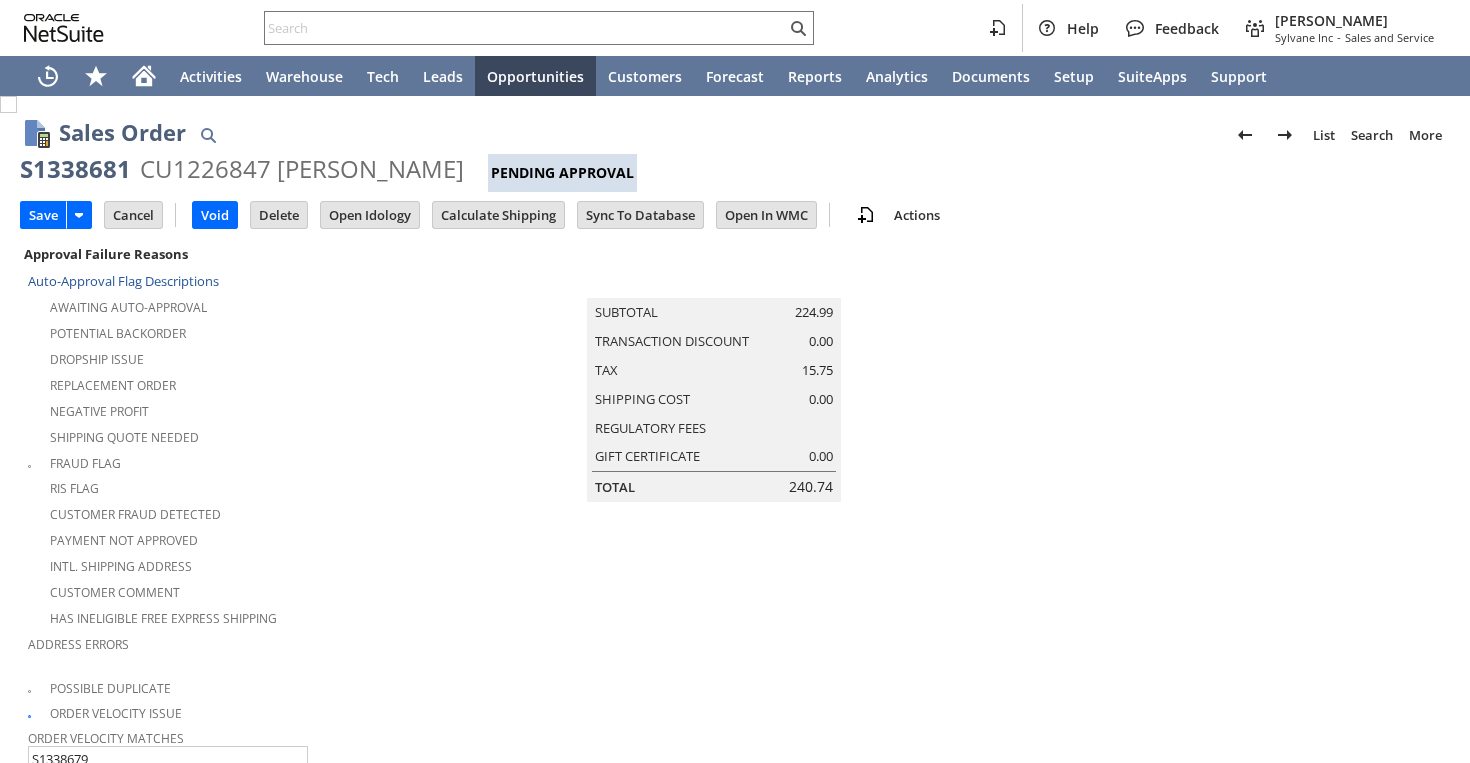 scroll, scrollTop: 0, scrollLeft: 0, axis: both 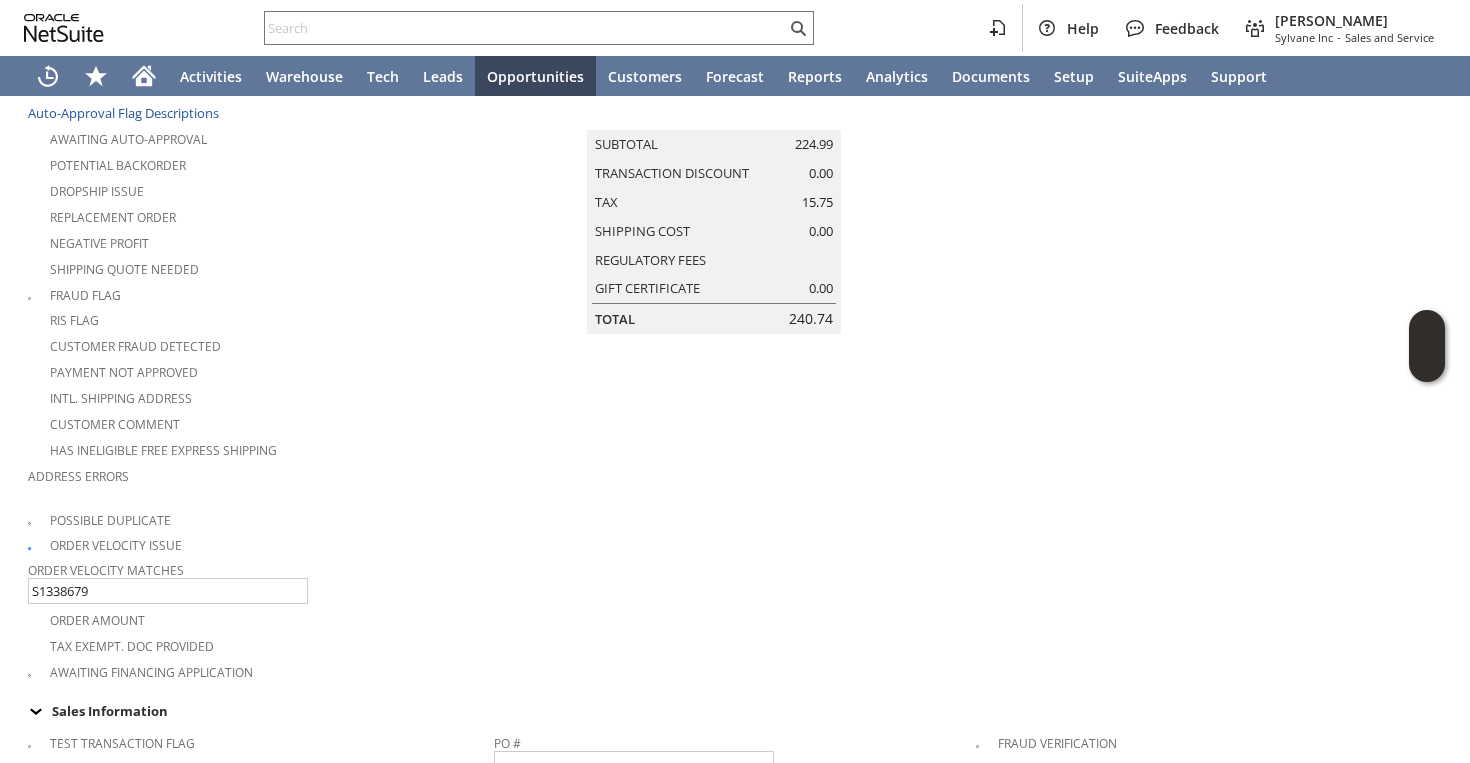 type on "Intelligent Recommendations ⁰" 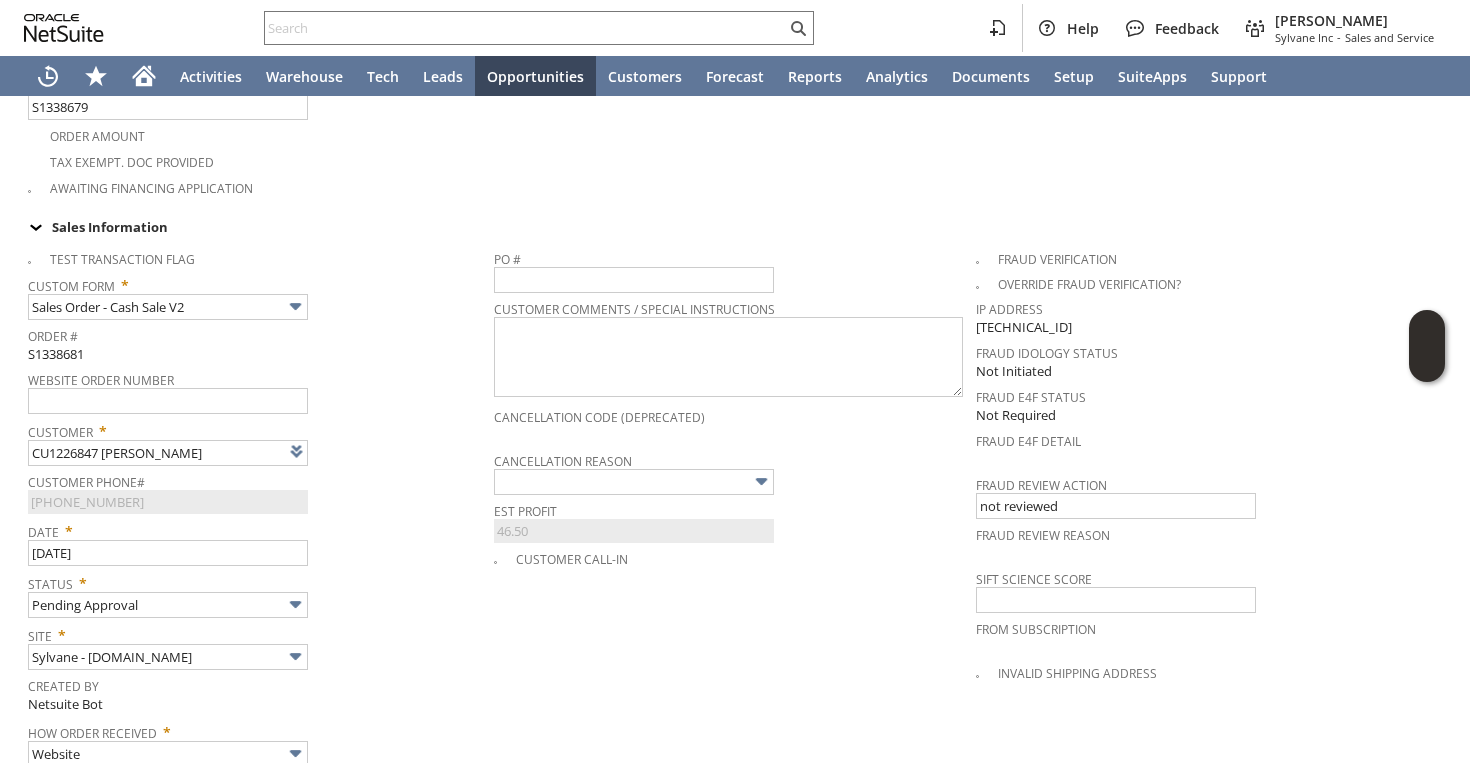 scroll, scrollTop: 837, scrollLeft: 0, axis: vertical 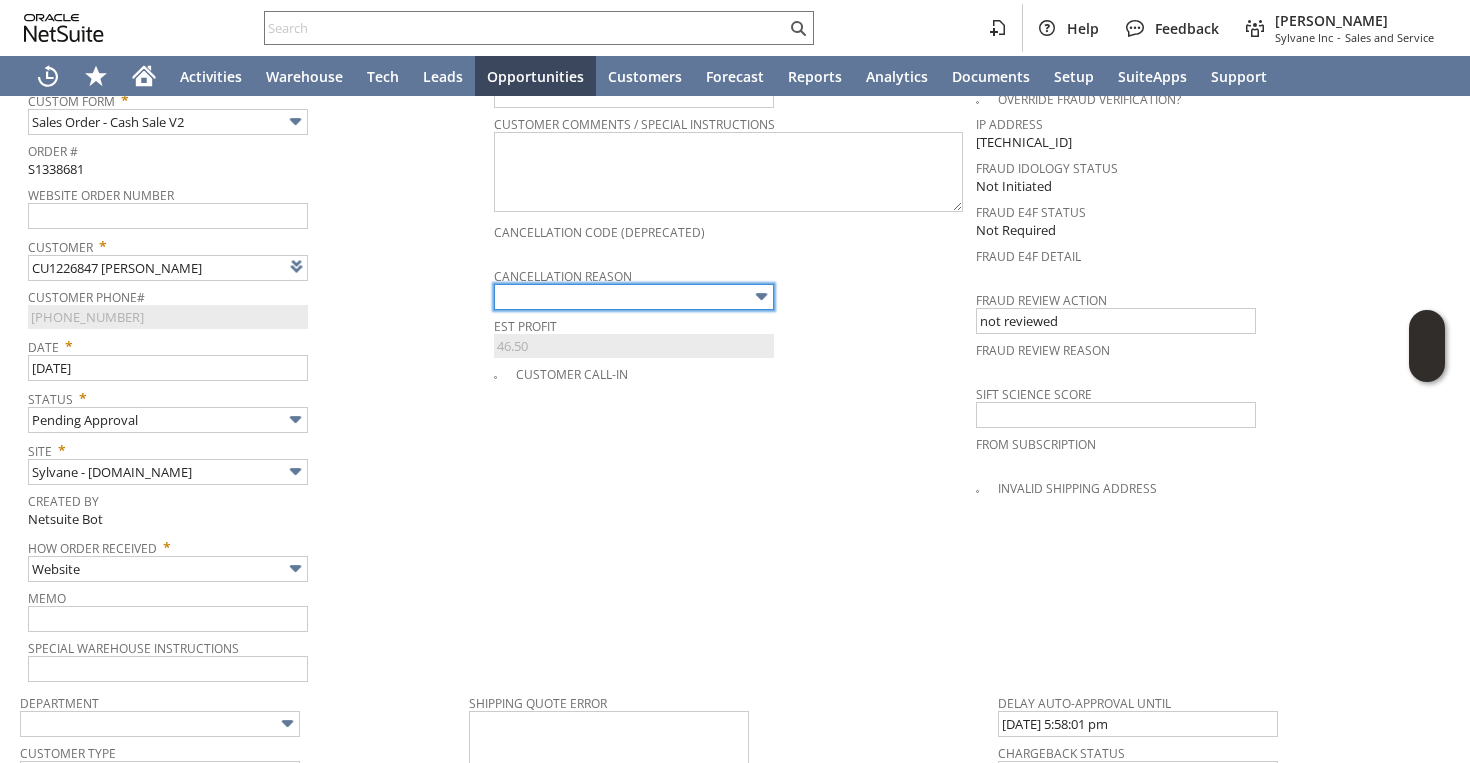 click at bounding box center (634, 297) 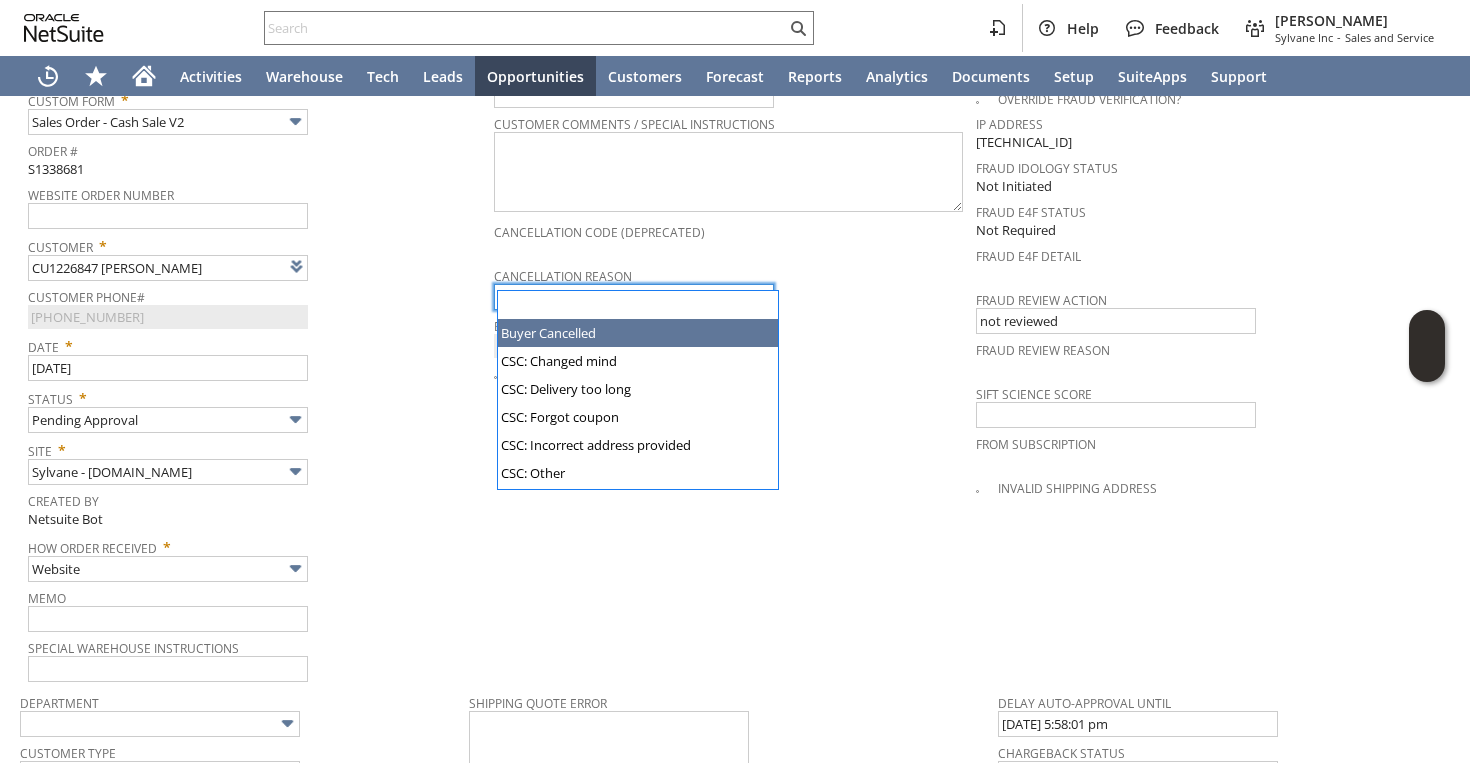 type on "Buyer Cancelled" 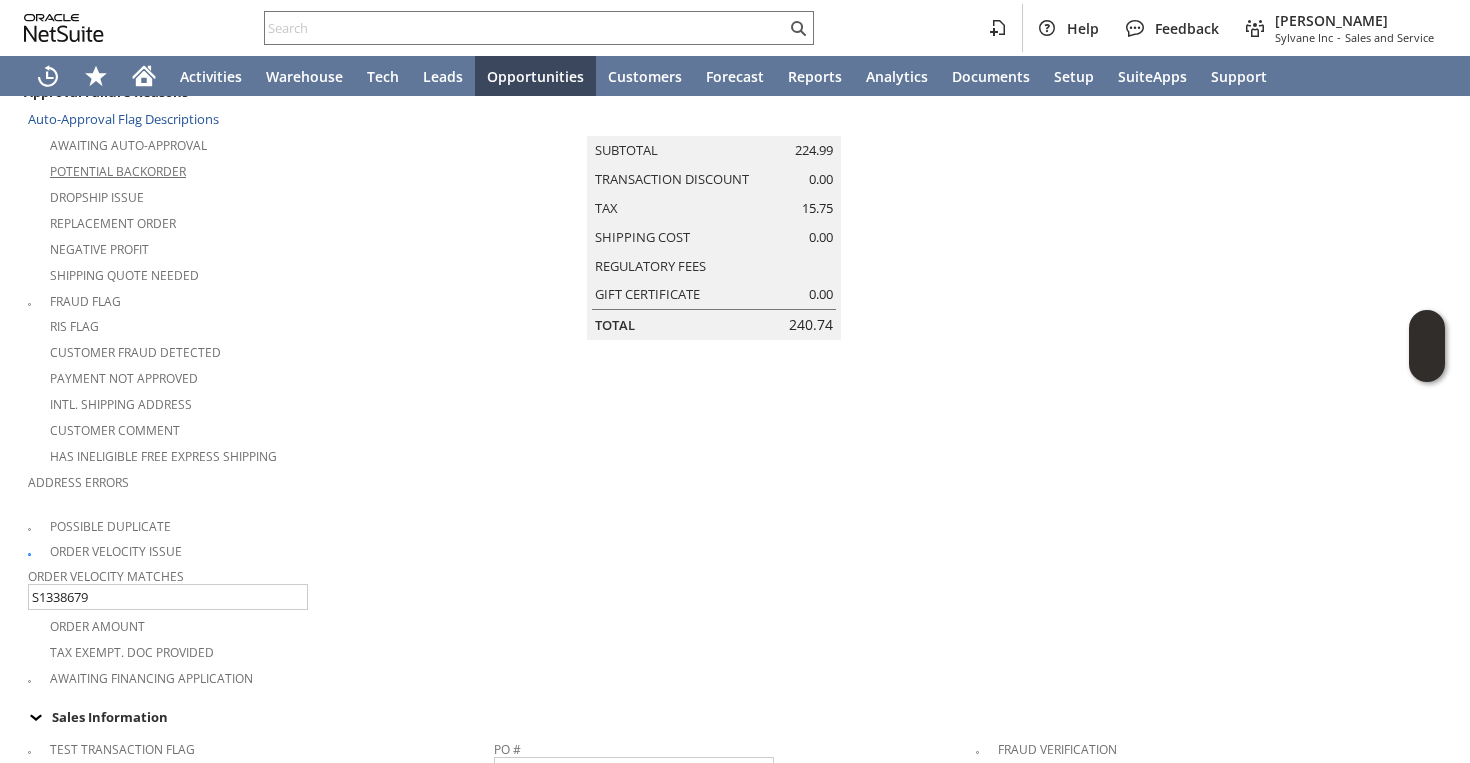 scroll, scrollTop: 0, scrollLeft: 0, axis: both 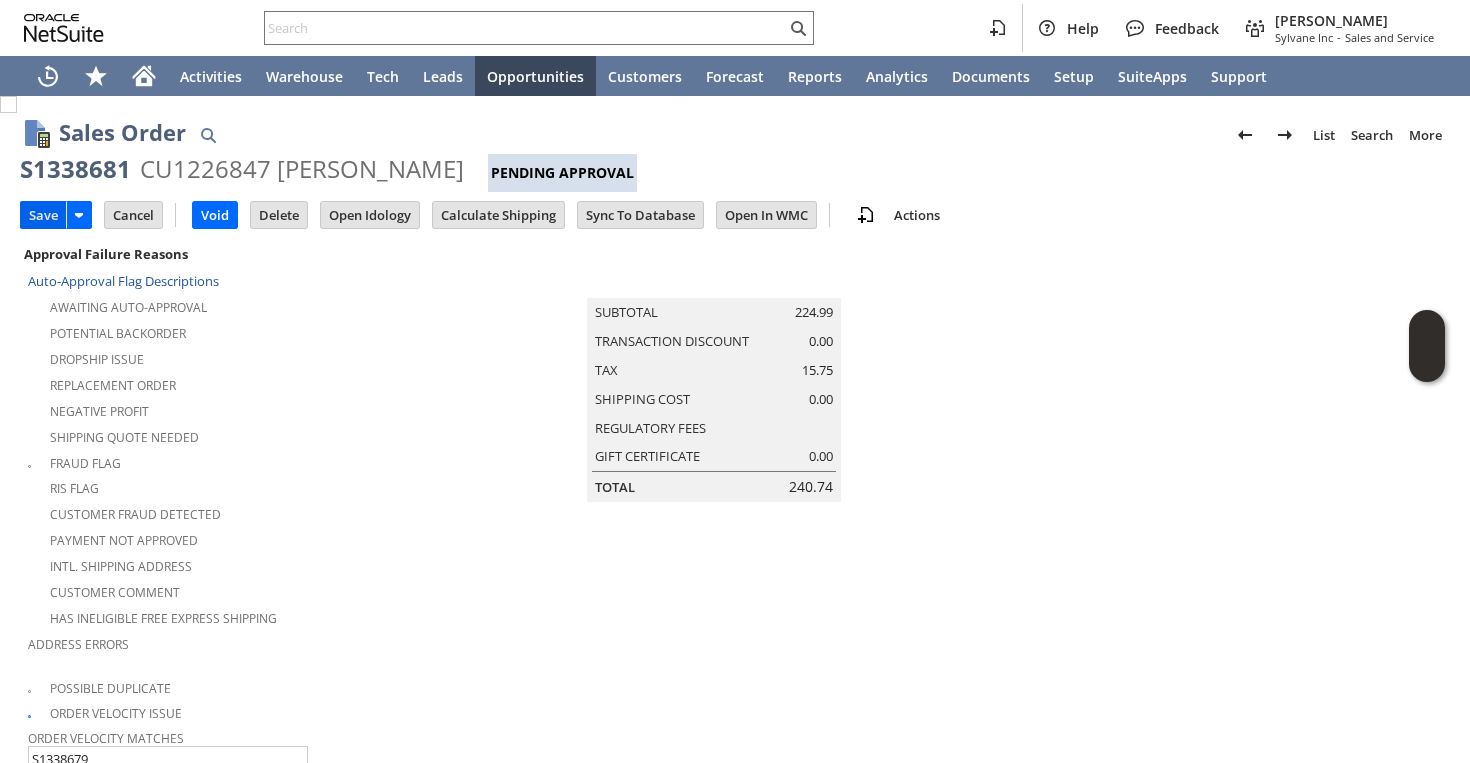 click on "Save" at bounding box center [43, 215] 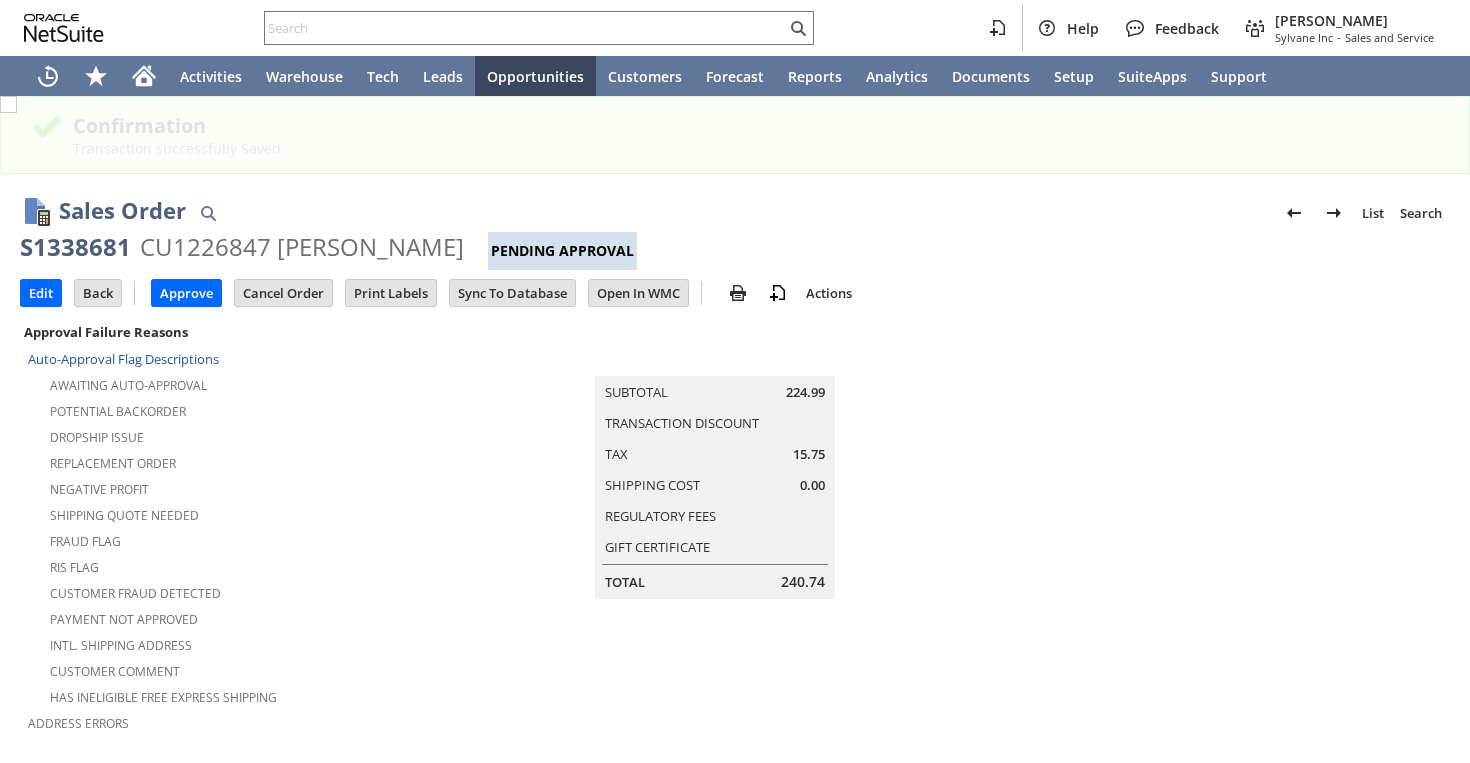 scroll, scrollTop: 0, scrollLeft: 0, axis: both 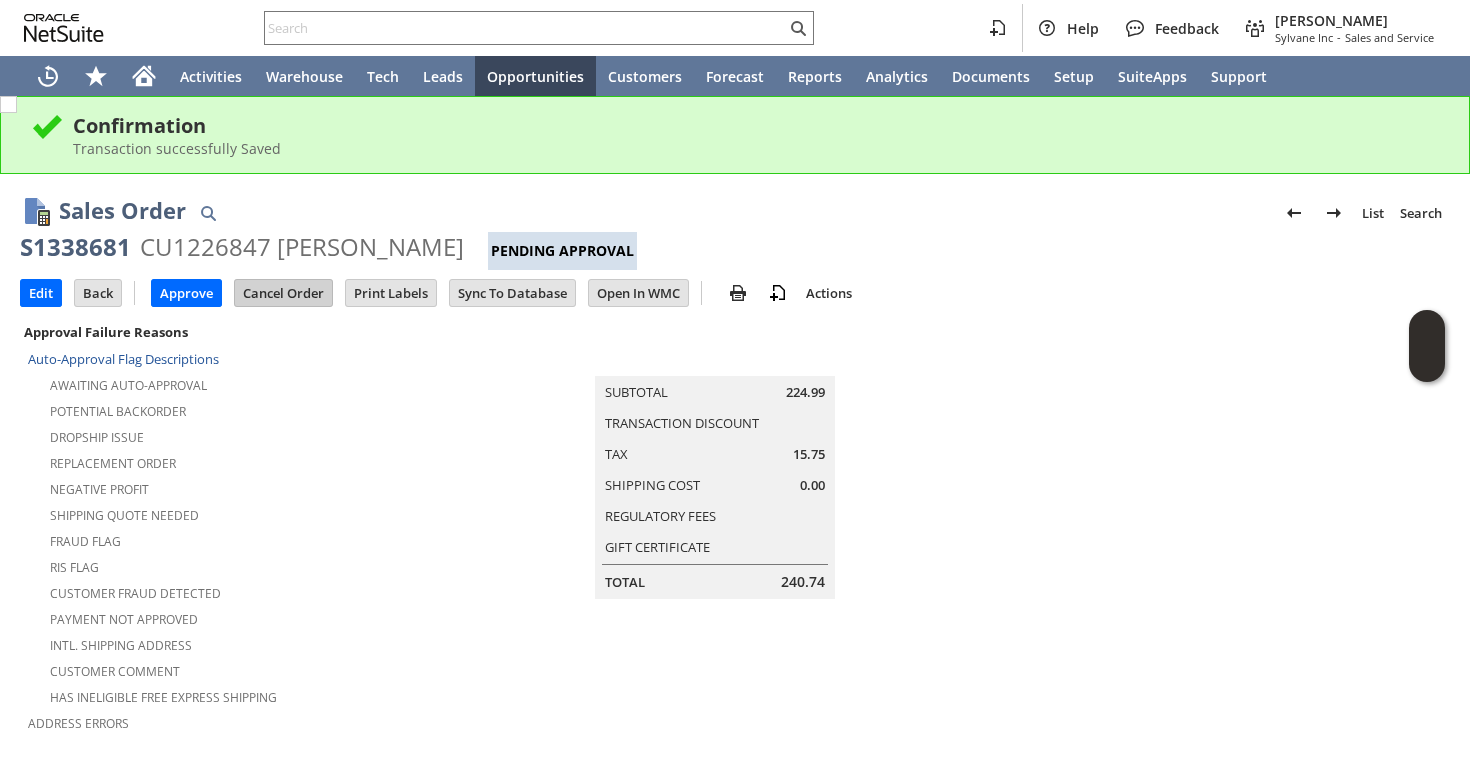 click on "Cancel Order" at bounding box center (283, 293) 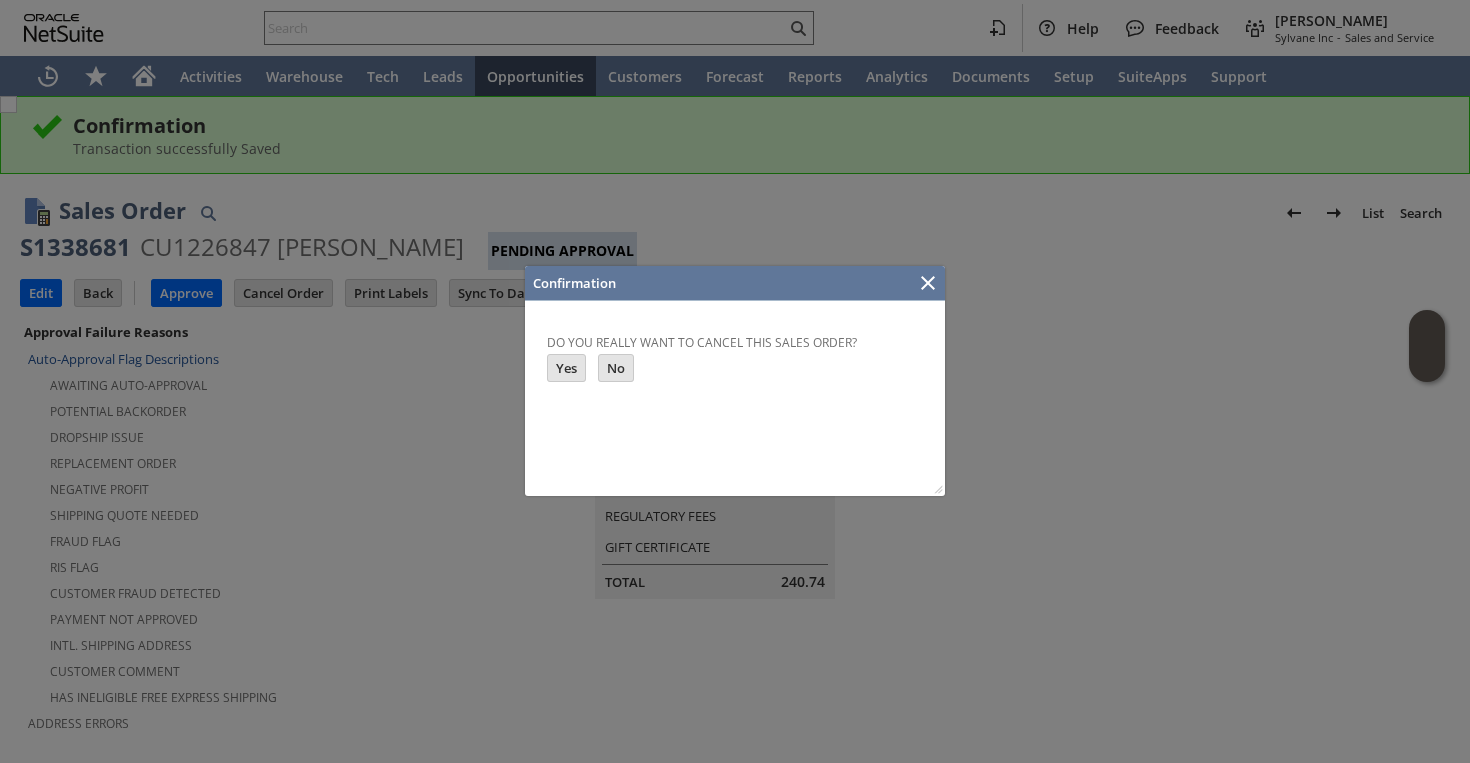 scroll, scrollTop: 0, scrollLeft: 0, axis: both 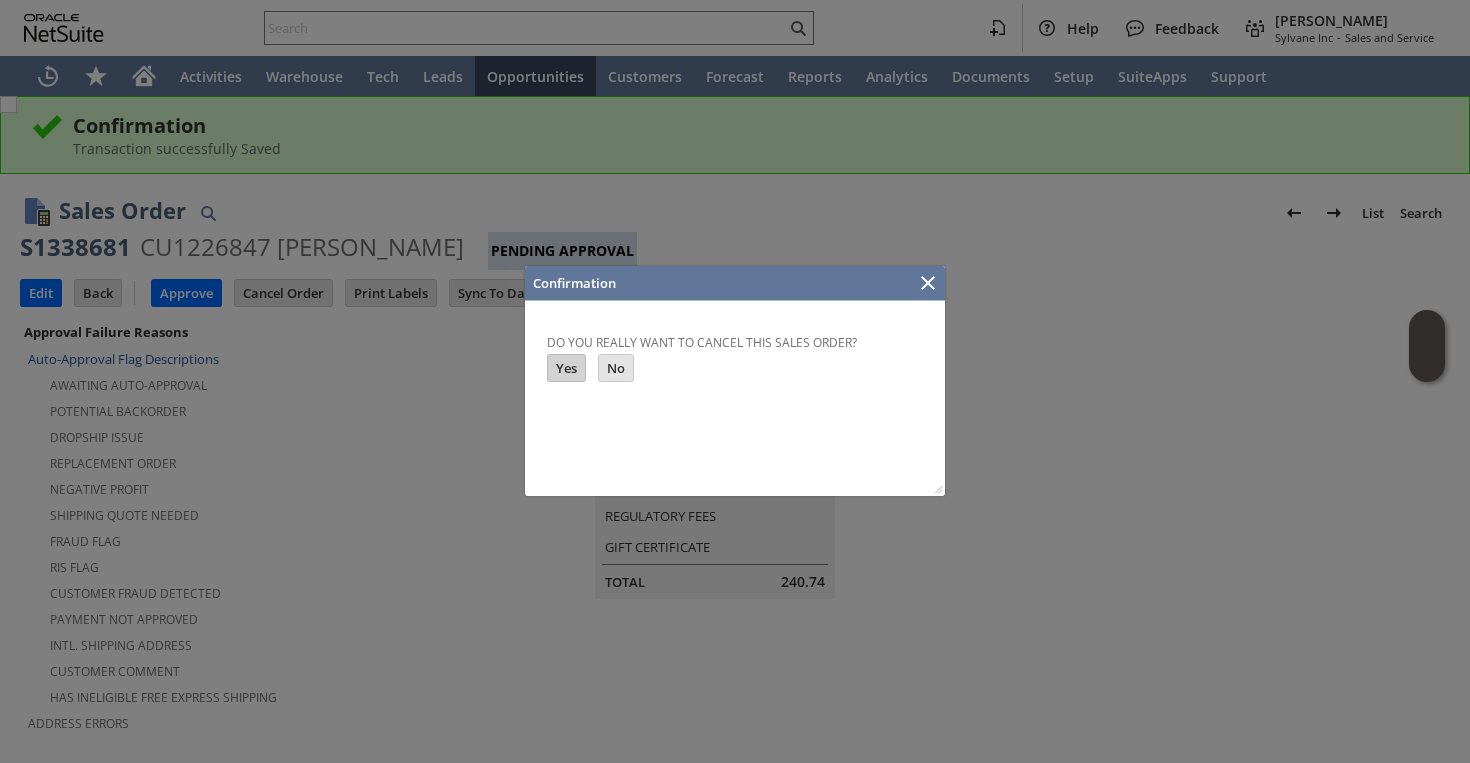 click on "Yes" at bounding box center [566, 368] 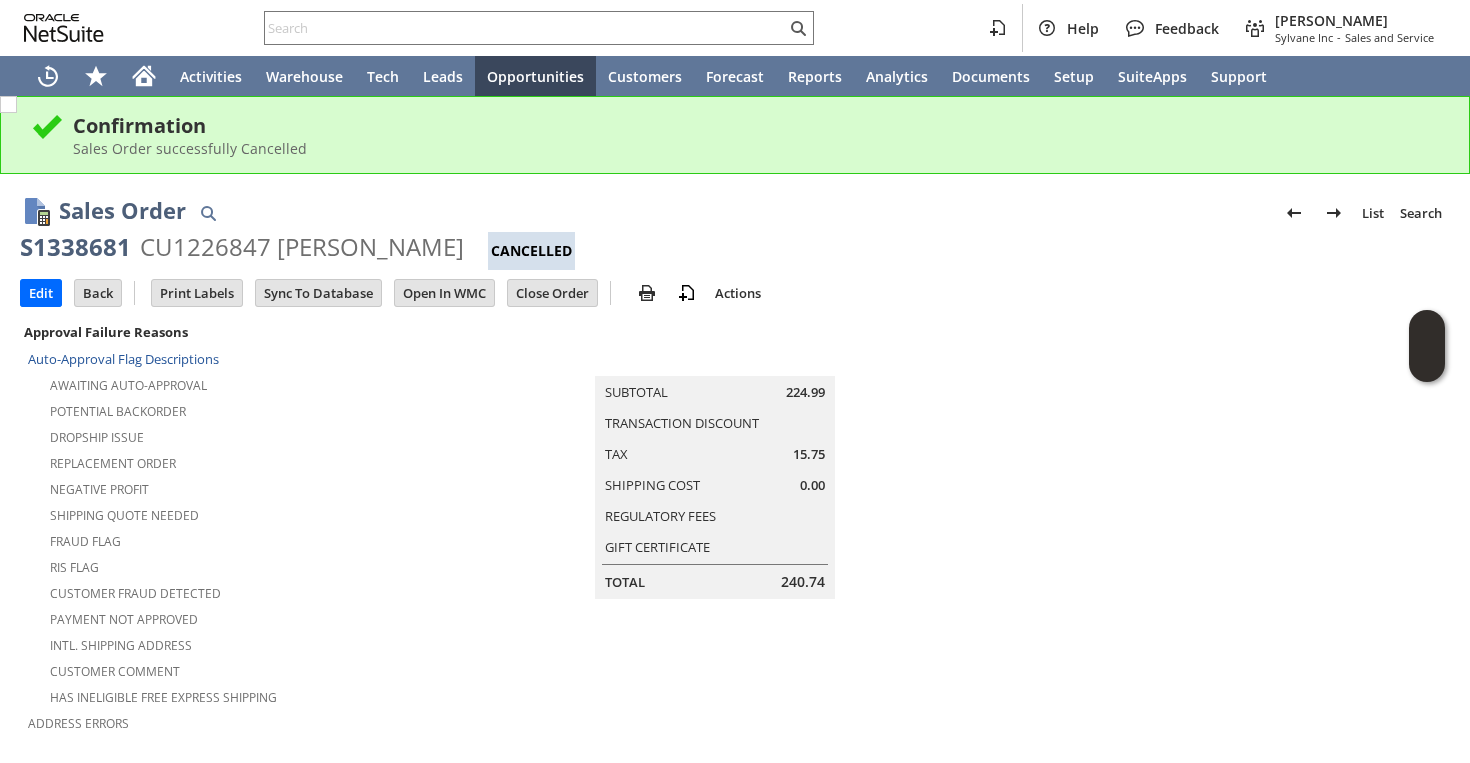 scroll, scrollTop: 0, scrollLeft: 0, axis: both 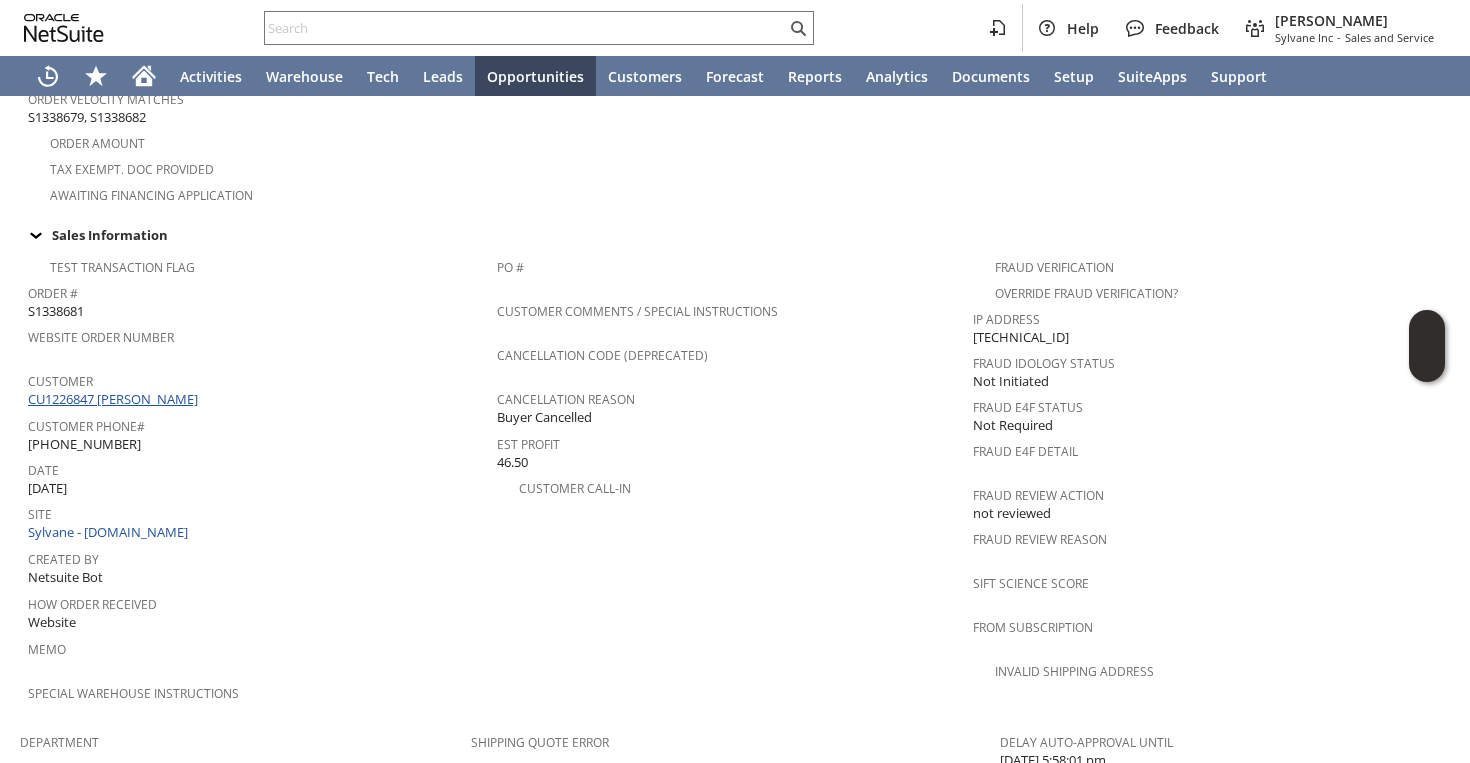 click on "CU1226847 [PERSON_NAME]" at bounding box center [115, 399] 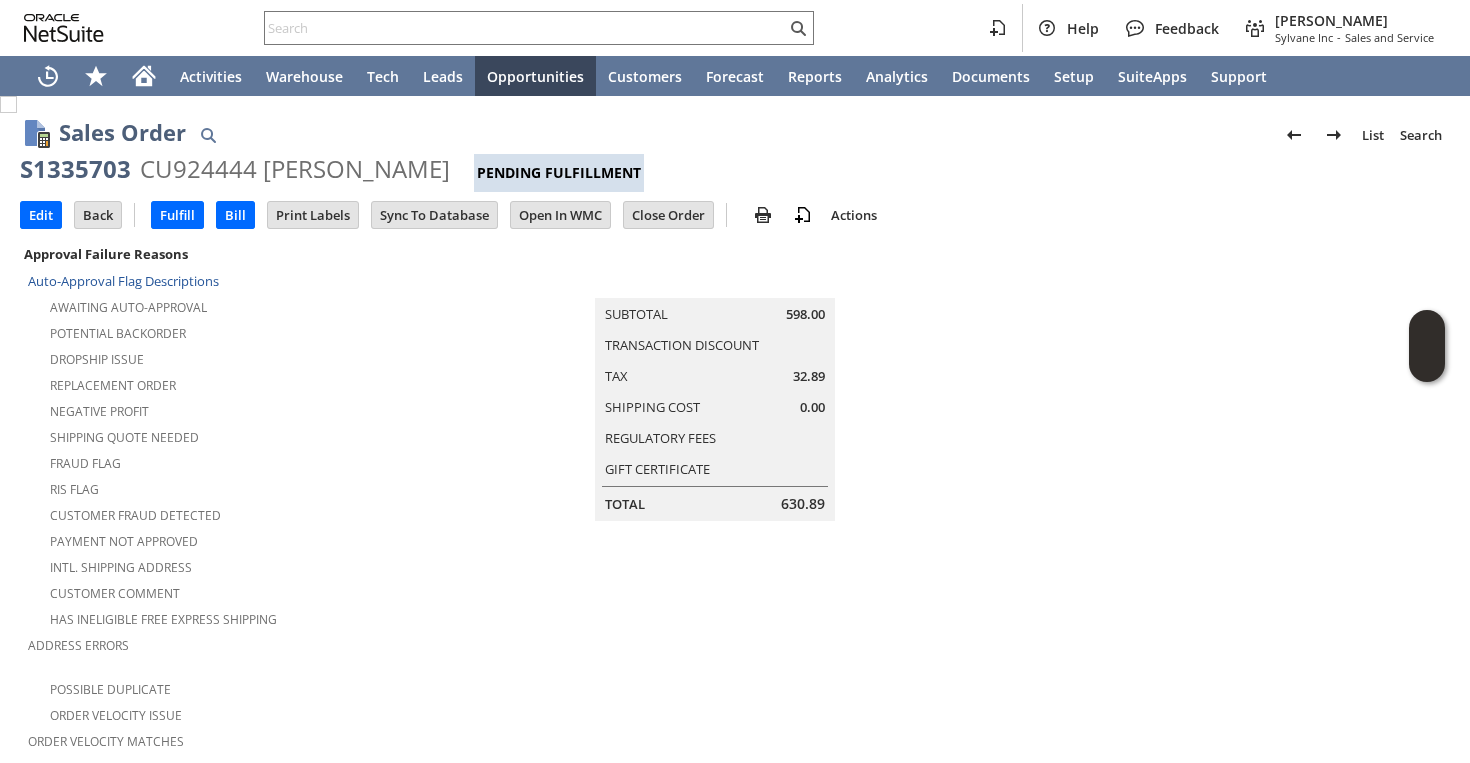 scroll, scrollTop: 0, scrollLeft: 0, axis: both 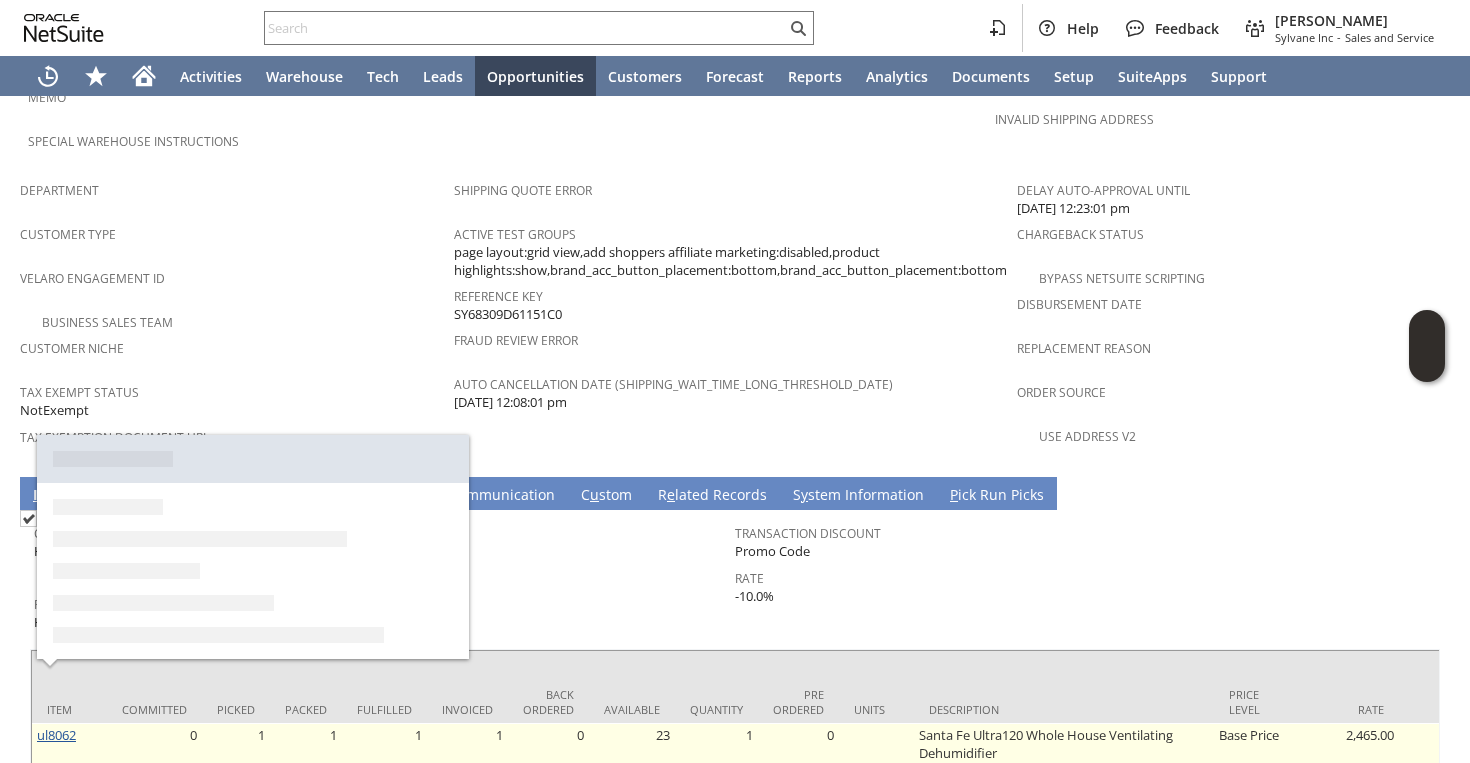 click on "ul8062" at bounding box center (56, 735) 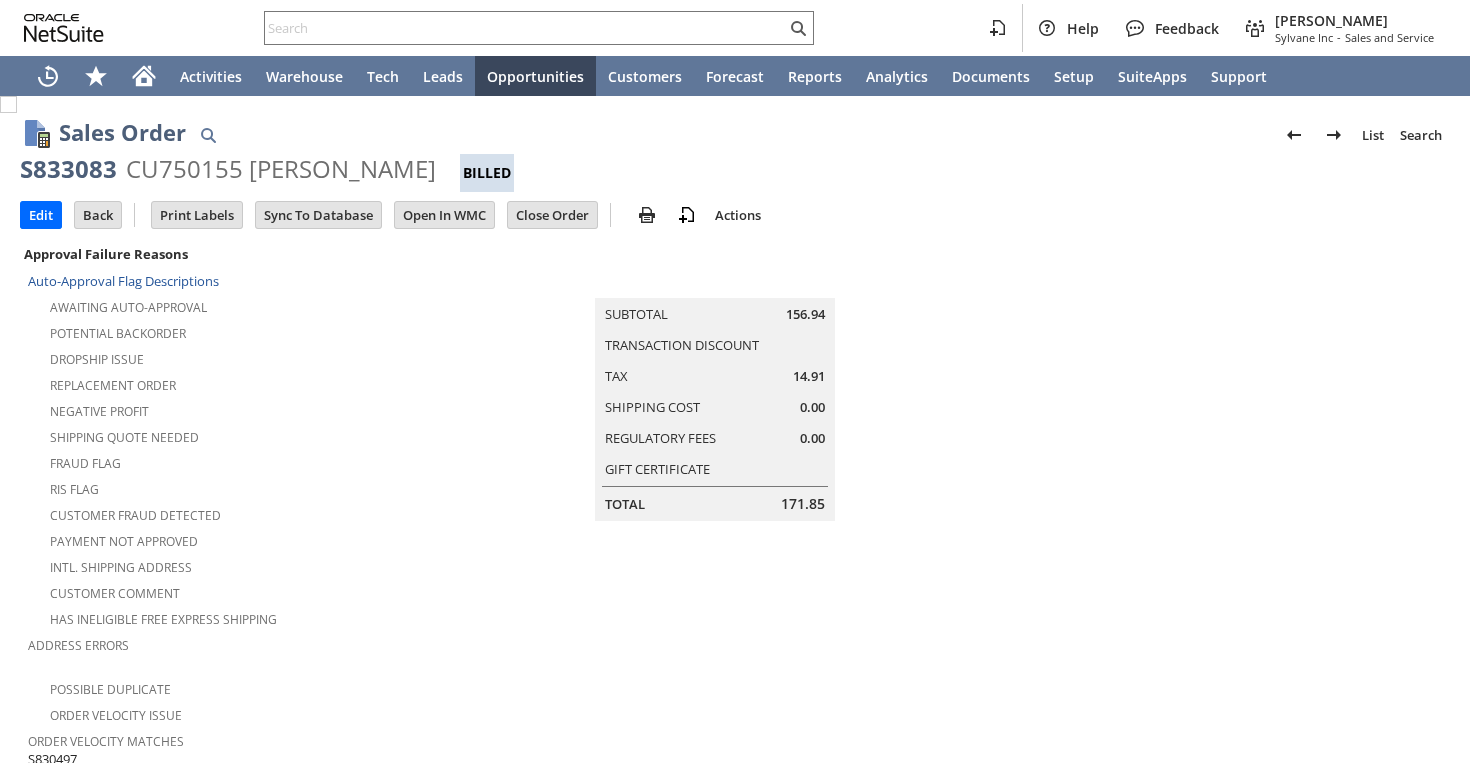 scroll, scrollTop: 0, scrollLeft: 0, axis: both 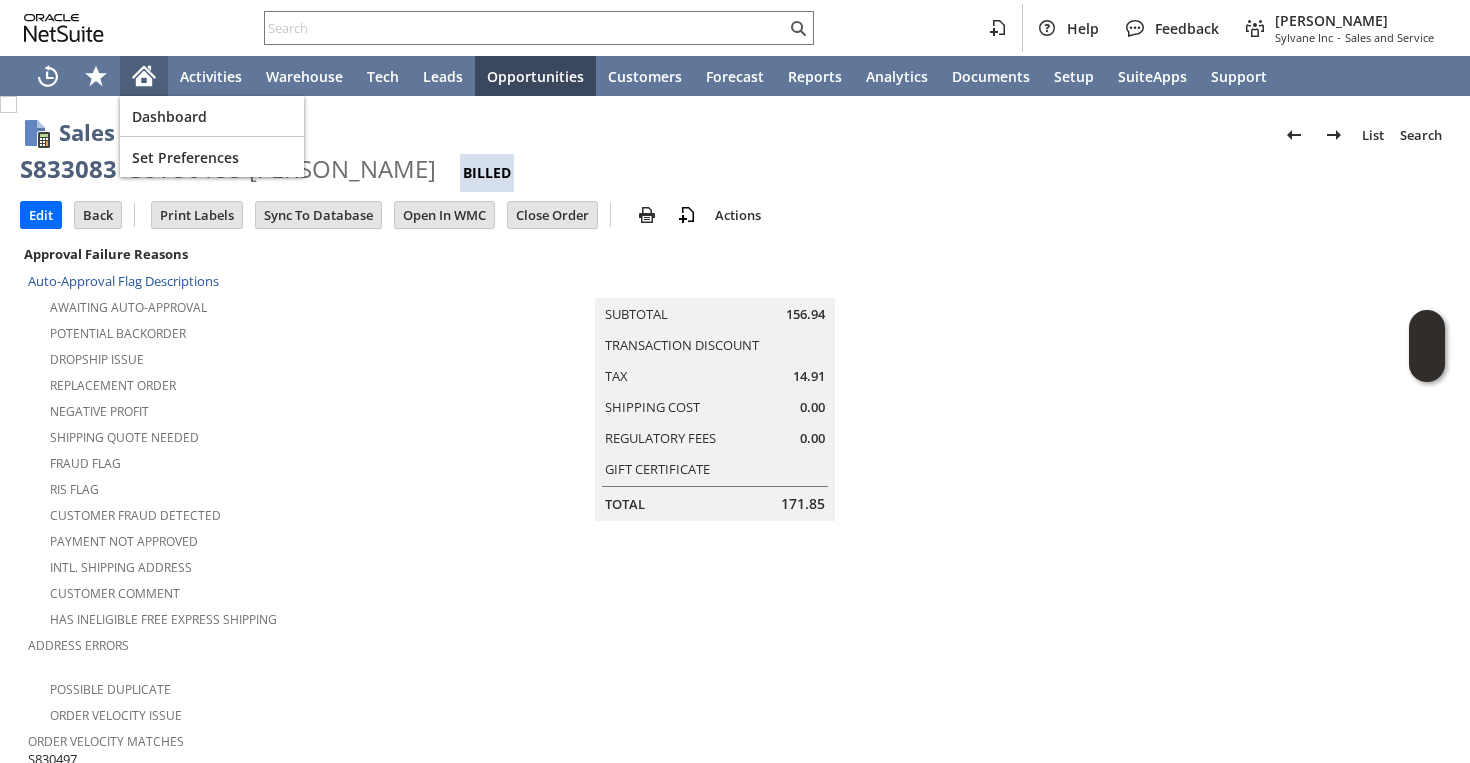 click 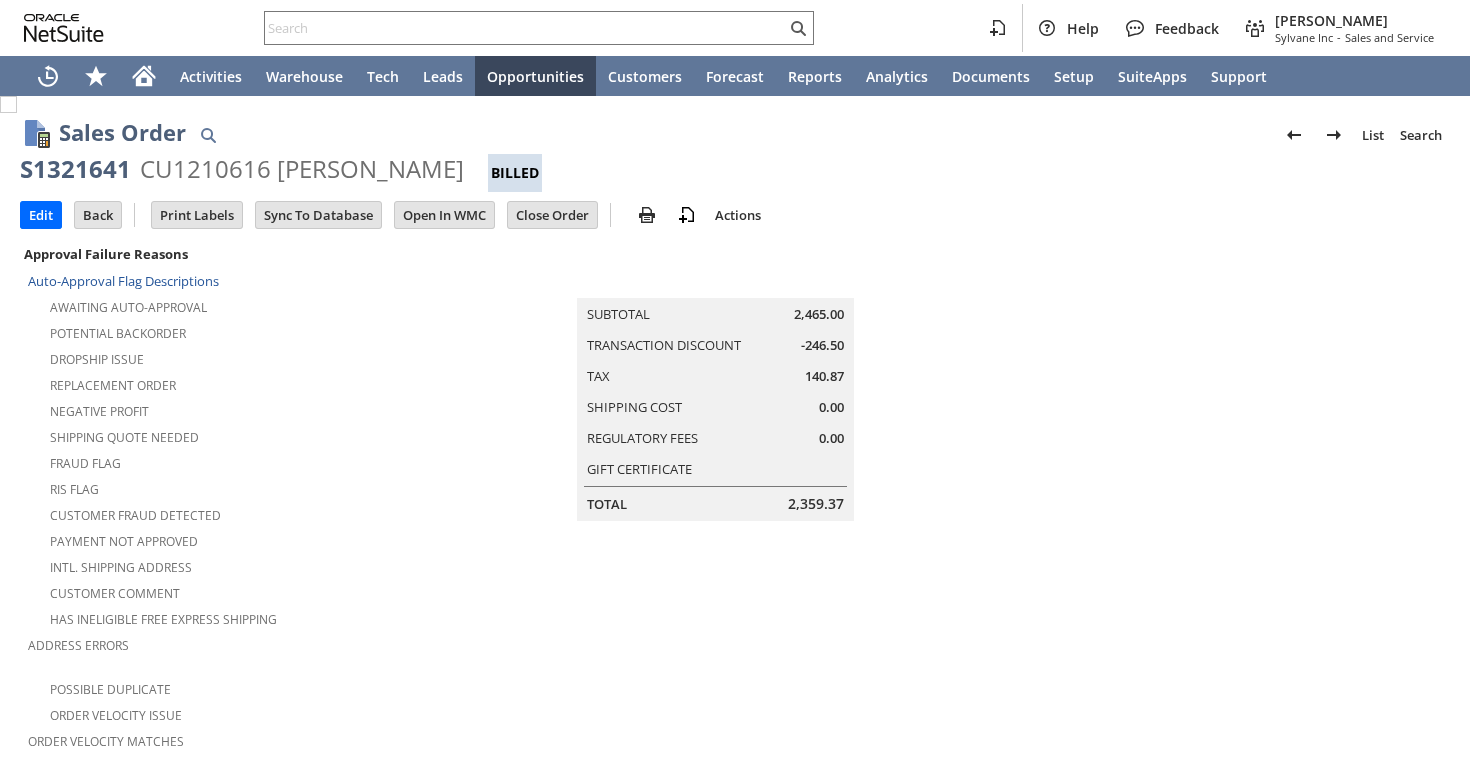 scroll, scrollTop: 0, scrollLeft: 0, axis: both 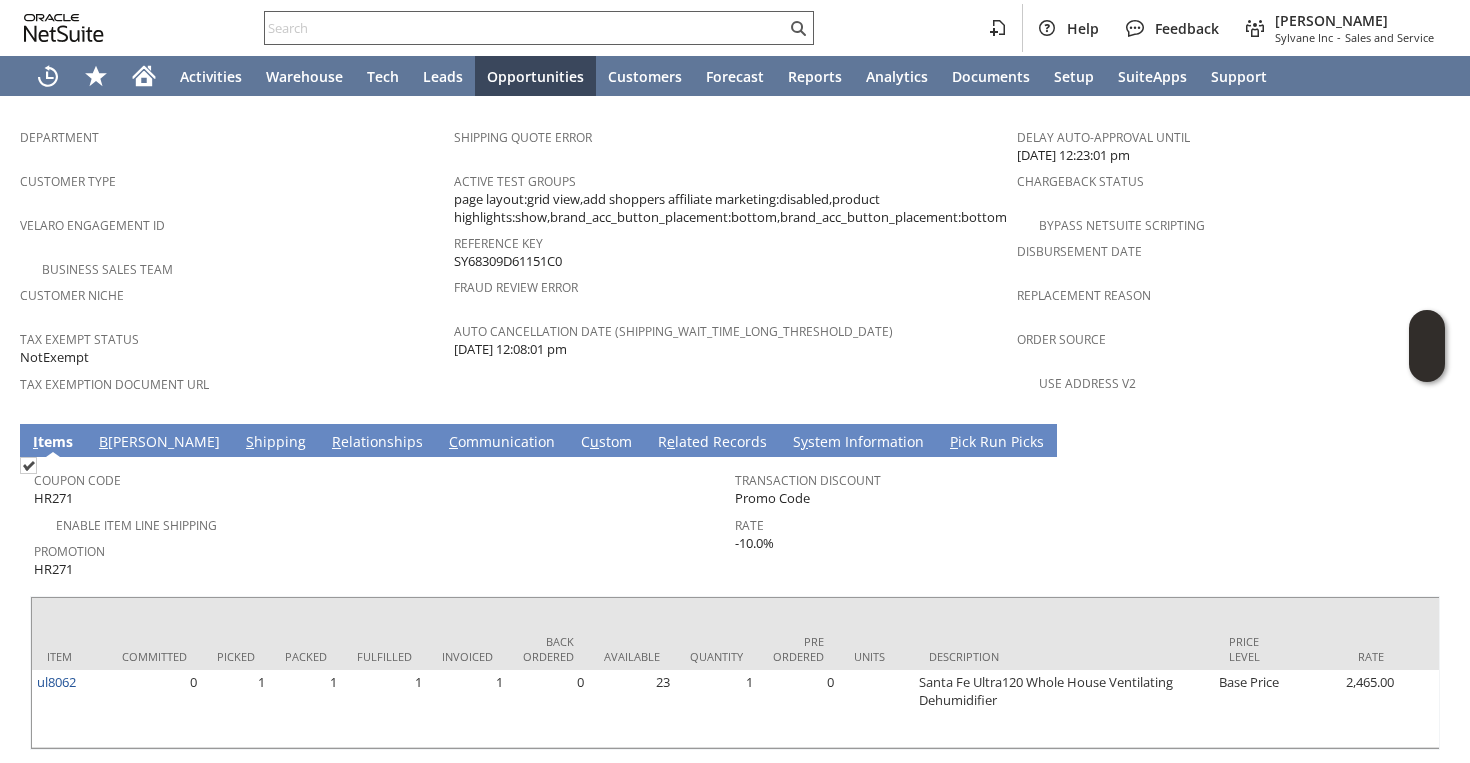 click at bounding box center (525, 28) 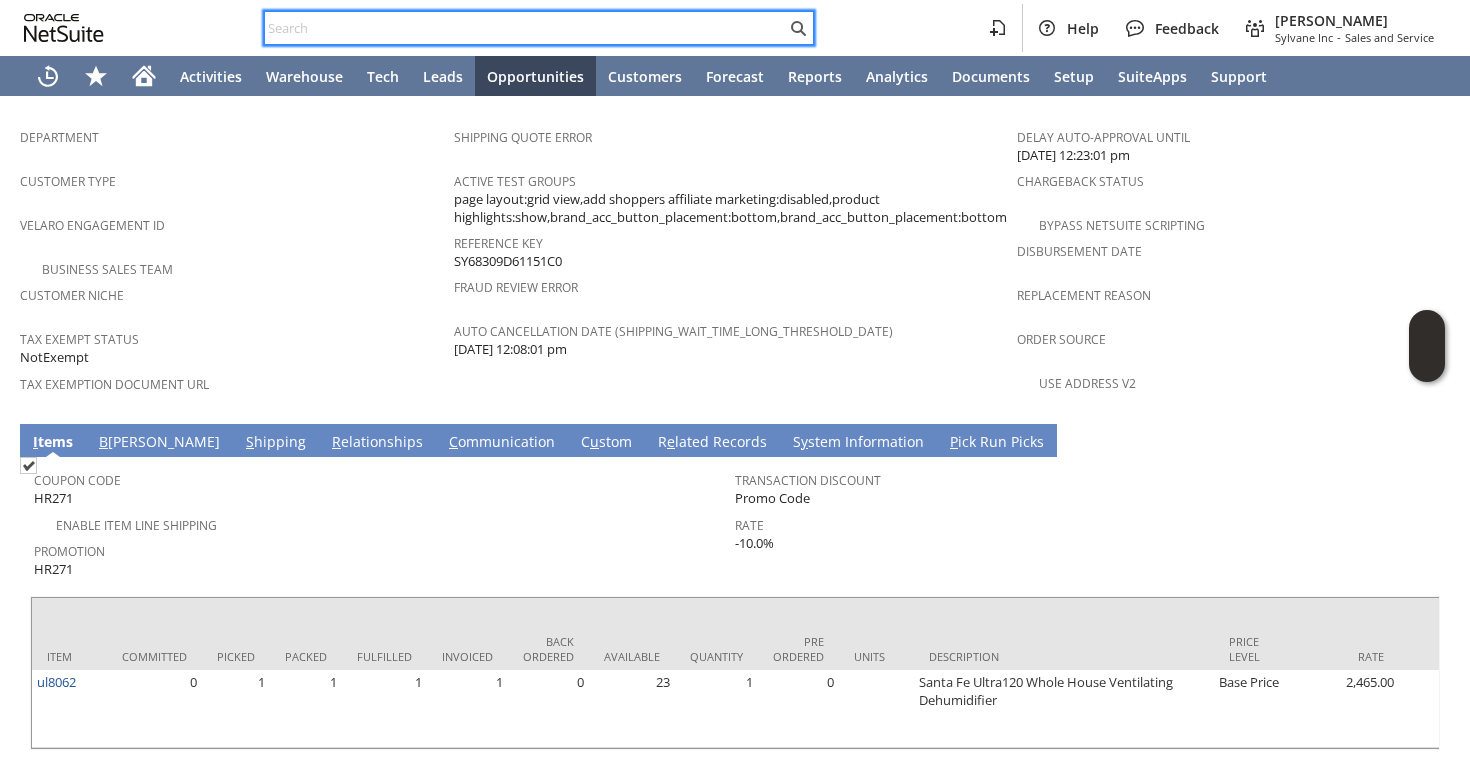 paste on "3109168027" 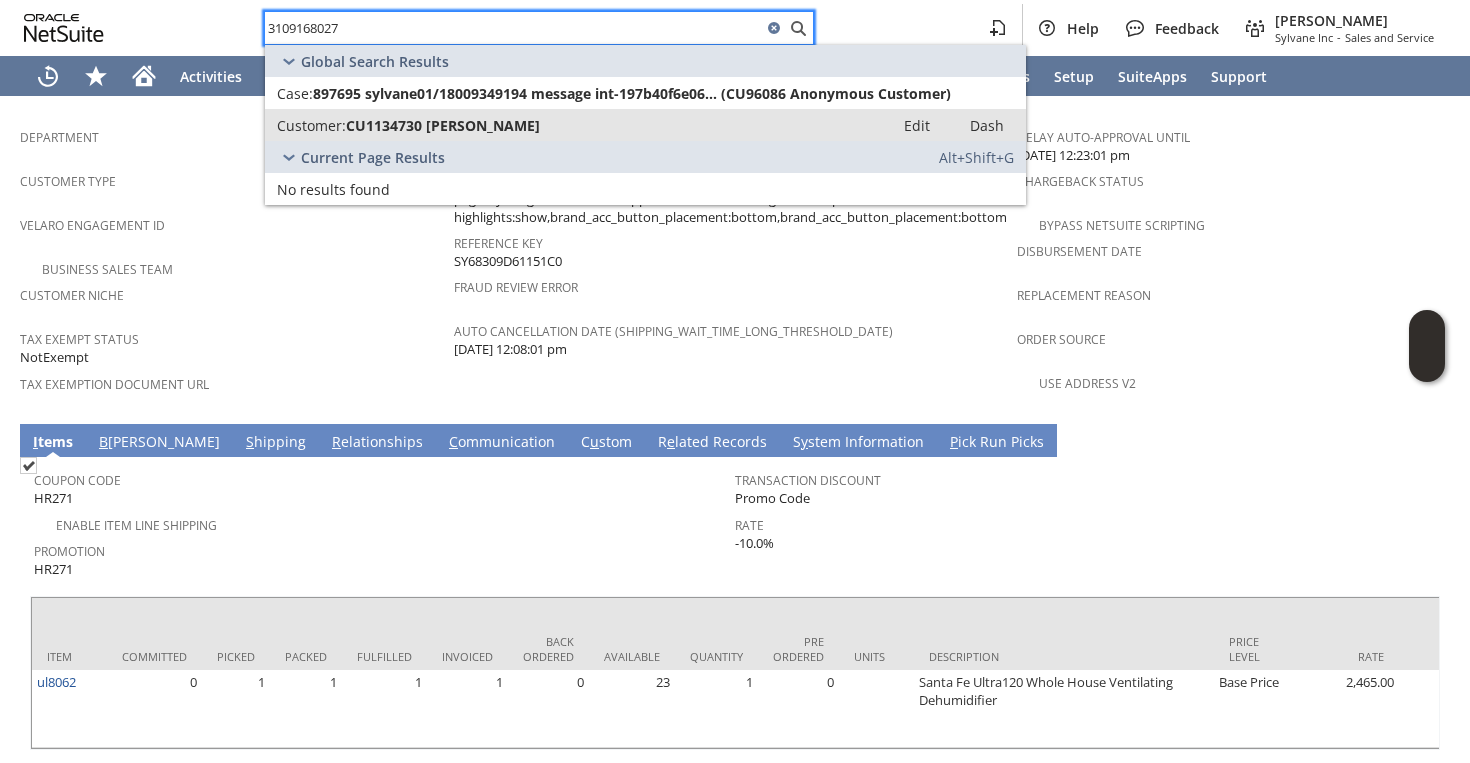 type on "3109168027" 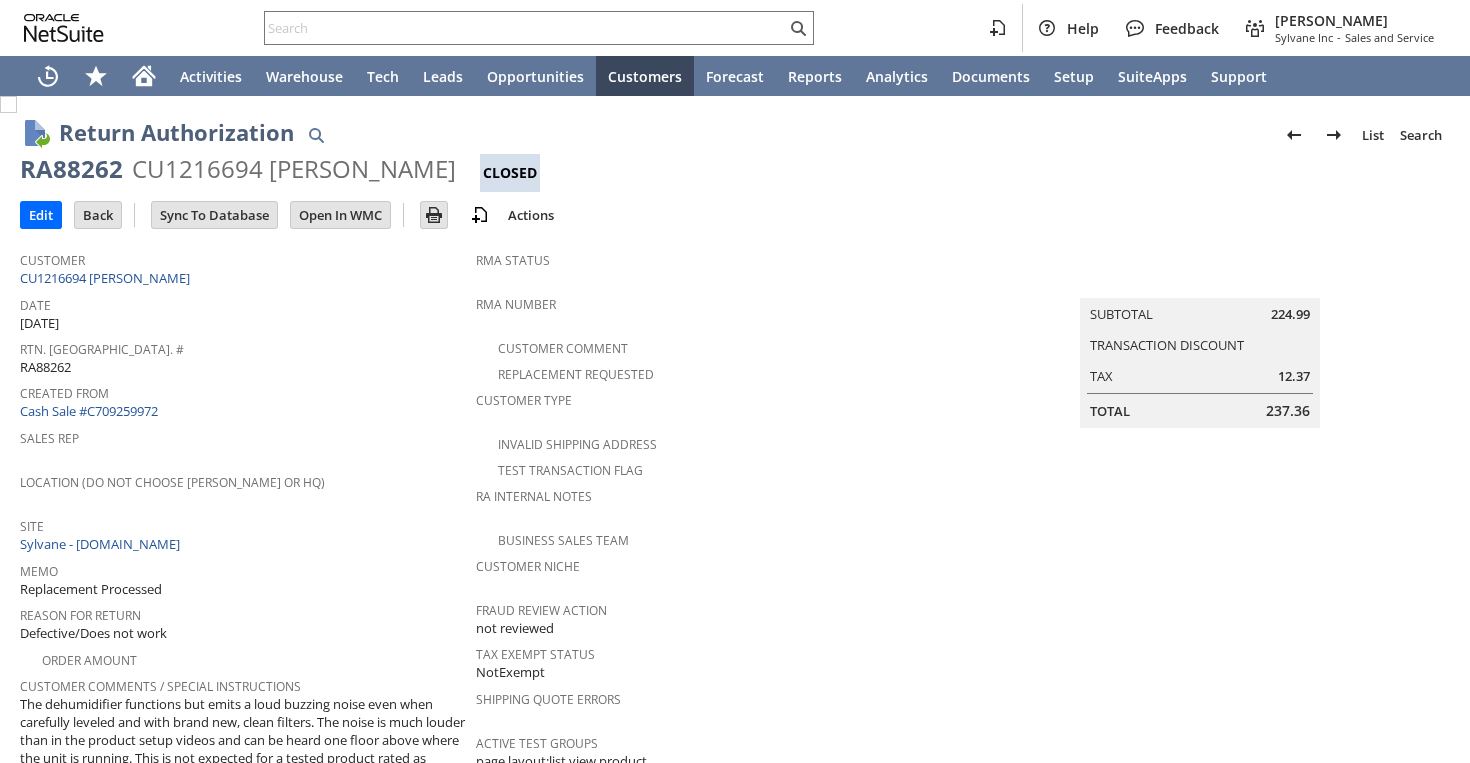 scroll, scrollTop: 0, scrollLeft: 0, axis: both 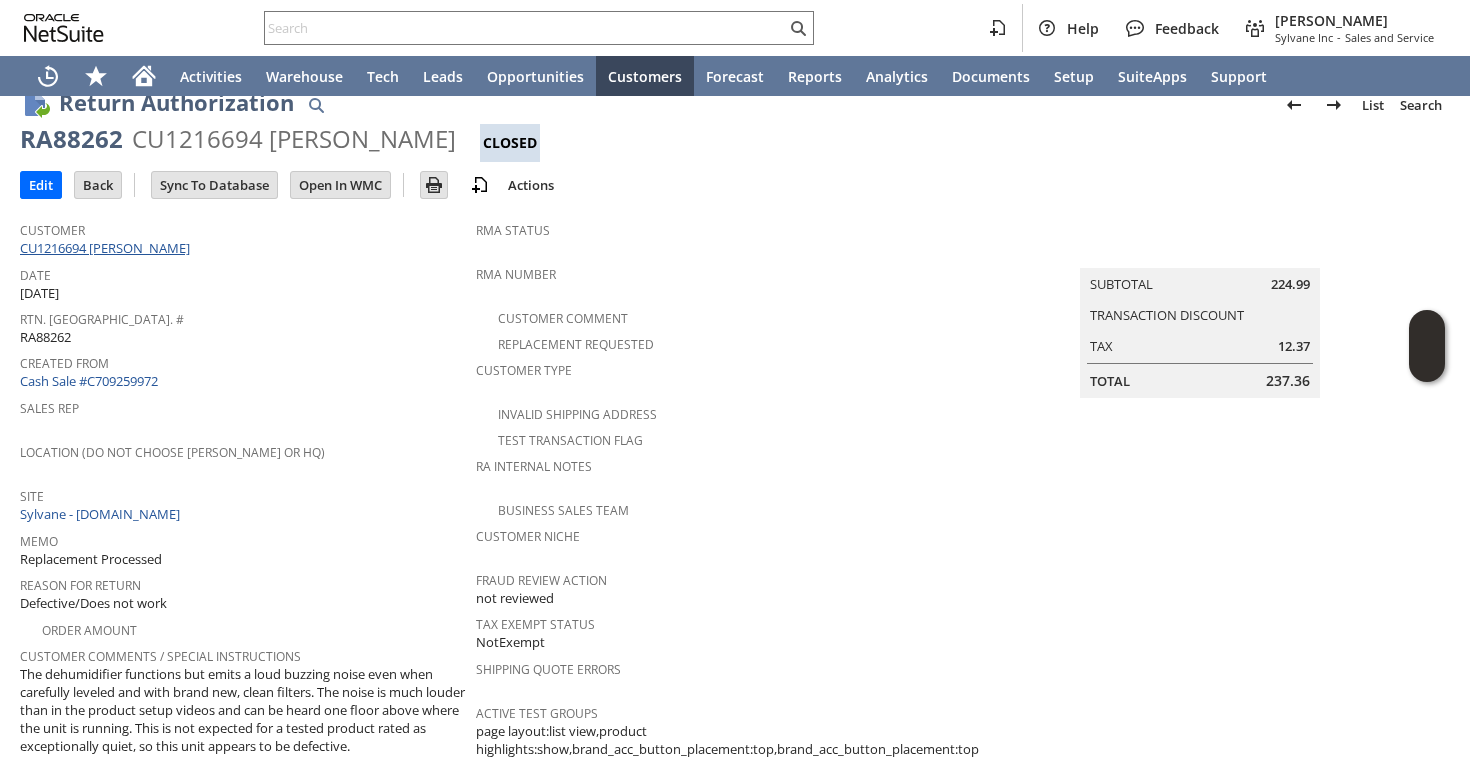 click on "CU1216694 [PERSON_NAME]" at bounding box center (107, 248) 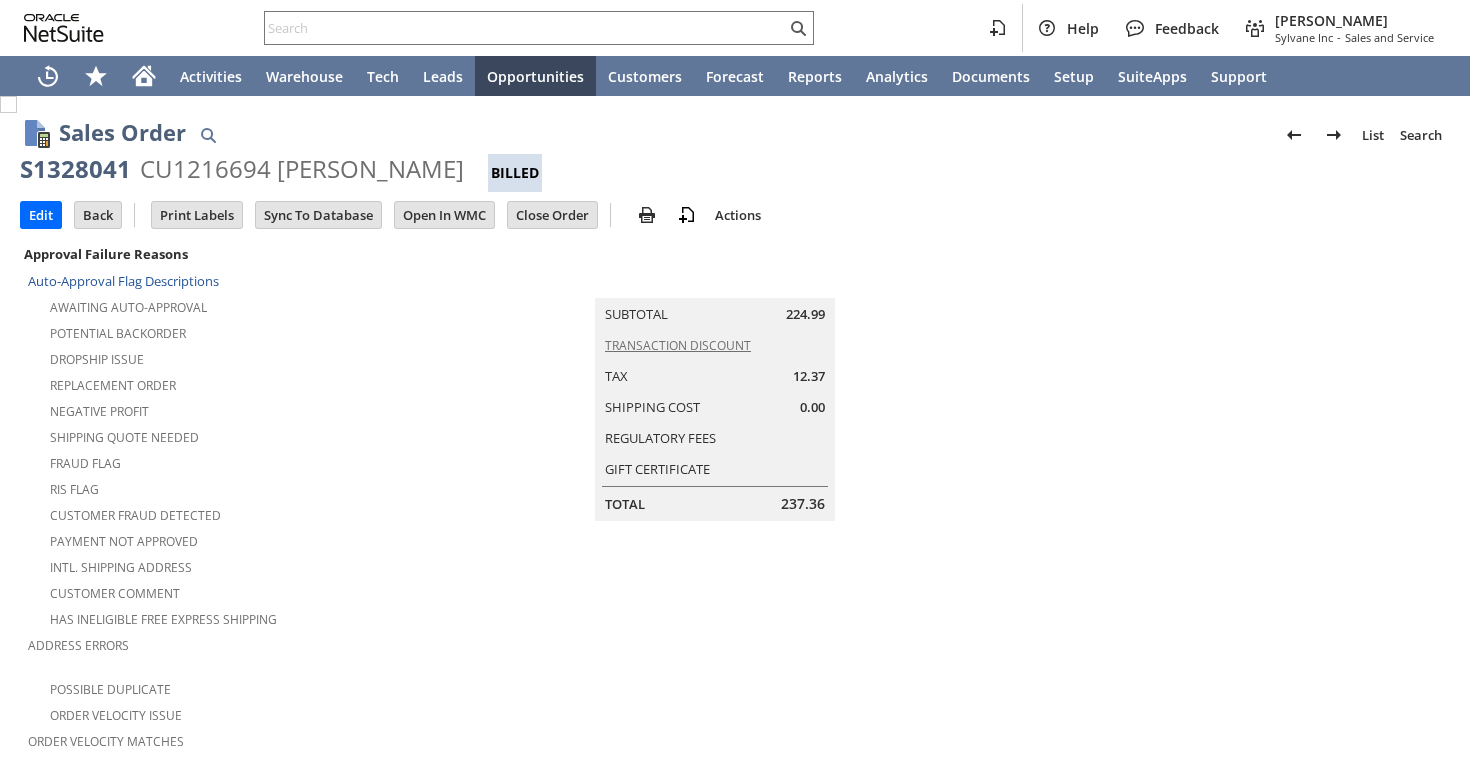 scroll, scrollTop: 0, scrollLeft: 0, axis: both 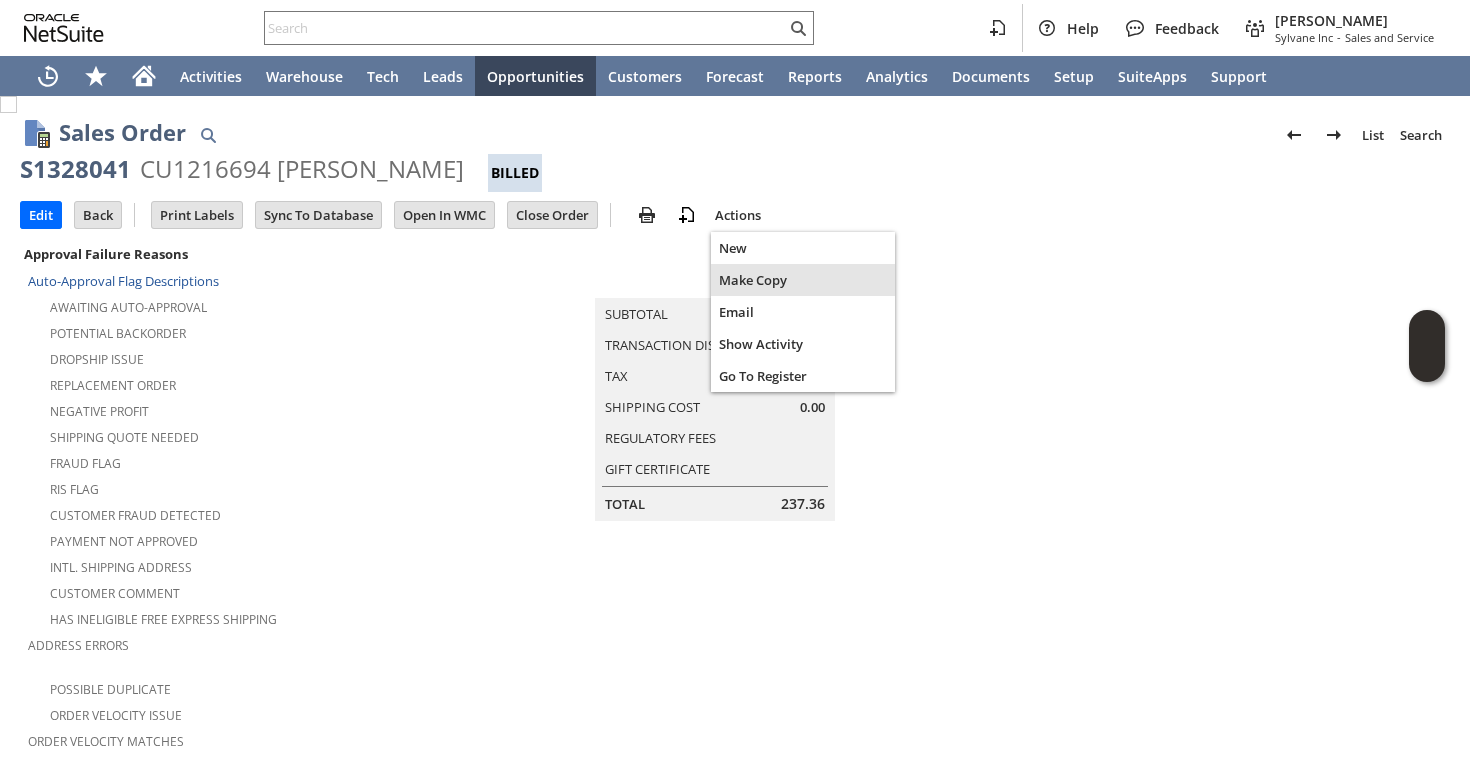 click on "Make Copy" at bounding box center (803, 280) 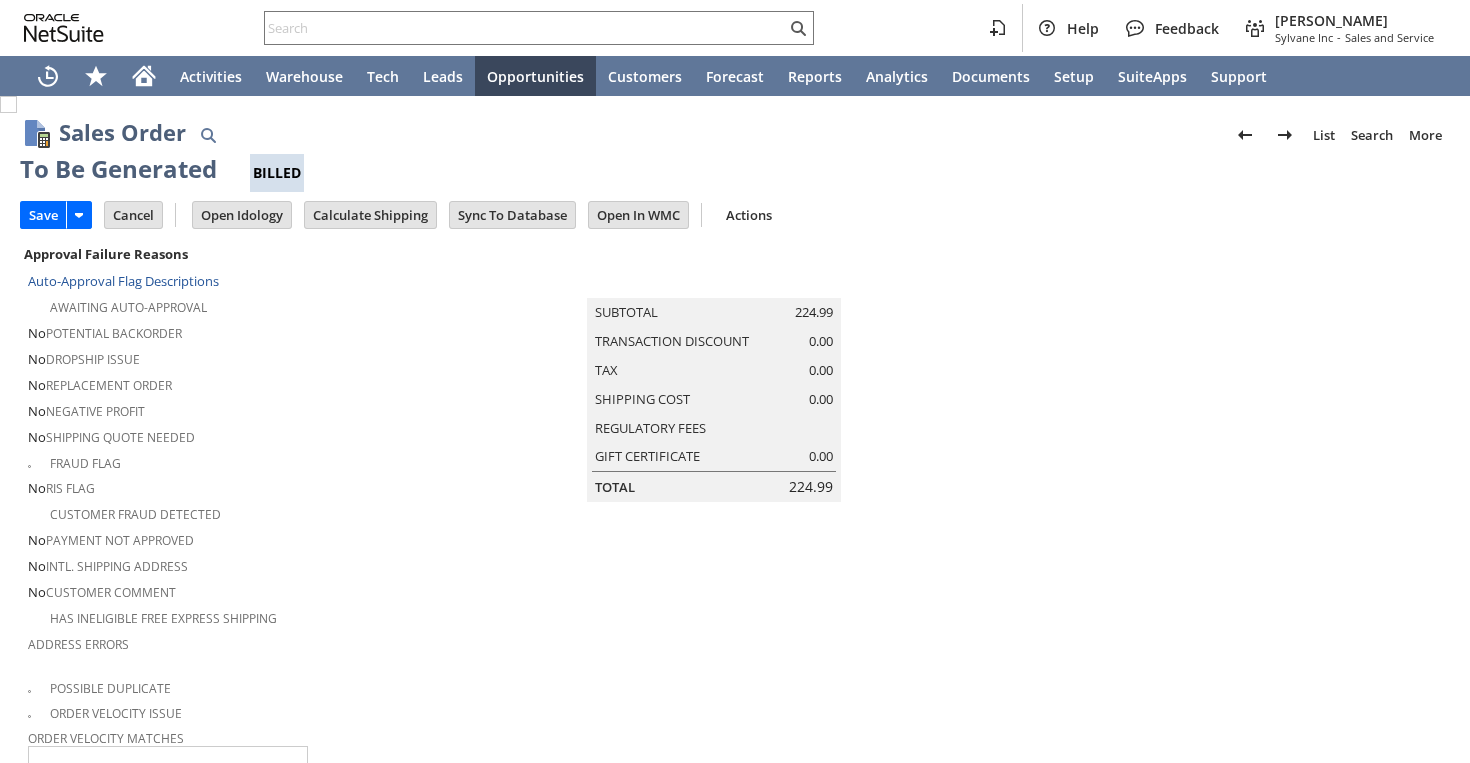 scroll, scrollTop: 0, scrollLeft: 0, axis: both 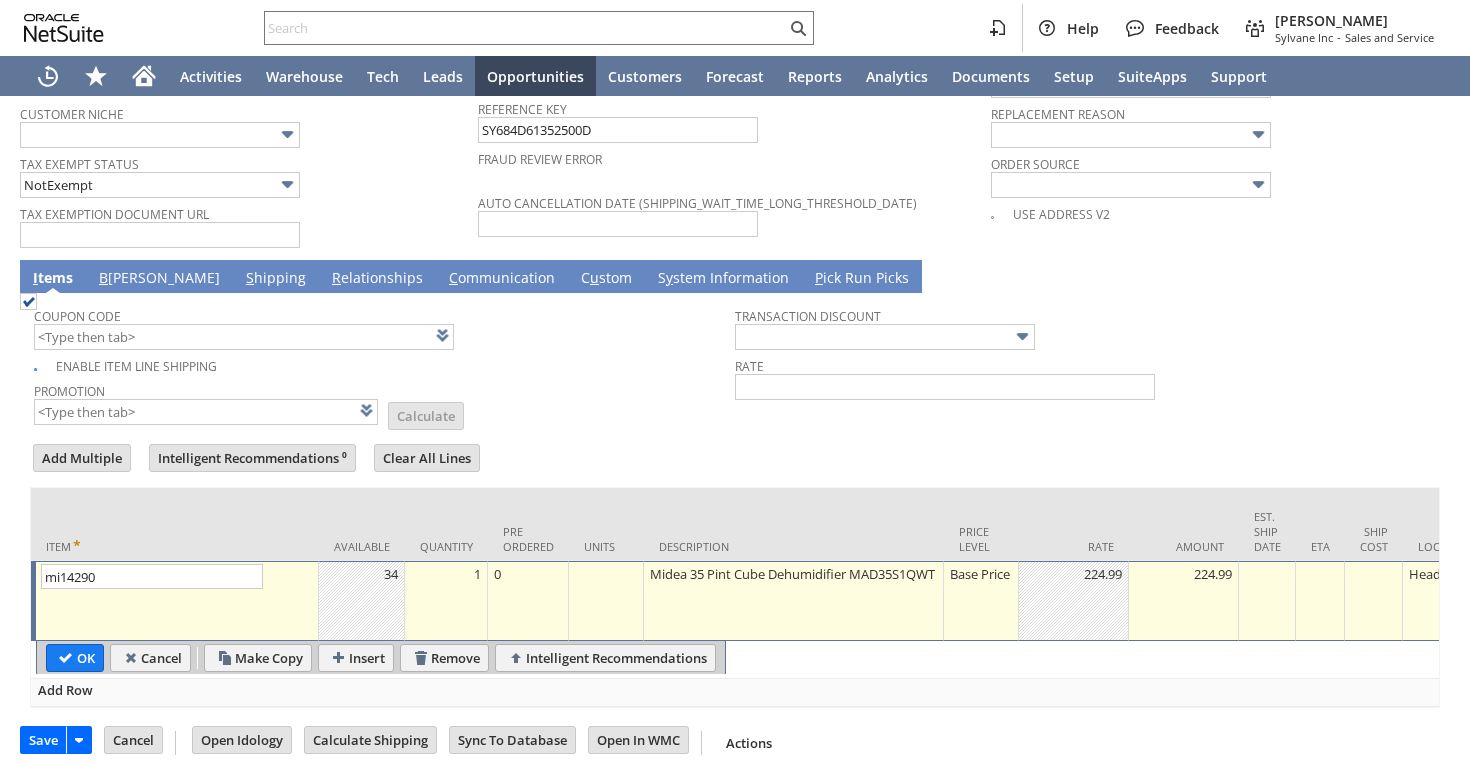 type on "Intelligent Recommendations ⁰" 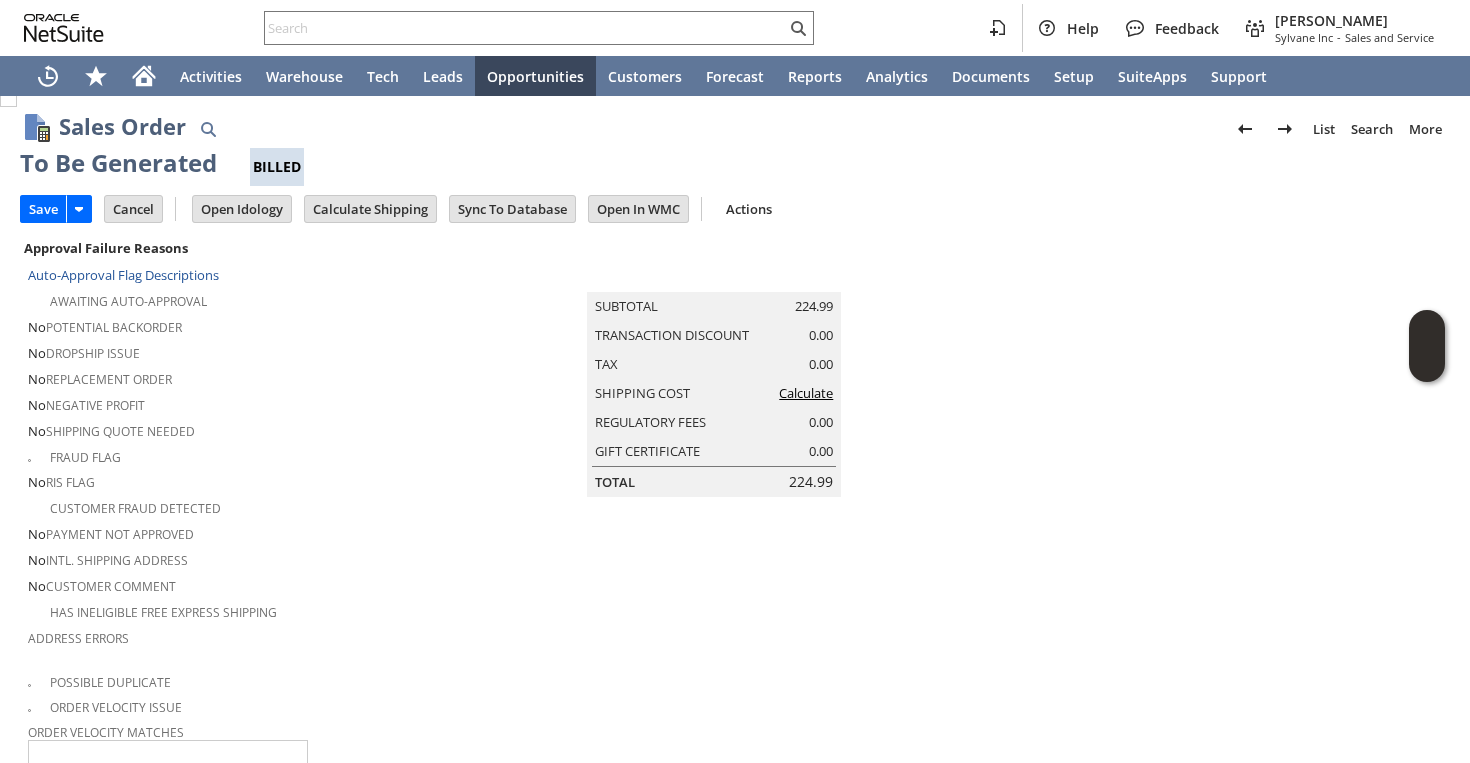 scroll, scrollTop: 0, scrollLeft: 0, axis: both 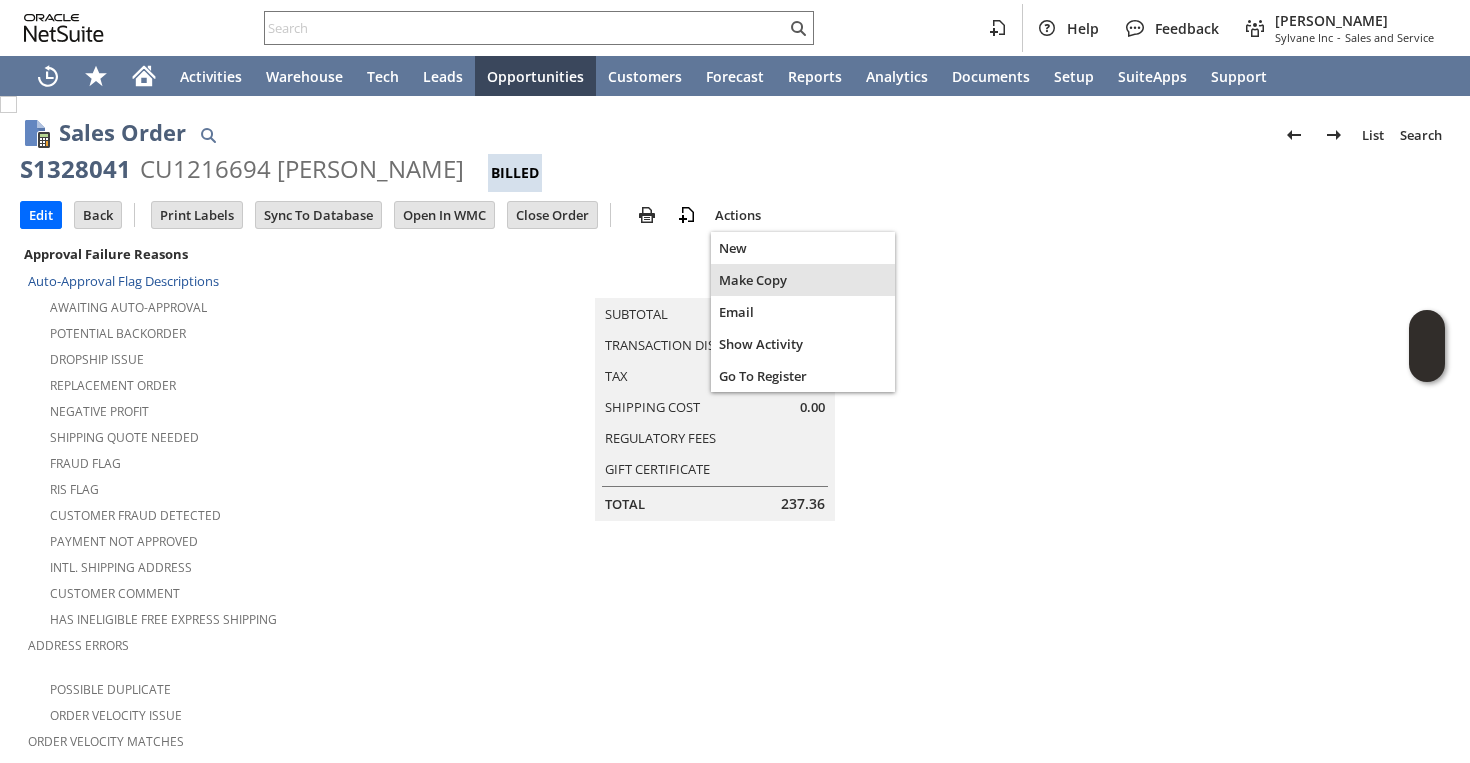 click on "Make Copy" at bounding box center [803, 280] 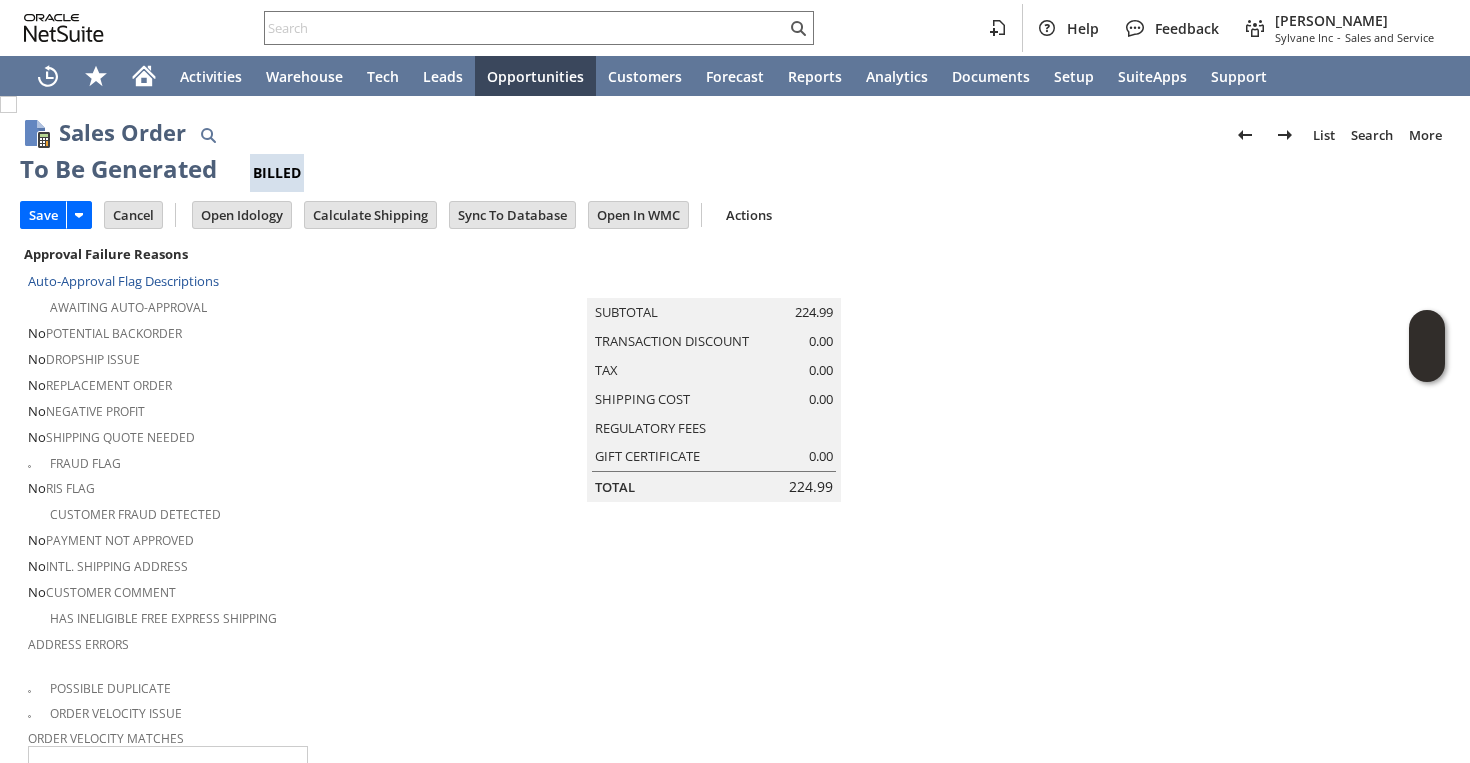 type on "Headquarters - Phone/Fax" 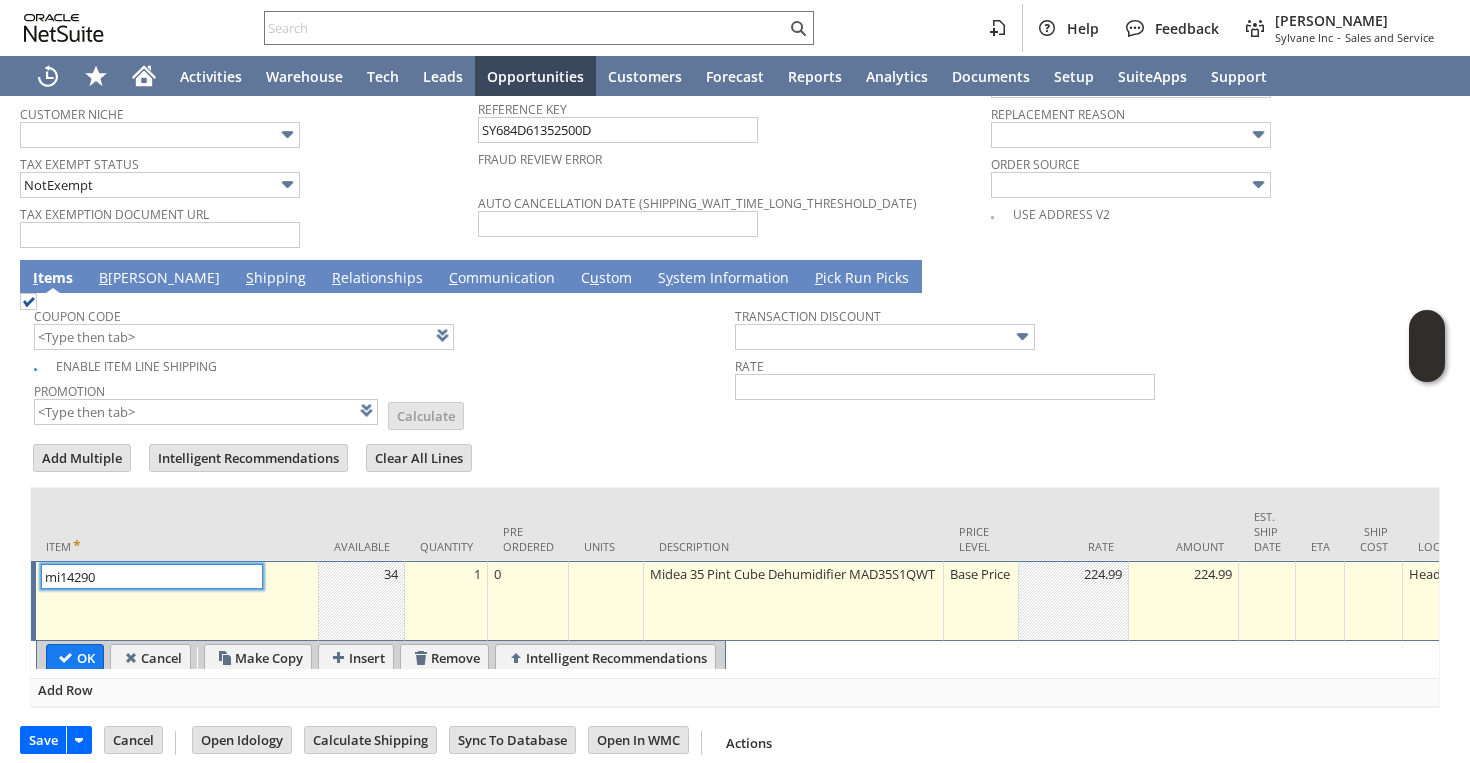 type on "Intelligent Recommendations ⁰" 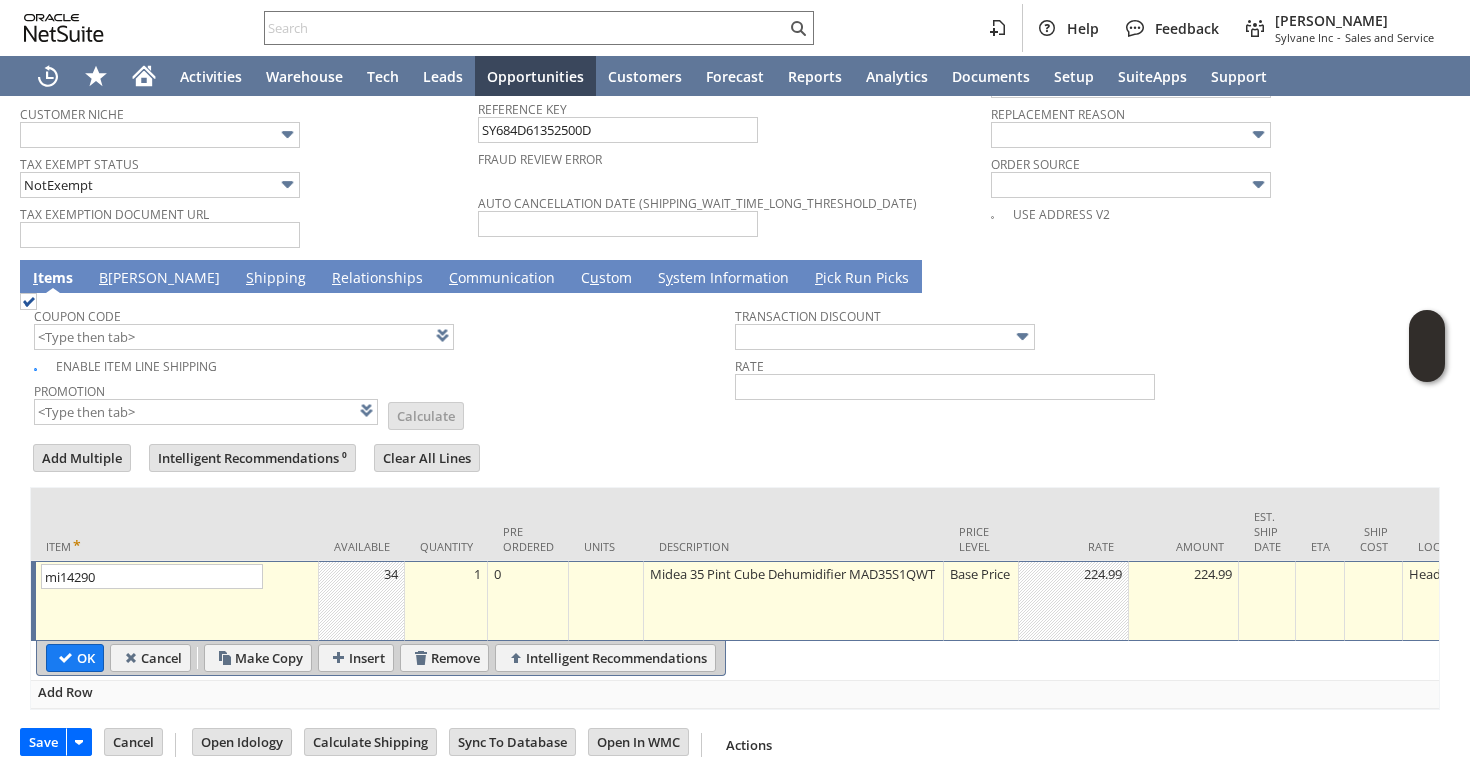 click on "Base Price" at bounding box center (981, 574) 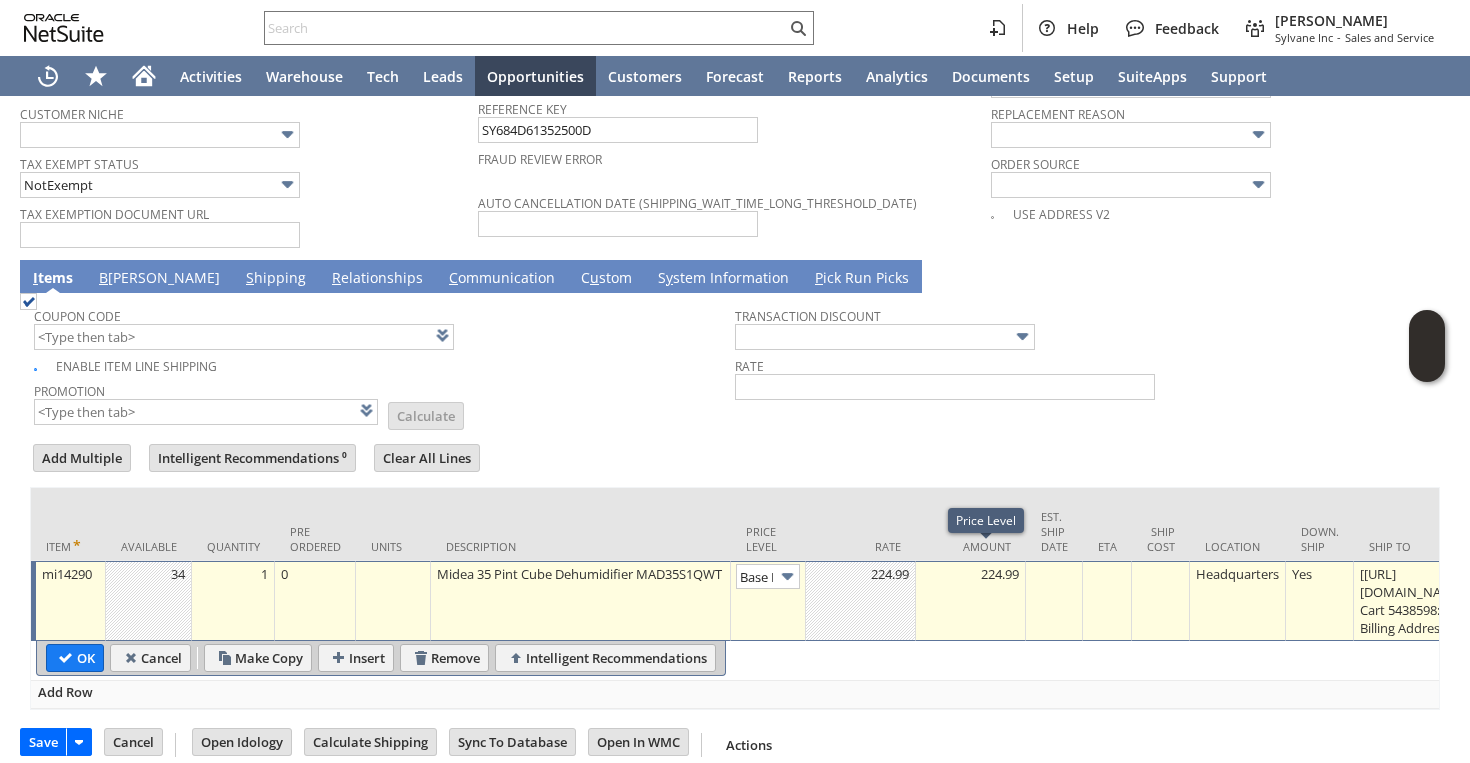 scroll, scrollTop: 0, scrollLeft: 29, axis: horizontal 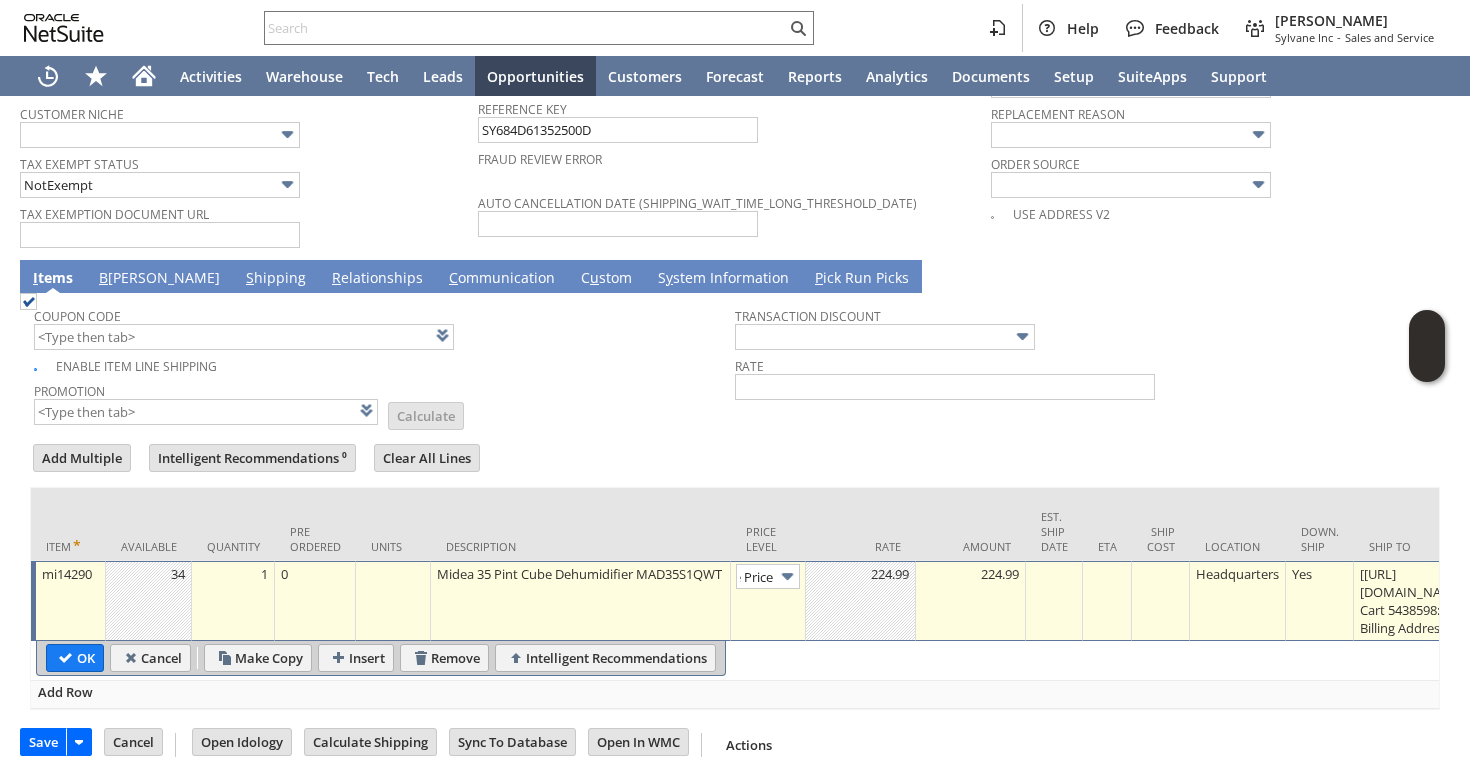 type on "Custom" 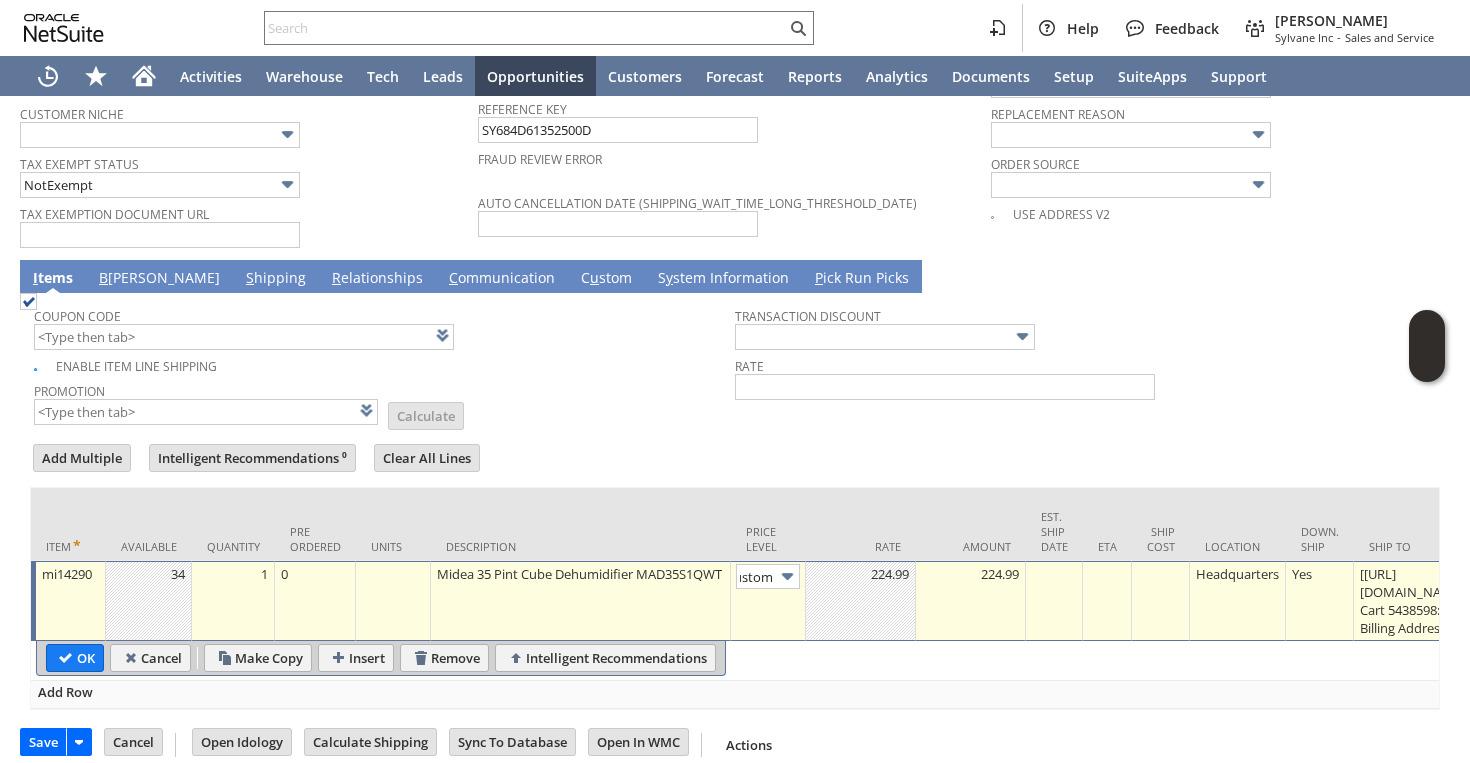 scroll, scrollTop: 0, scrollLeft: 14, axis: horizontal 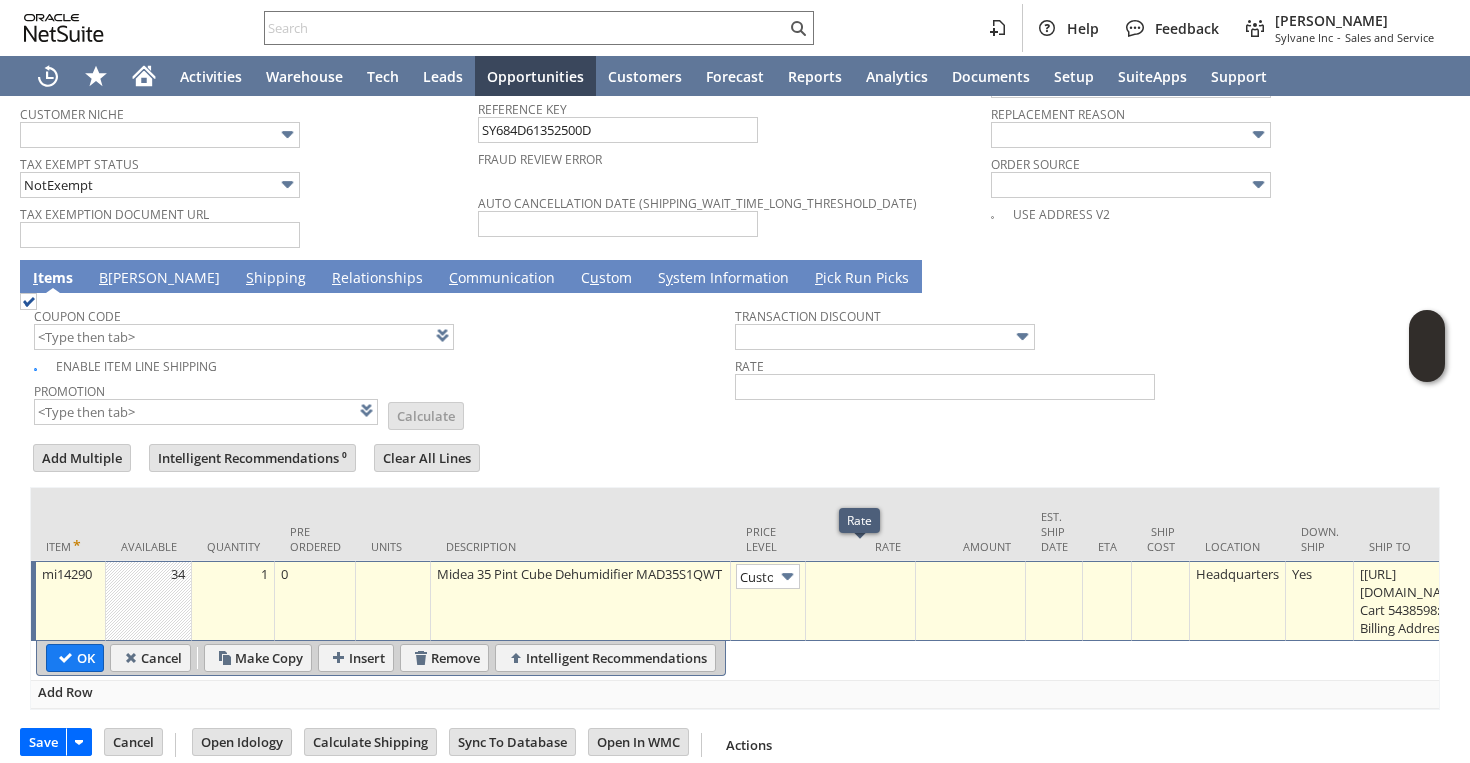 click at bounding box center [860, 574] 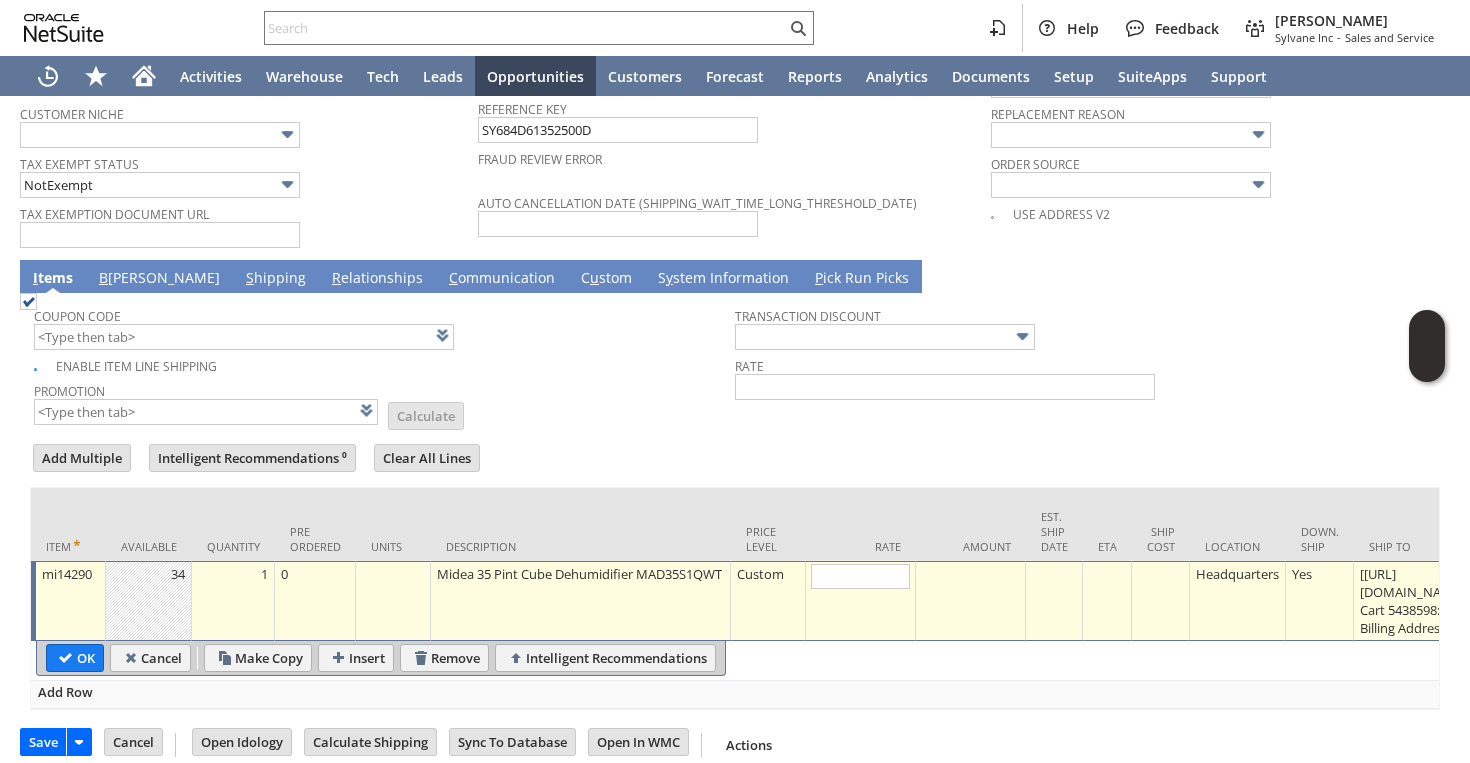 type on "0" 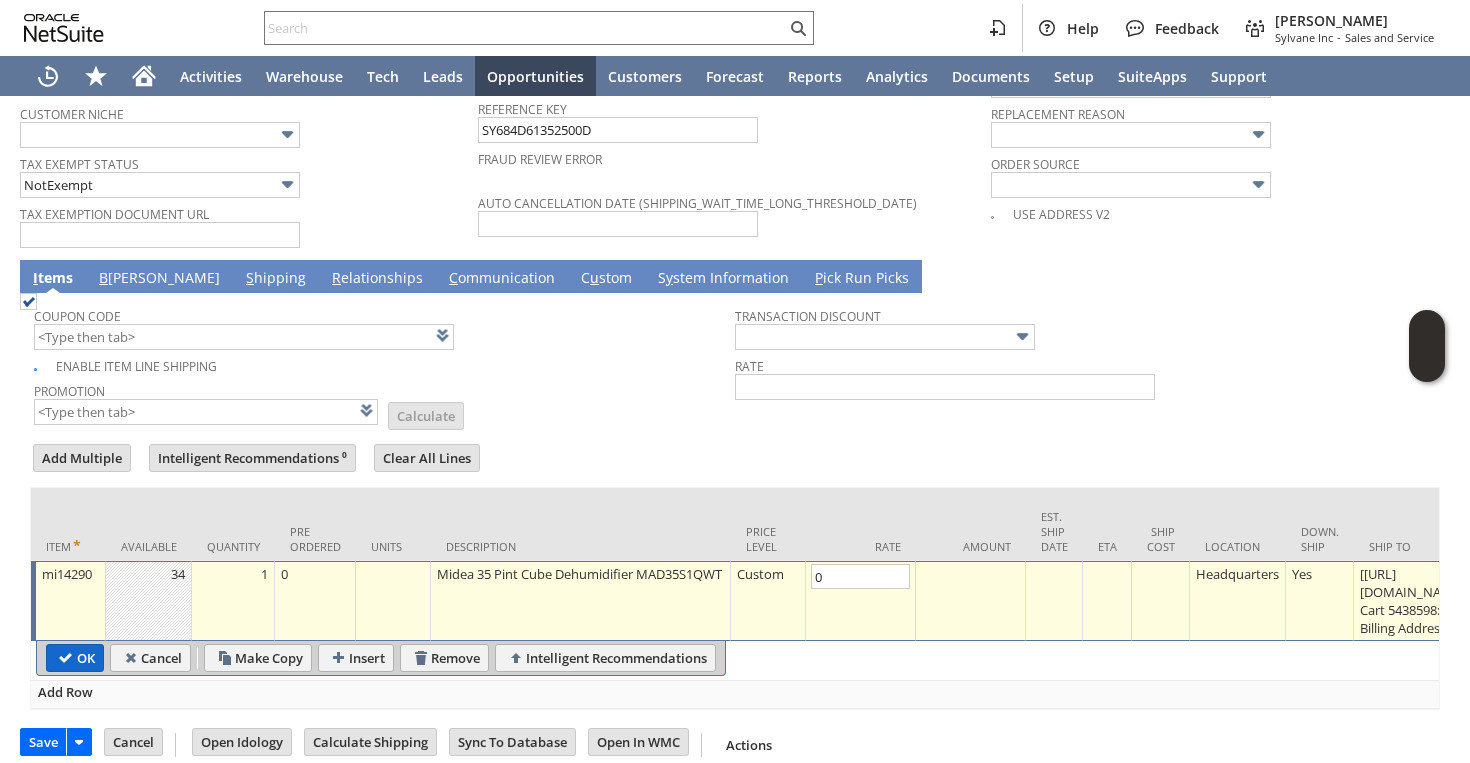 click on "OK" at bounding box center (75, 658) 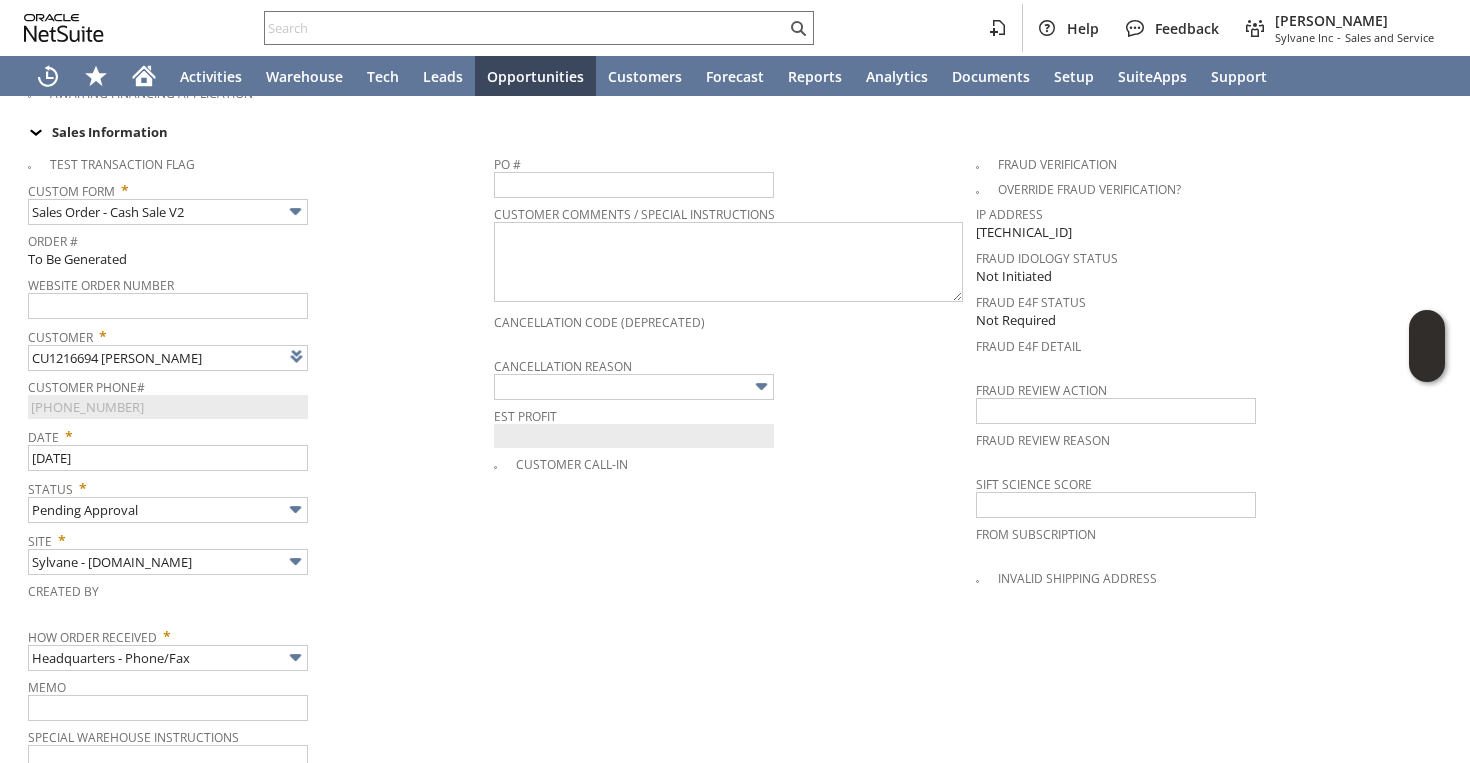 scroll, scrollTop: 748, scrollLeft: 0, axis: vertical 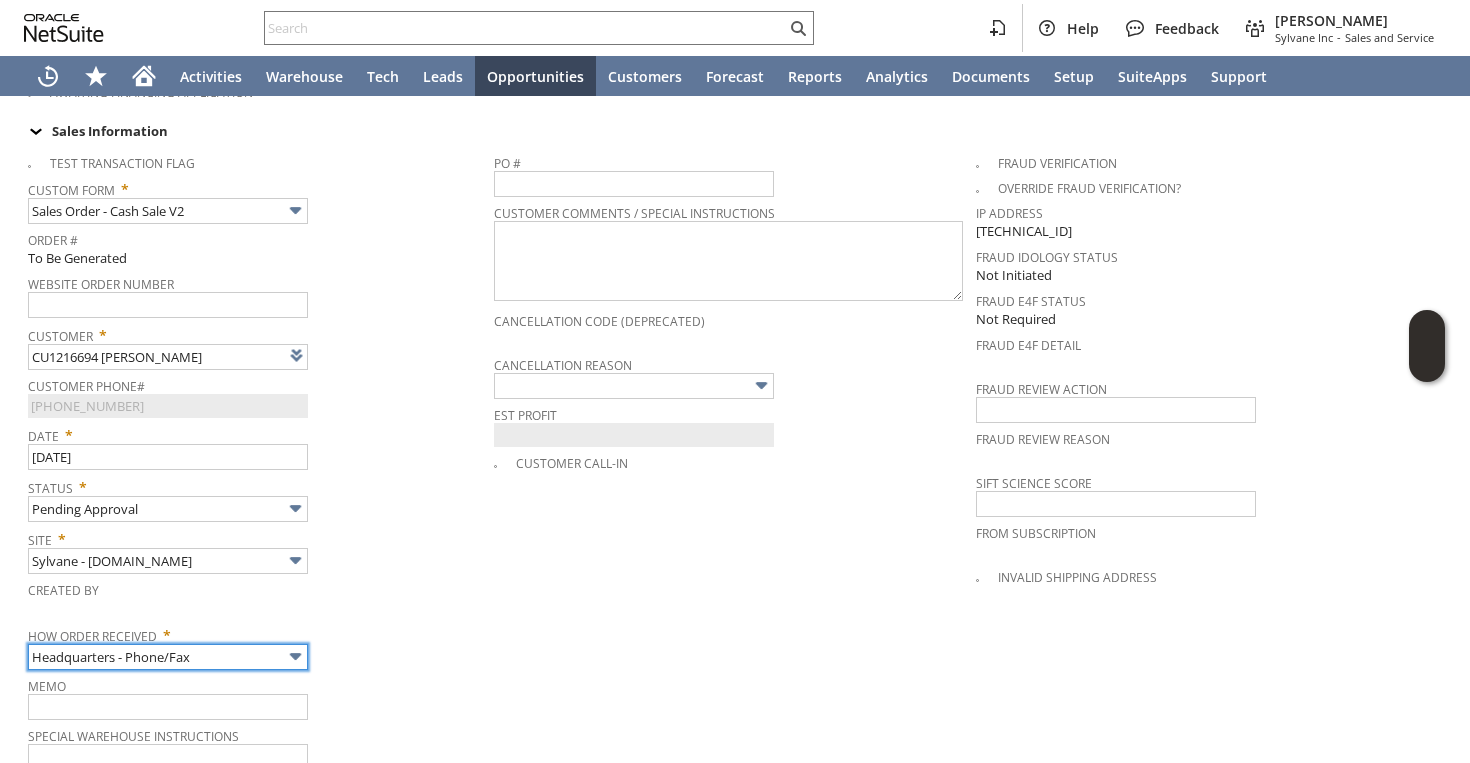 click on "Headquarters - Phone/Fax" at bounding box center [168, 657] 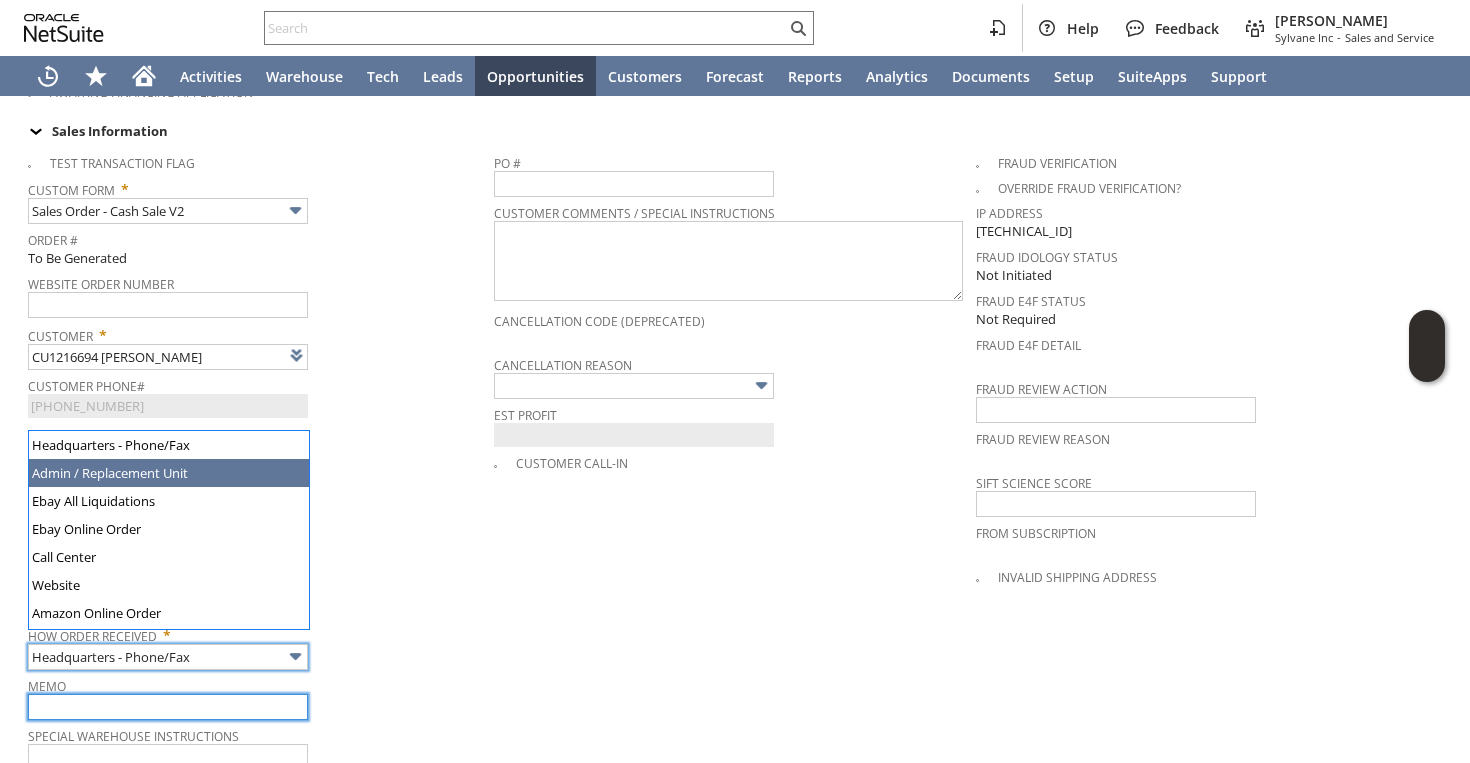 click at bounding box center [168, 707] 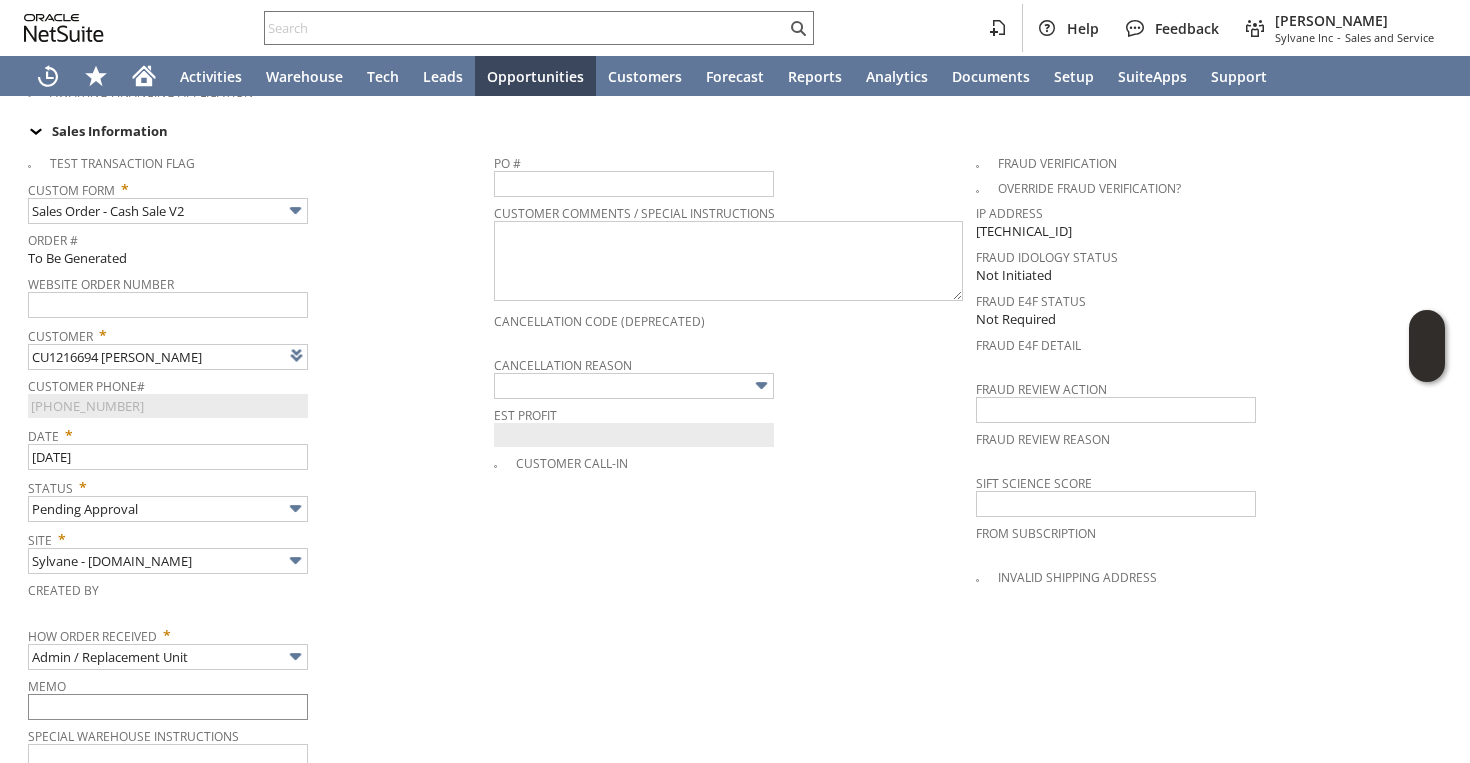 scroll, scrollTop: 1602, scrollLeft: 0, axis: vertical 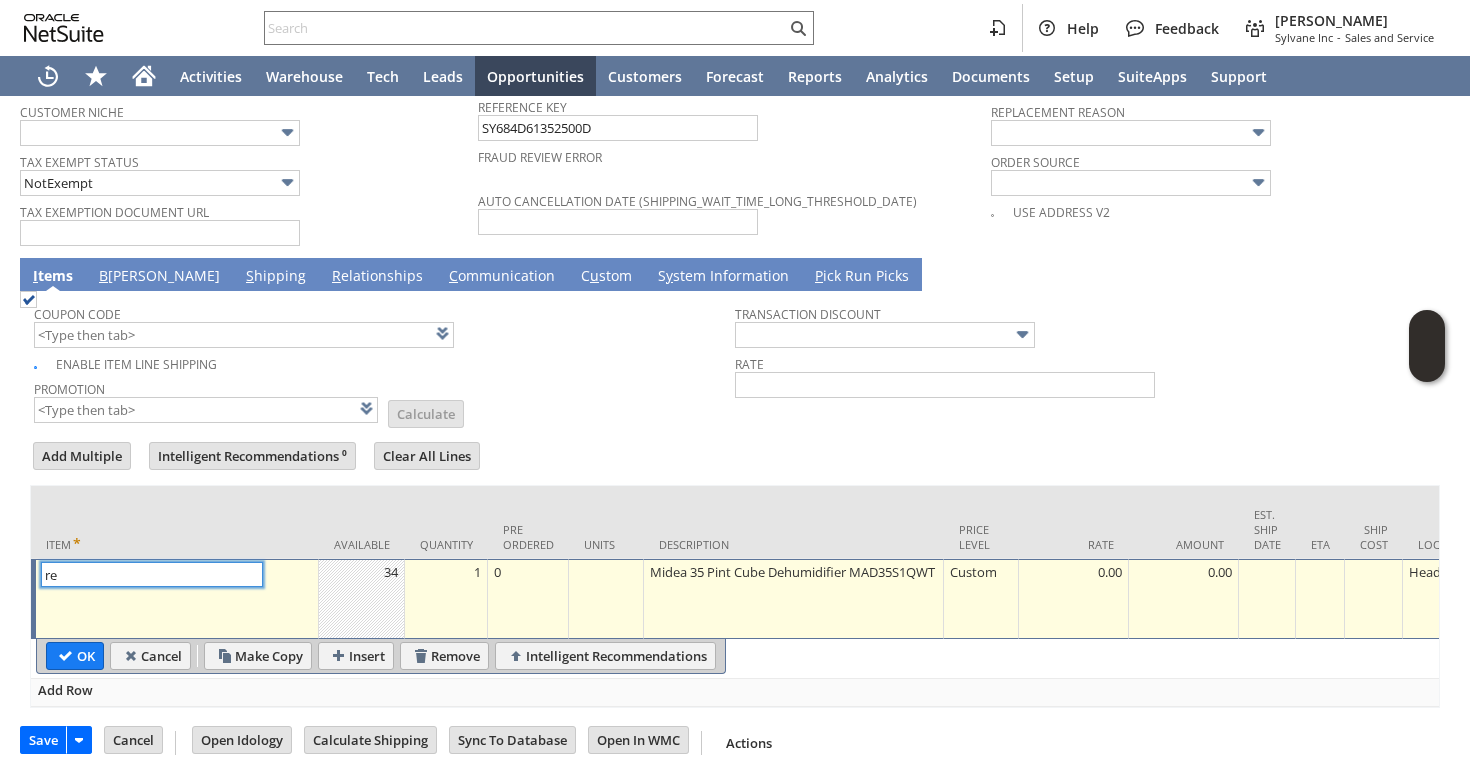 type on "r" 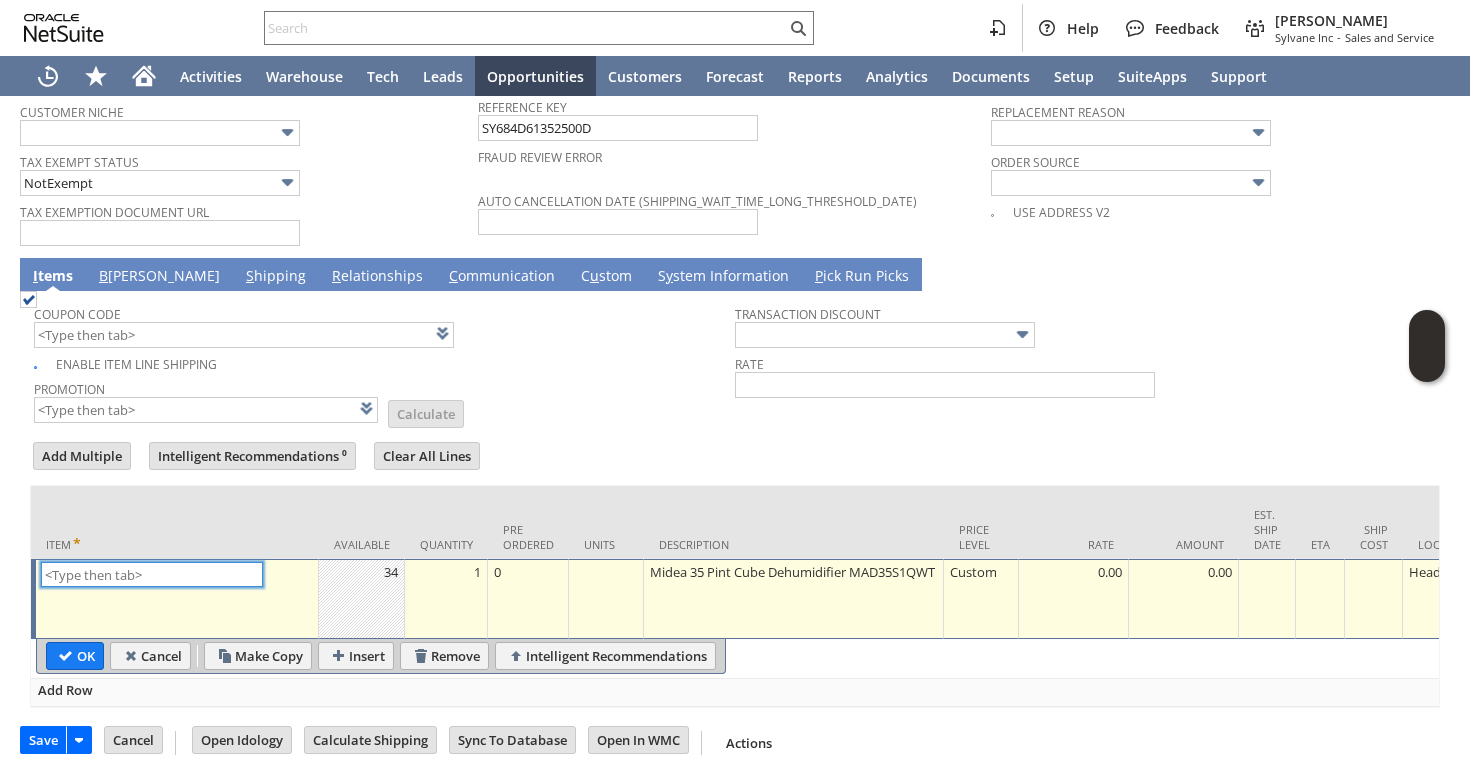 type 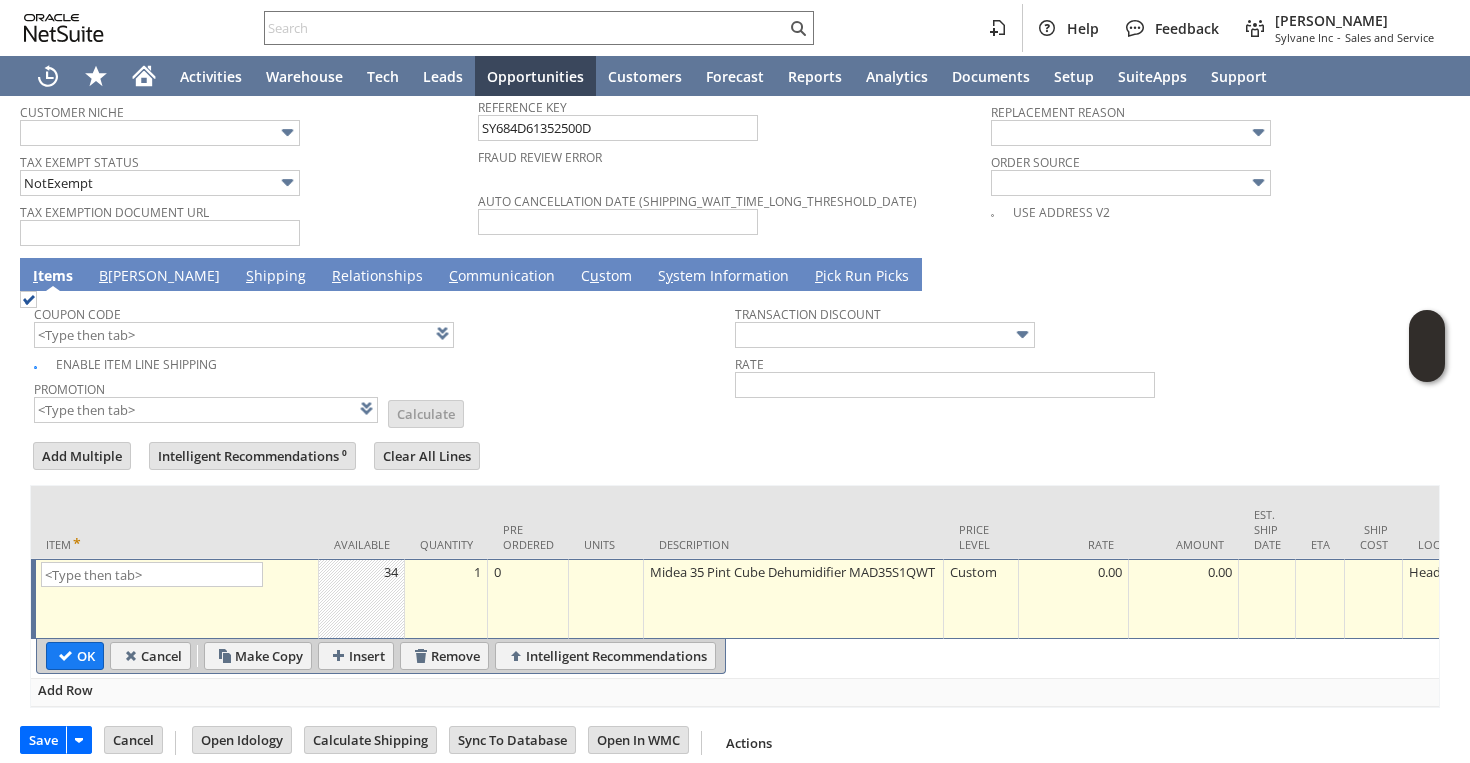 click on "Help Feedback Faye Neri Sylvane Inc  -  Sales and Service
Activities Warehouse Tech Leads Opportunities Customers Forecast Reports Analytics Documents Setup SuiteApps Support
Sales Order
List
Search
More
Add To Shortcuts
To Be Generated
Billed
Go
Save
Save
Save & New" at bounding box center (735, 381) 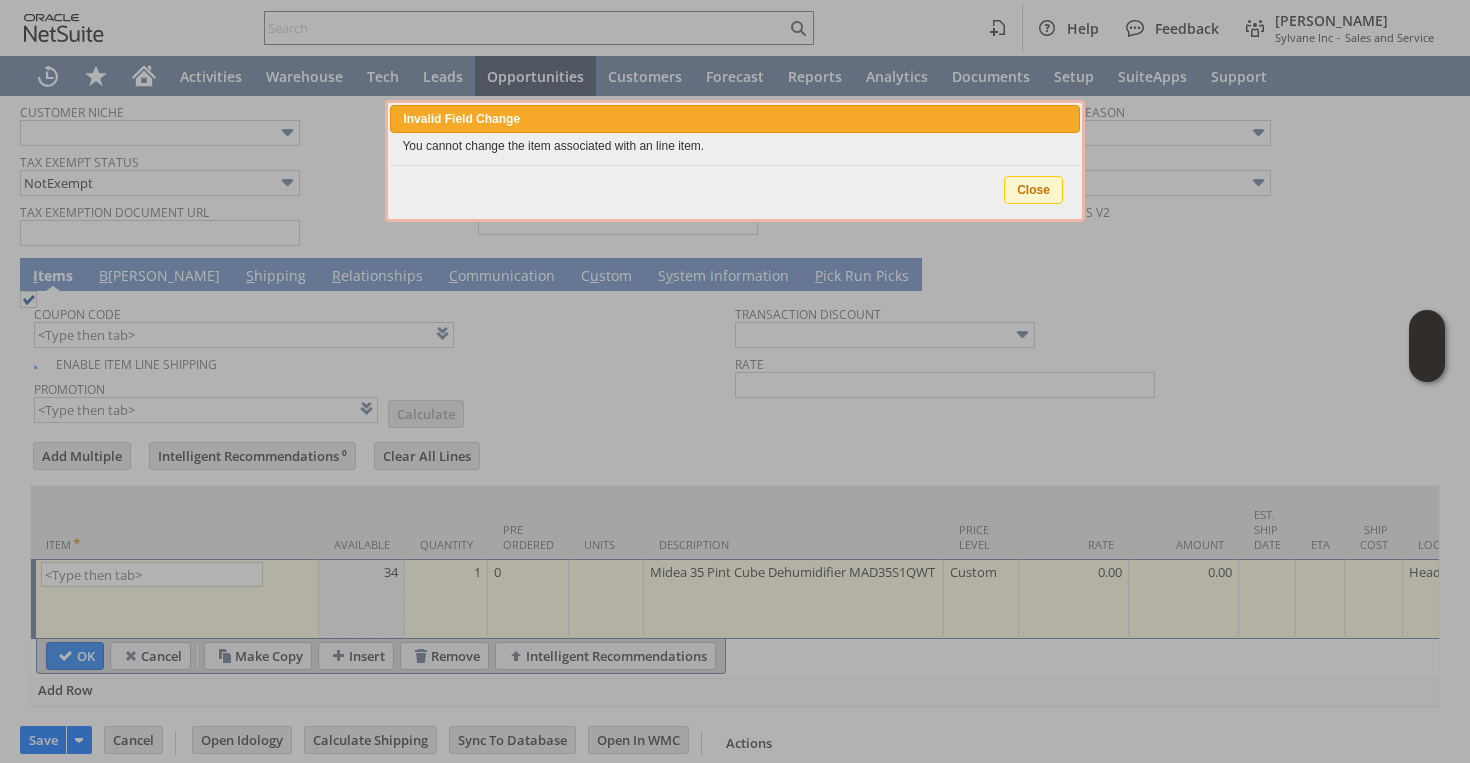 click on "Close" at bounding box center (1033, 190) 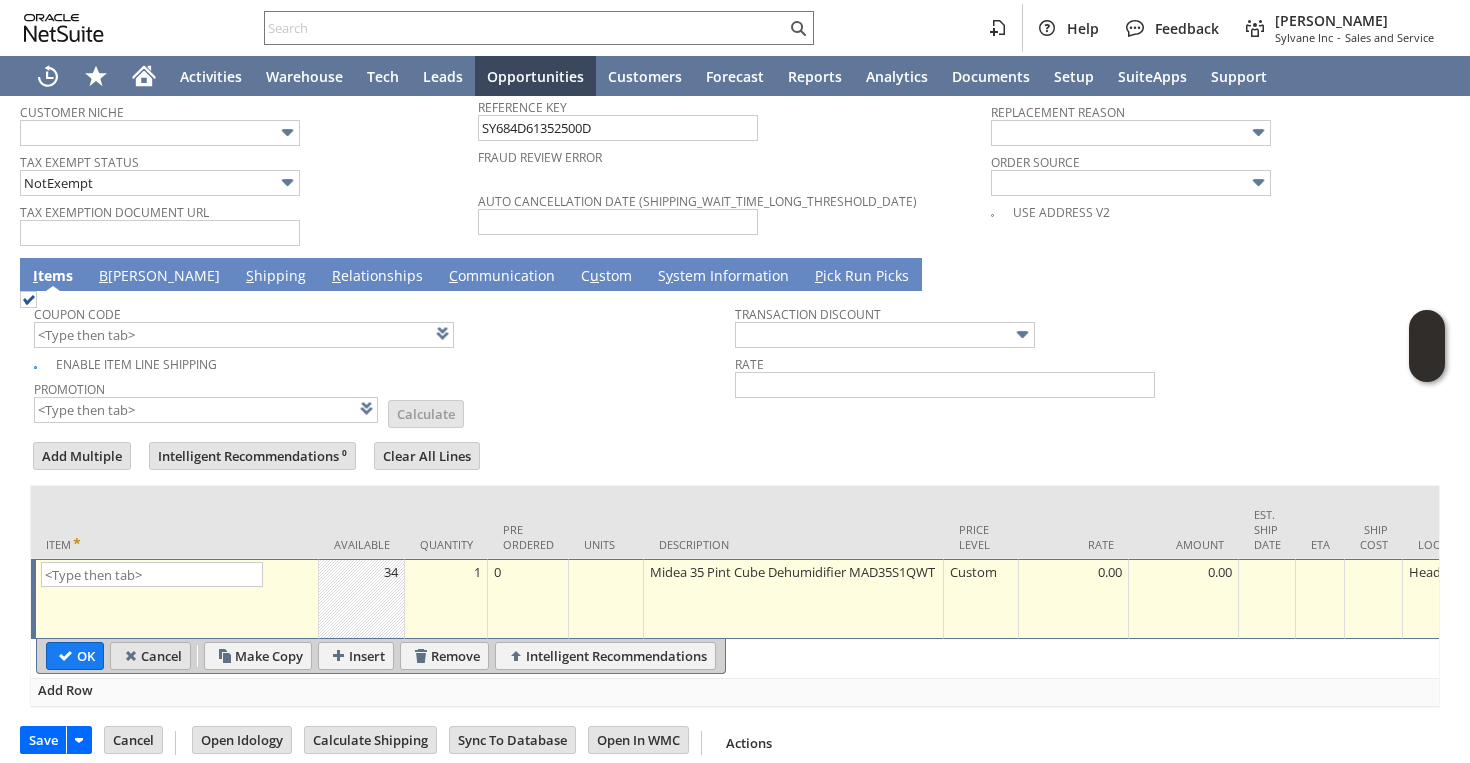 click on "Cancel" at bounding box center [150, 656] 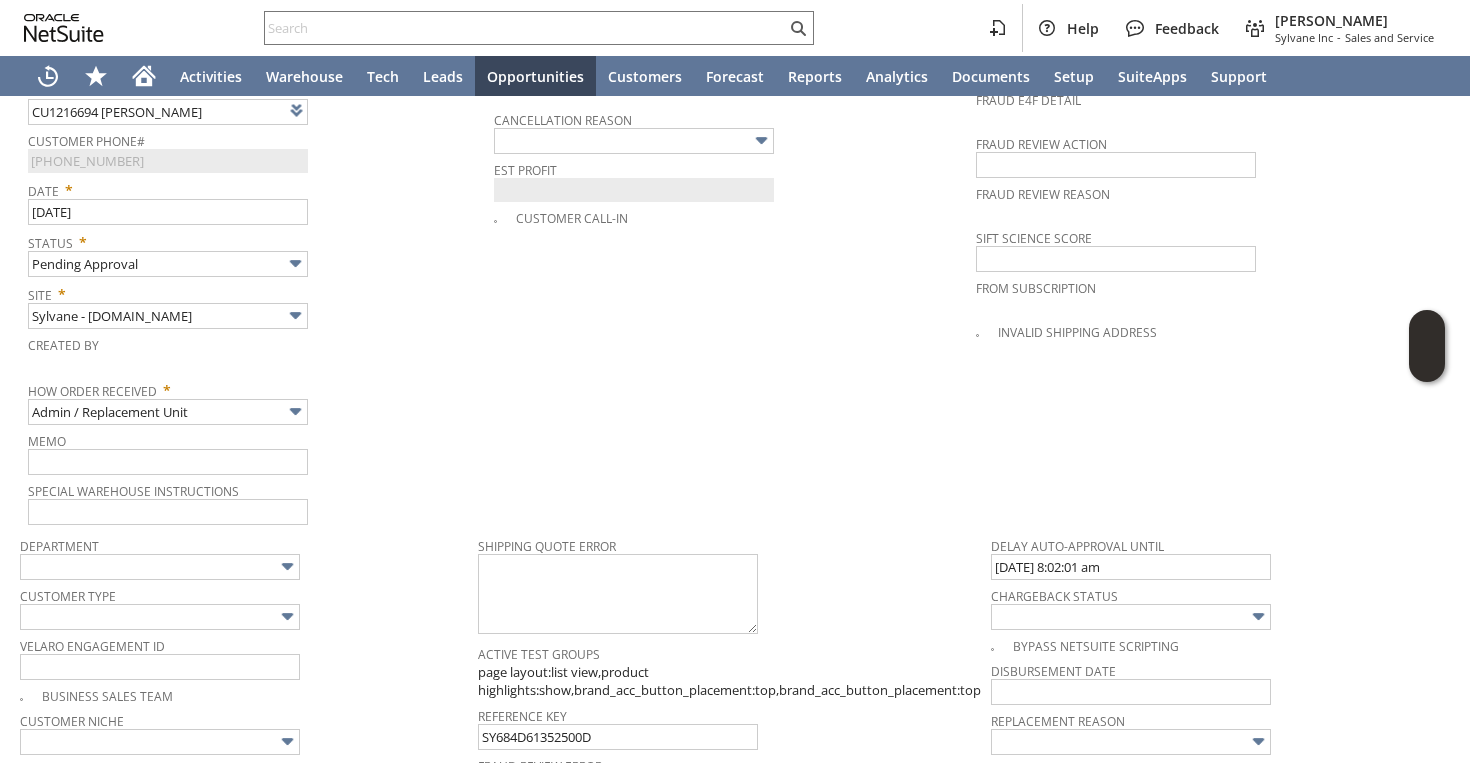 scroll, scrollTop: 1022, scrollLeft: 0, axis: vertical 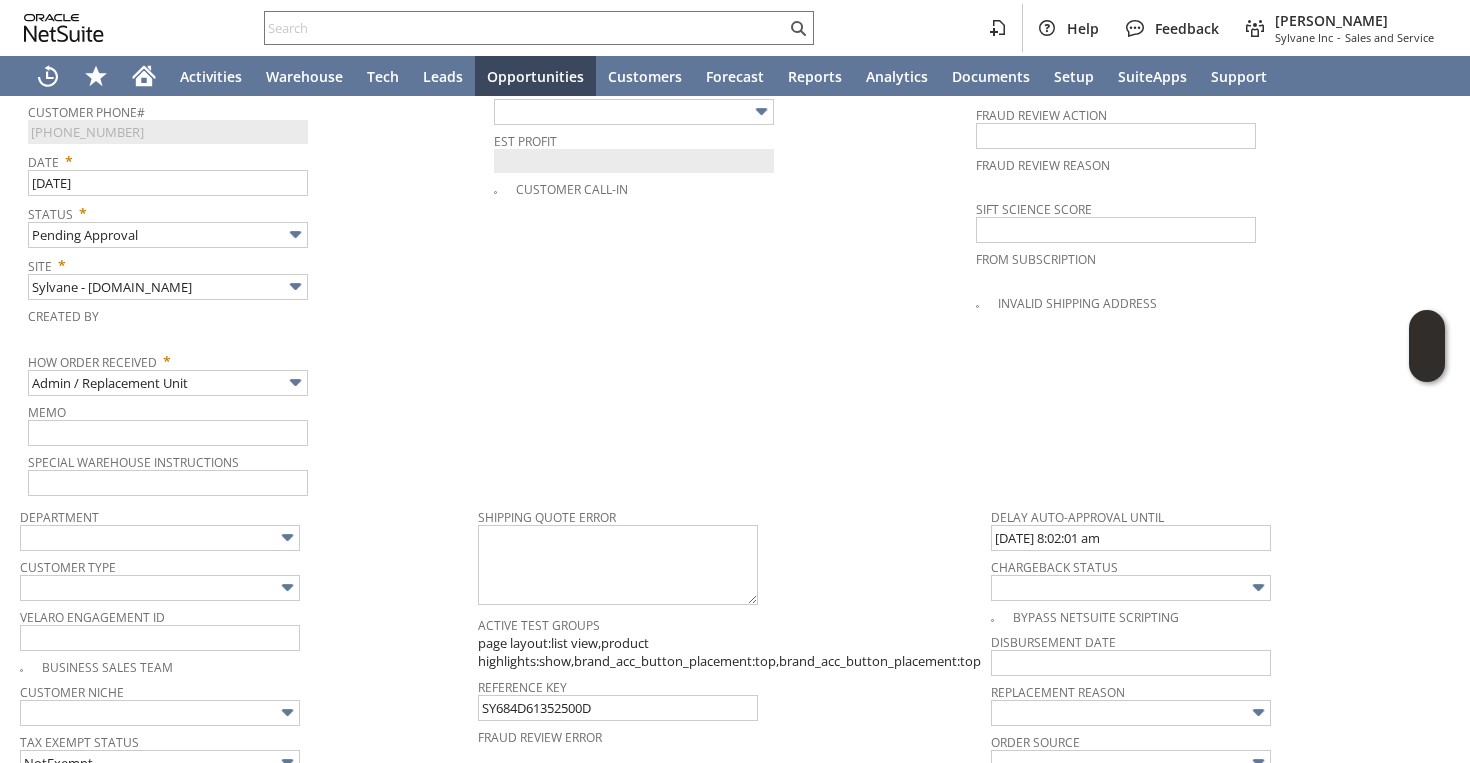 click on "Special Warehouse Instructions" at bounding box center (256, 459) 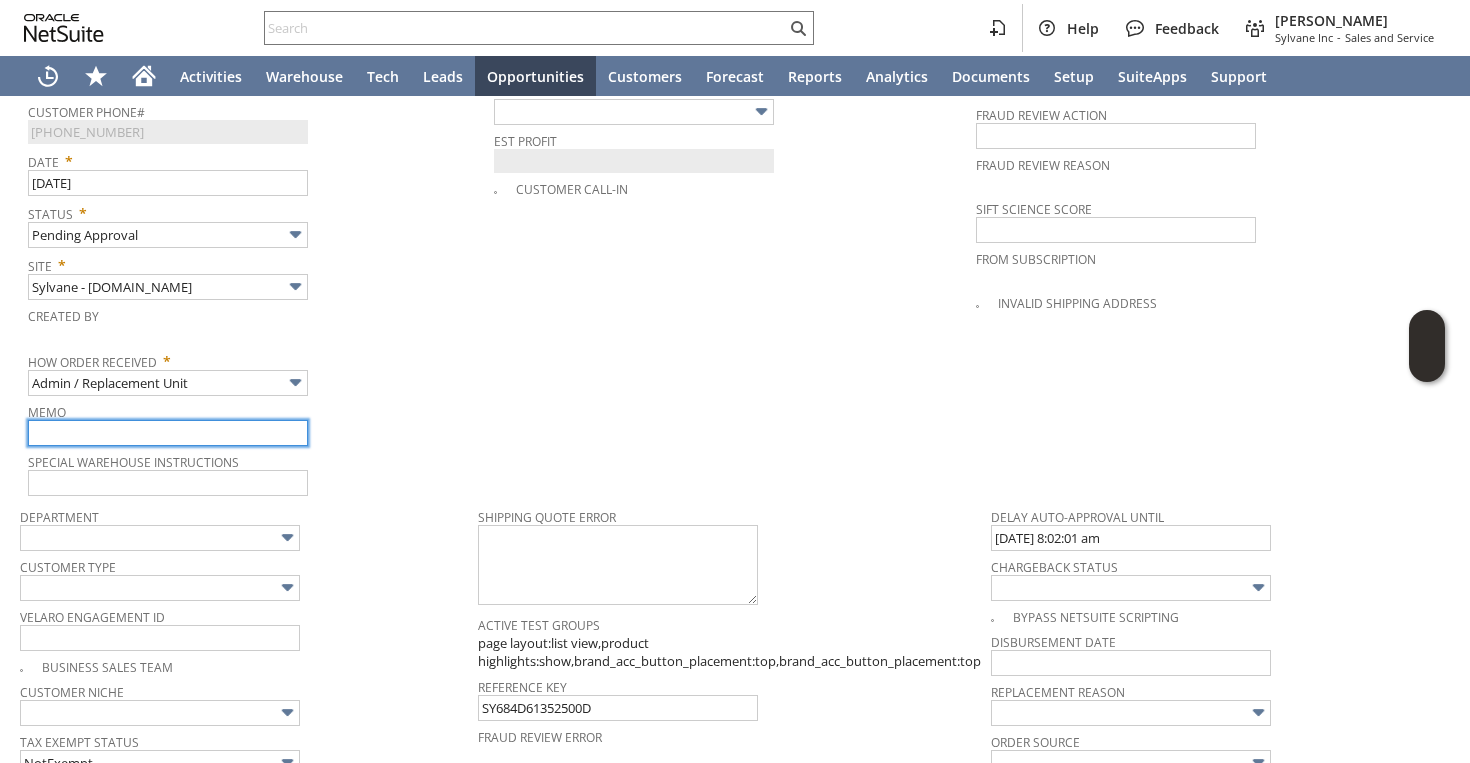 click at bounding box center (168, 433) 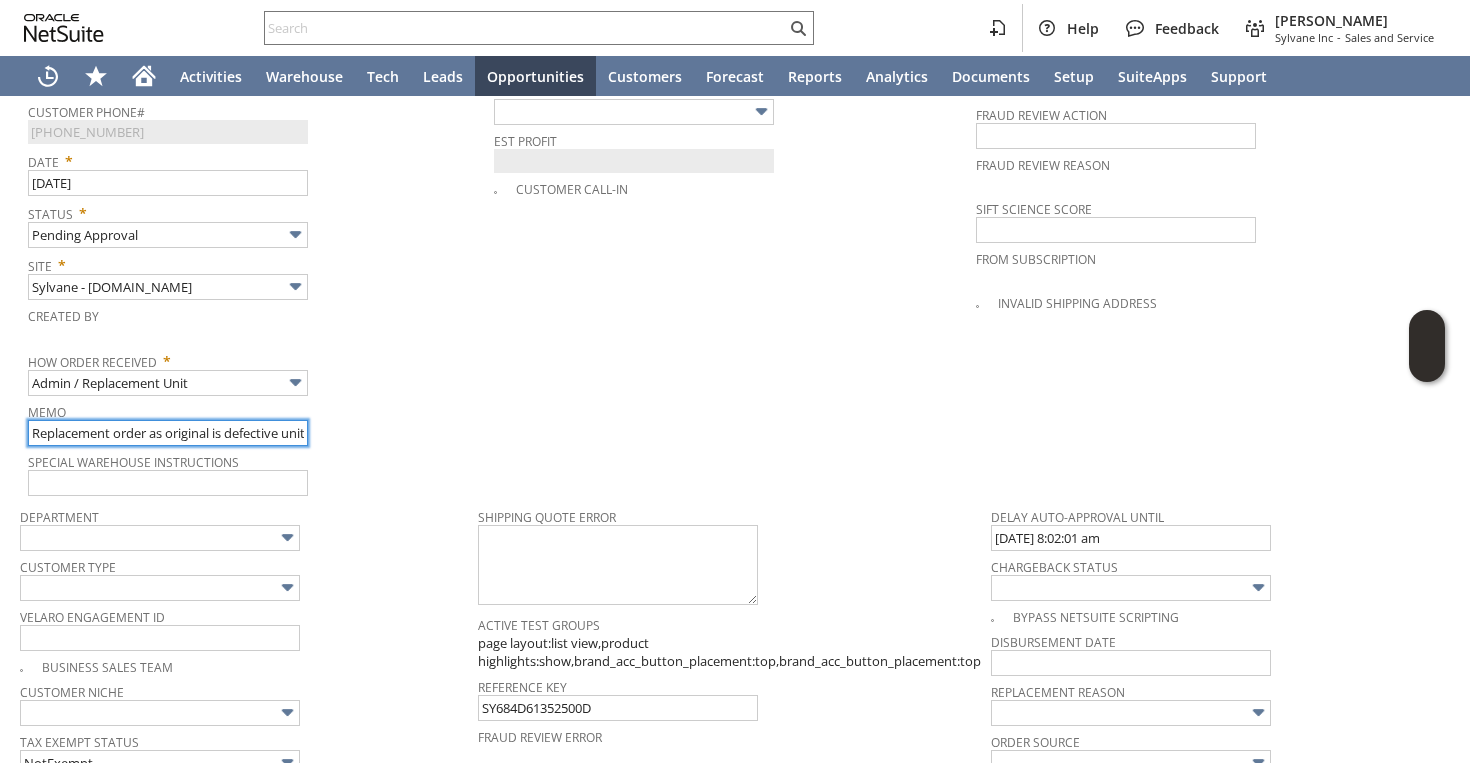 click on "Replacement order as original is defective unit" at bounding box center (168, 433) 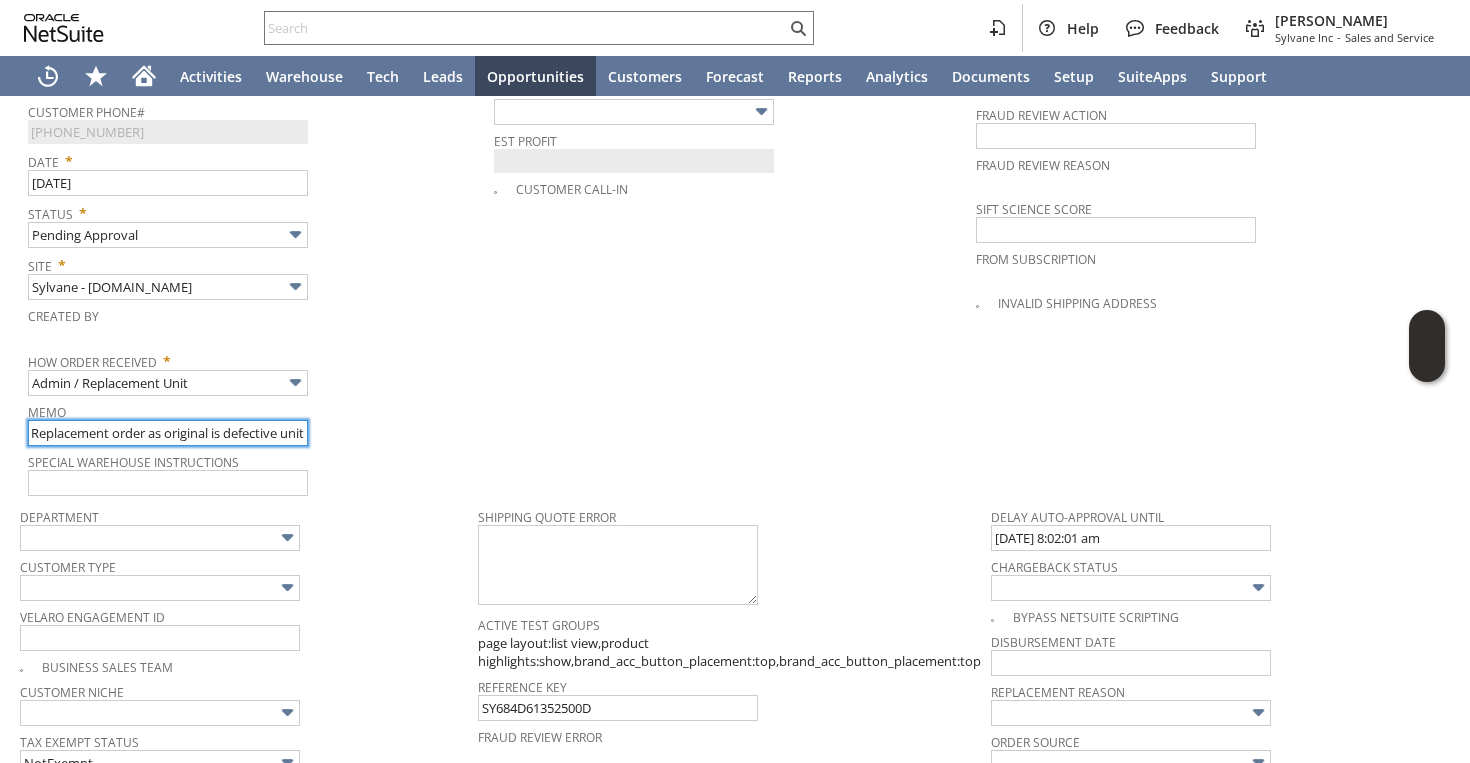 scroll, scrollTop: 0, scrollLeft: 8, axis: horizontal 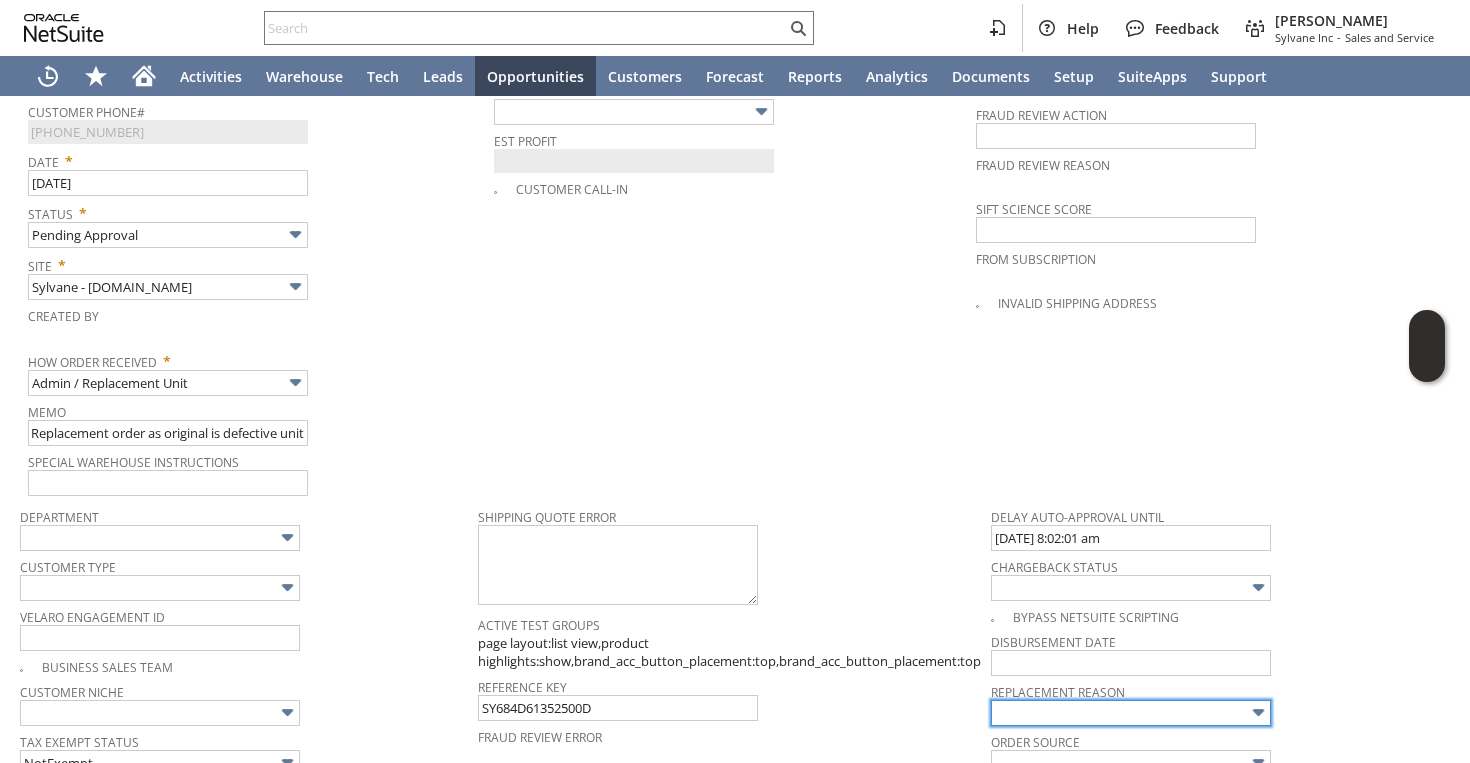 click at bounding box center (1131, 713) 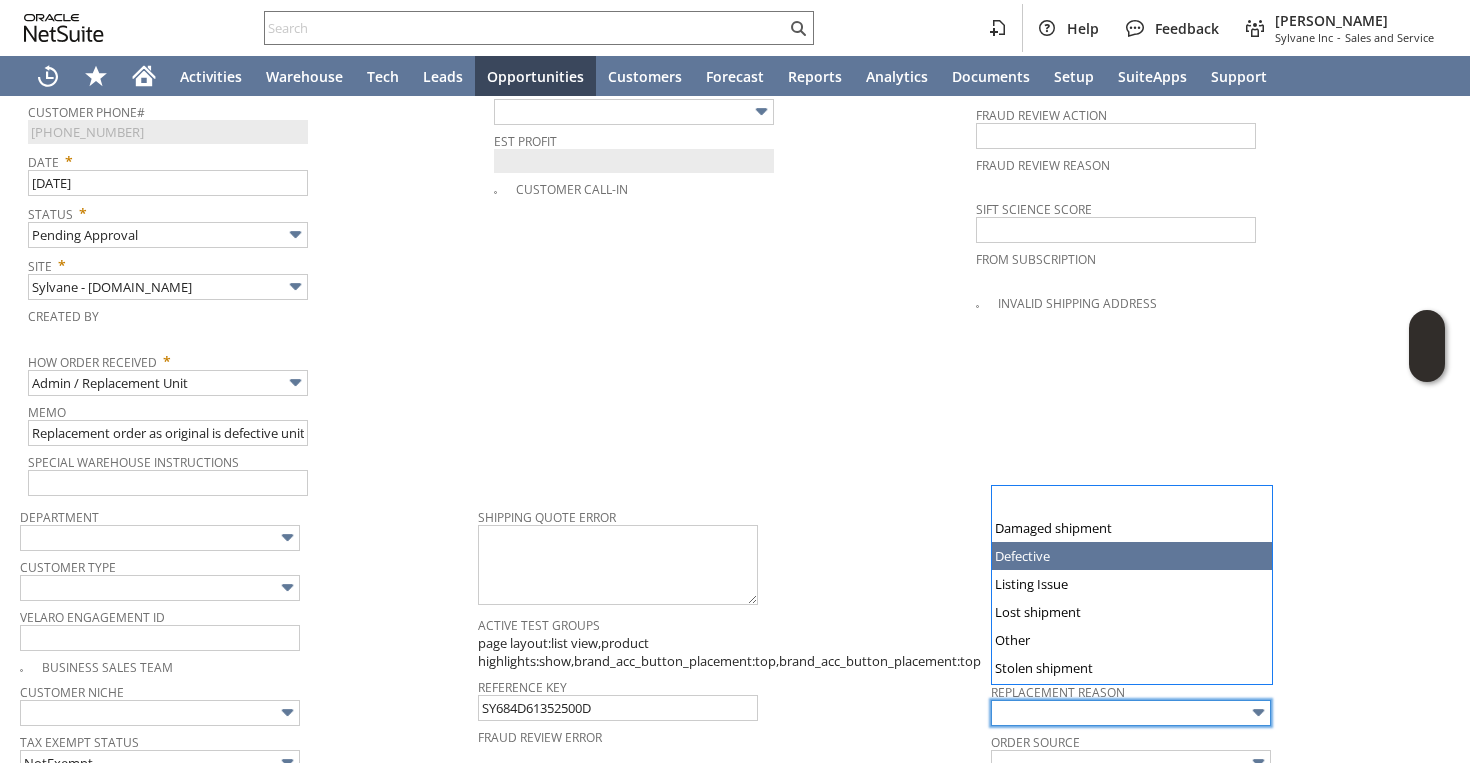 type on "Defective" 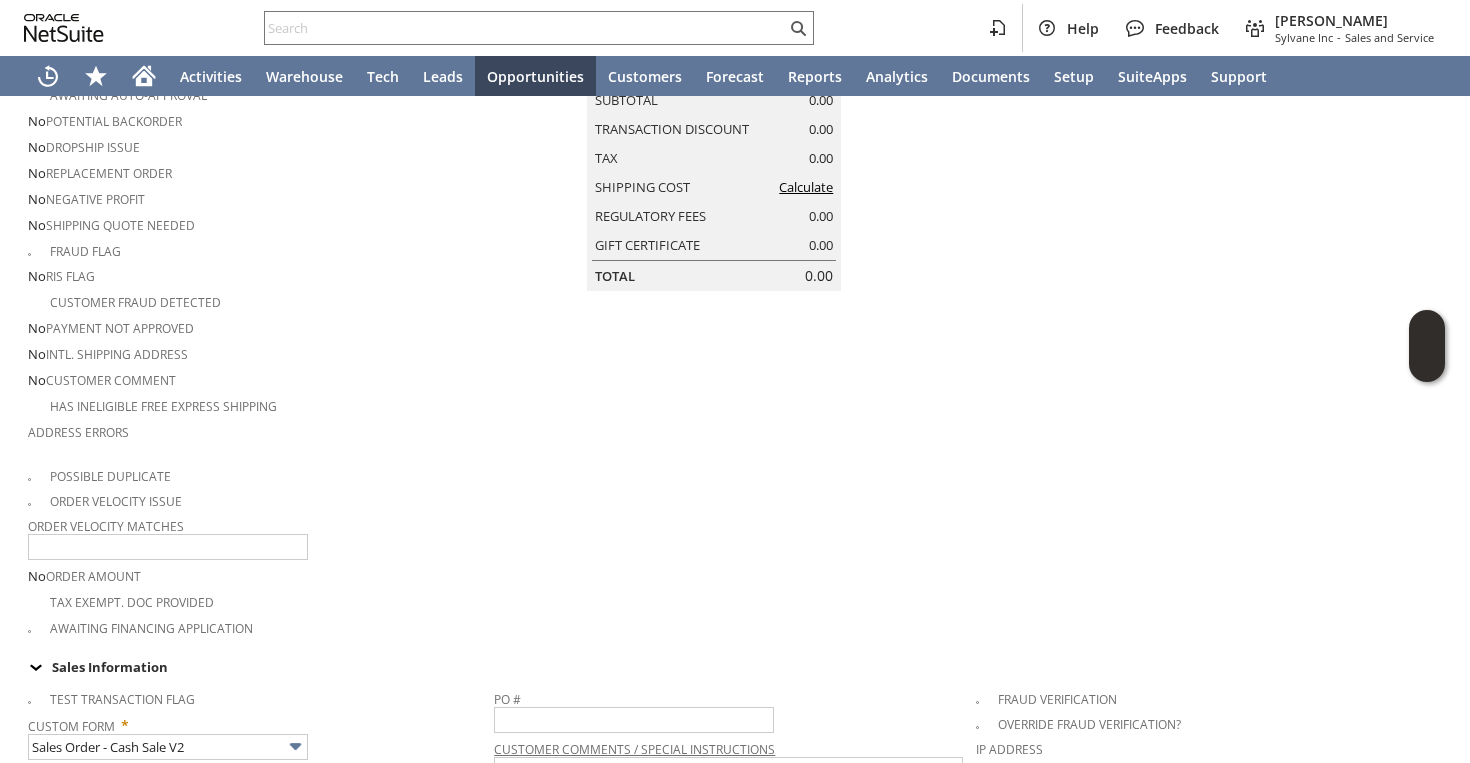scroll, scrollTop: 0, scrollLeft: 0, axis: both 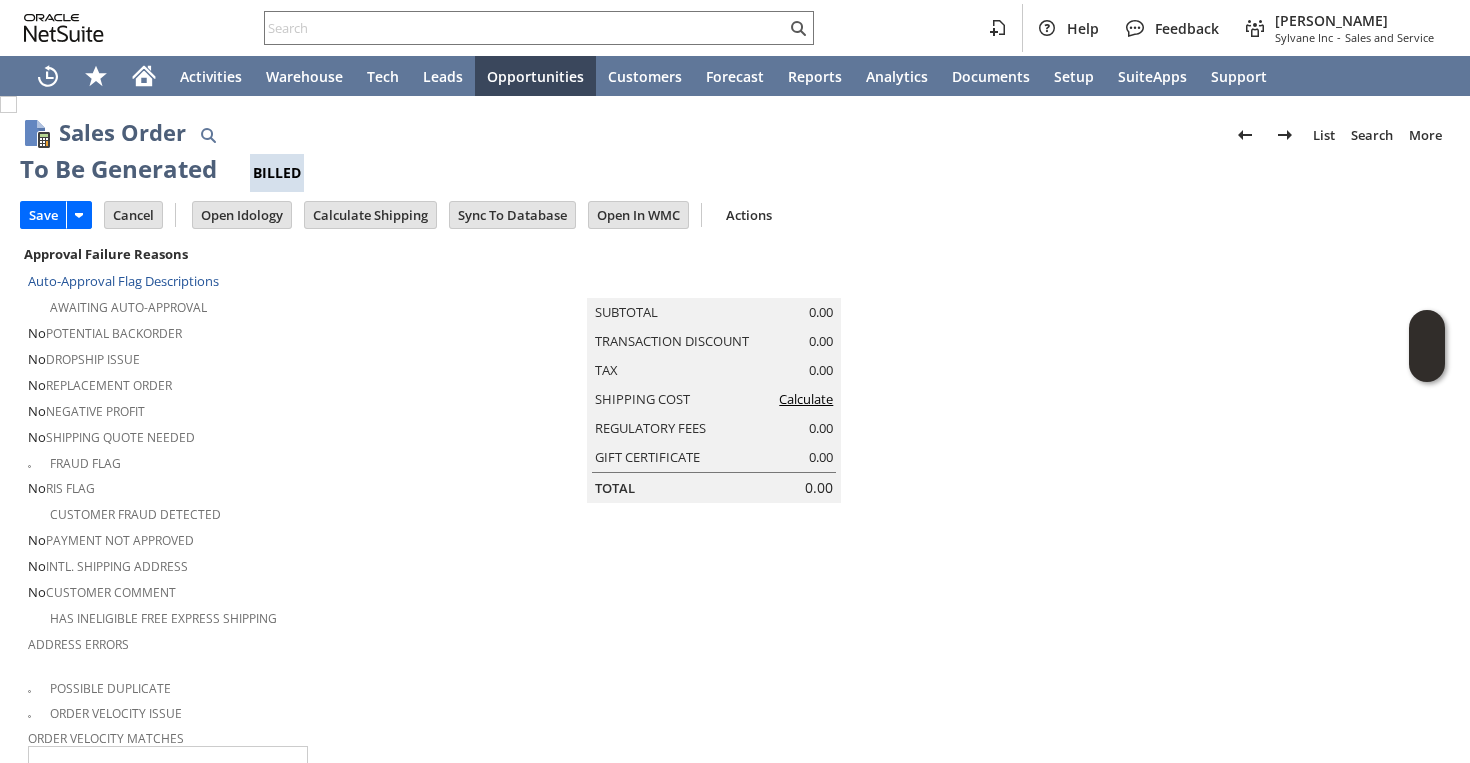 click on "Calculate" at bounding box center [806, 399] 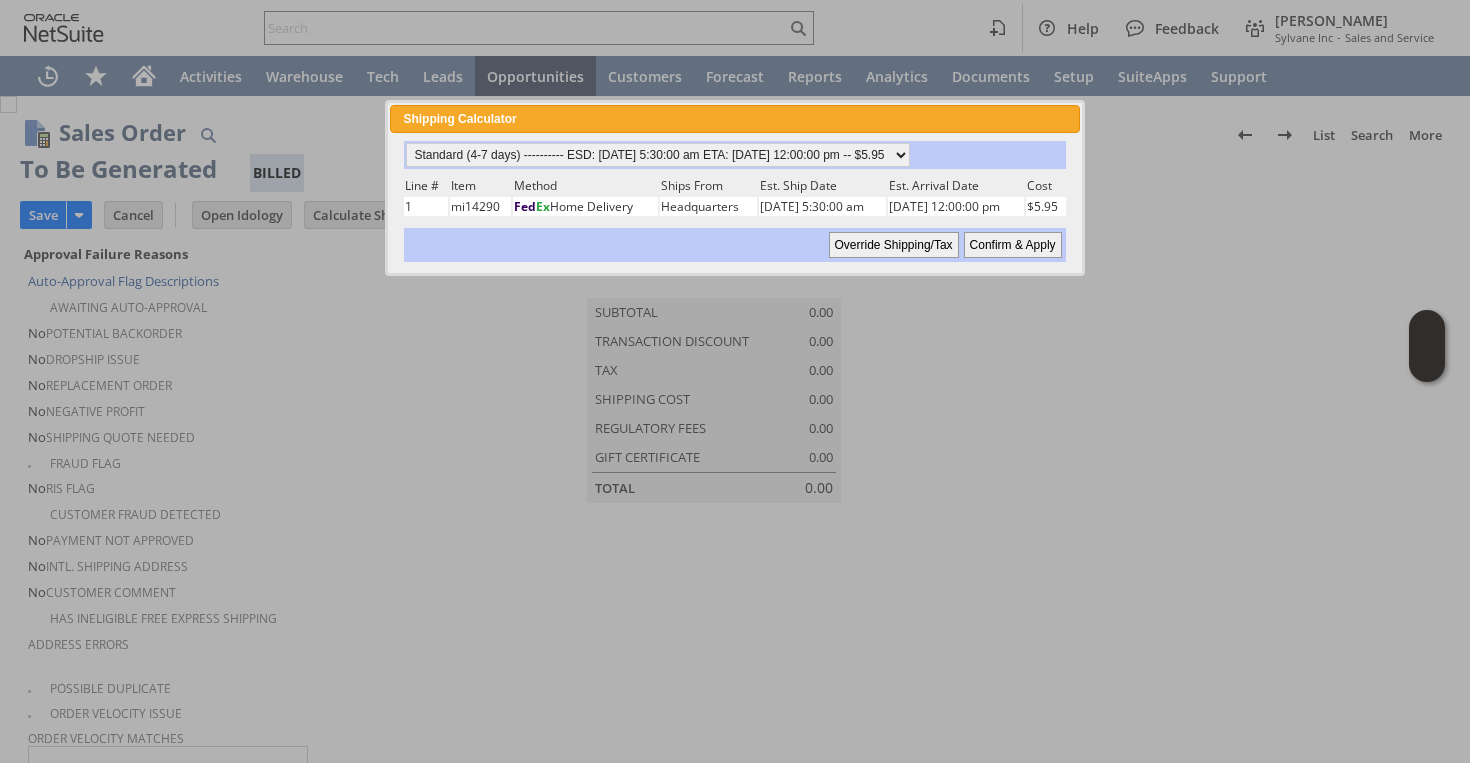 click on "Confirm & Apply" at bounding box center [1013, 245] 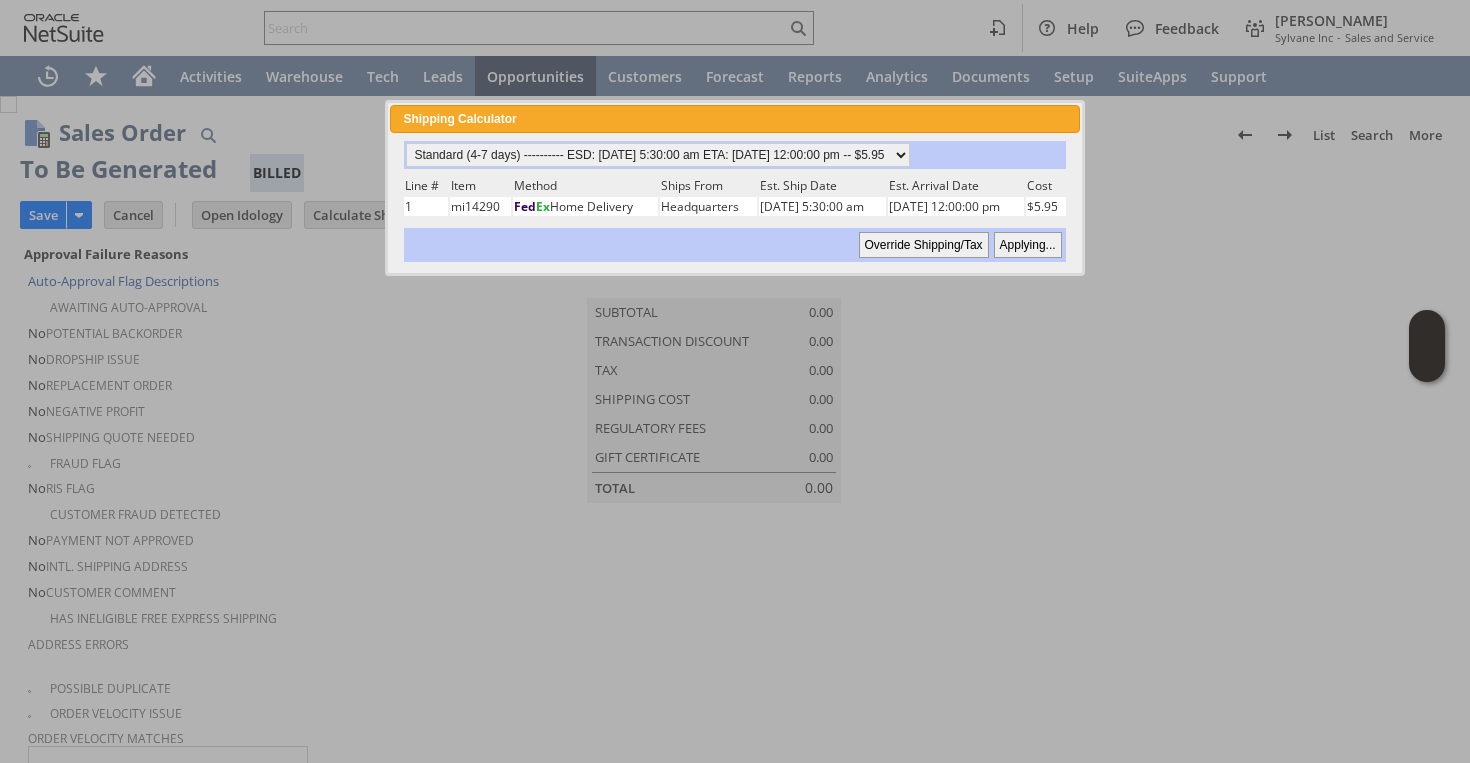 type 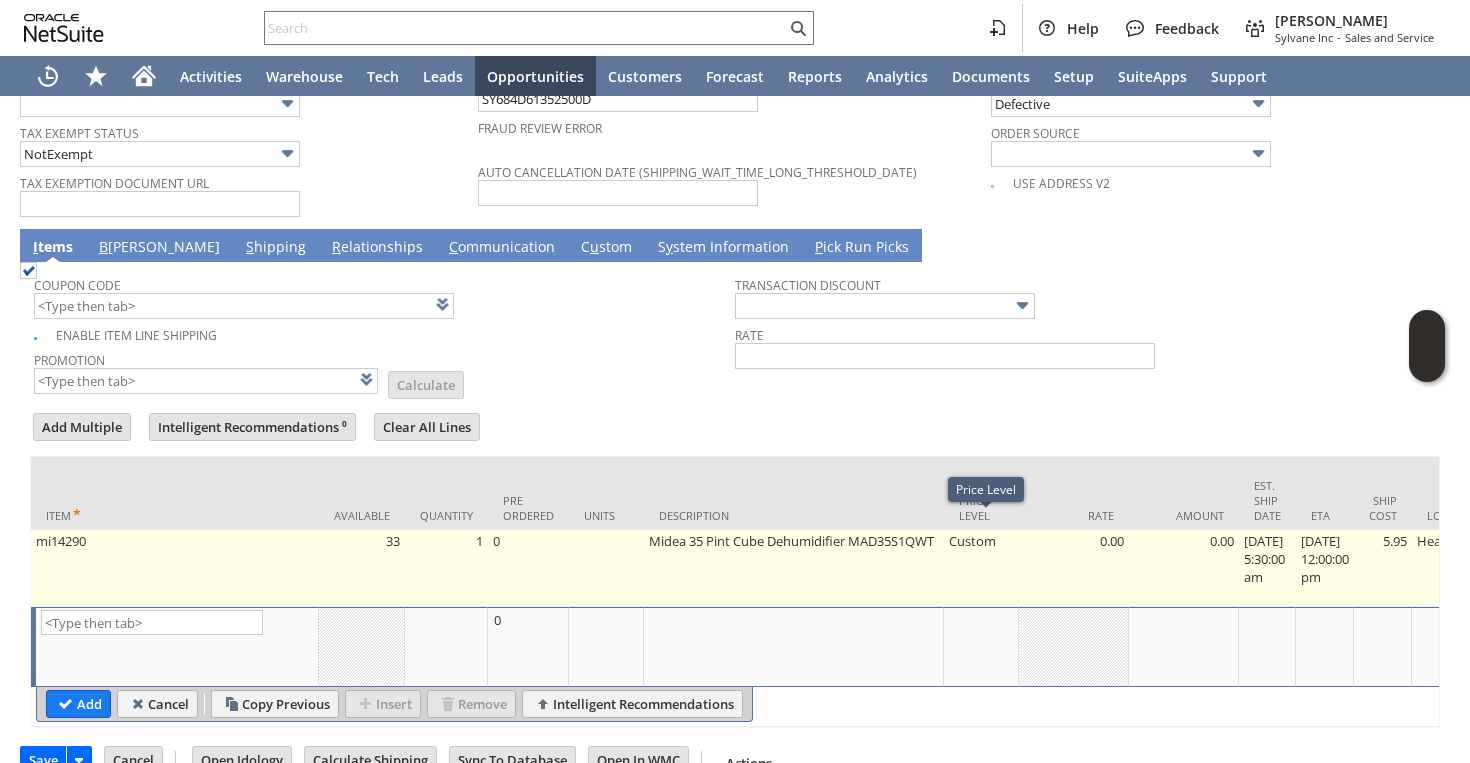 scroll, scrollTop: 1633, scrollLeft: 0, axis: vertical 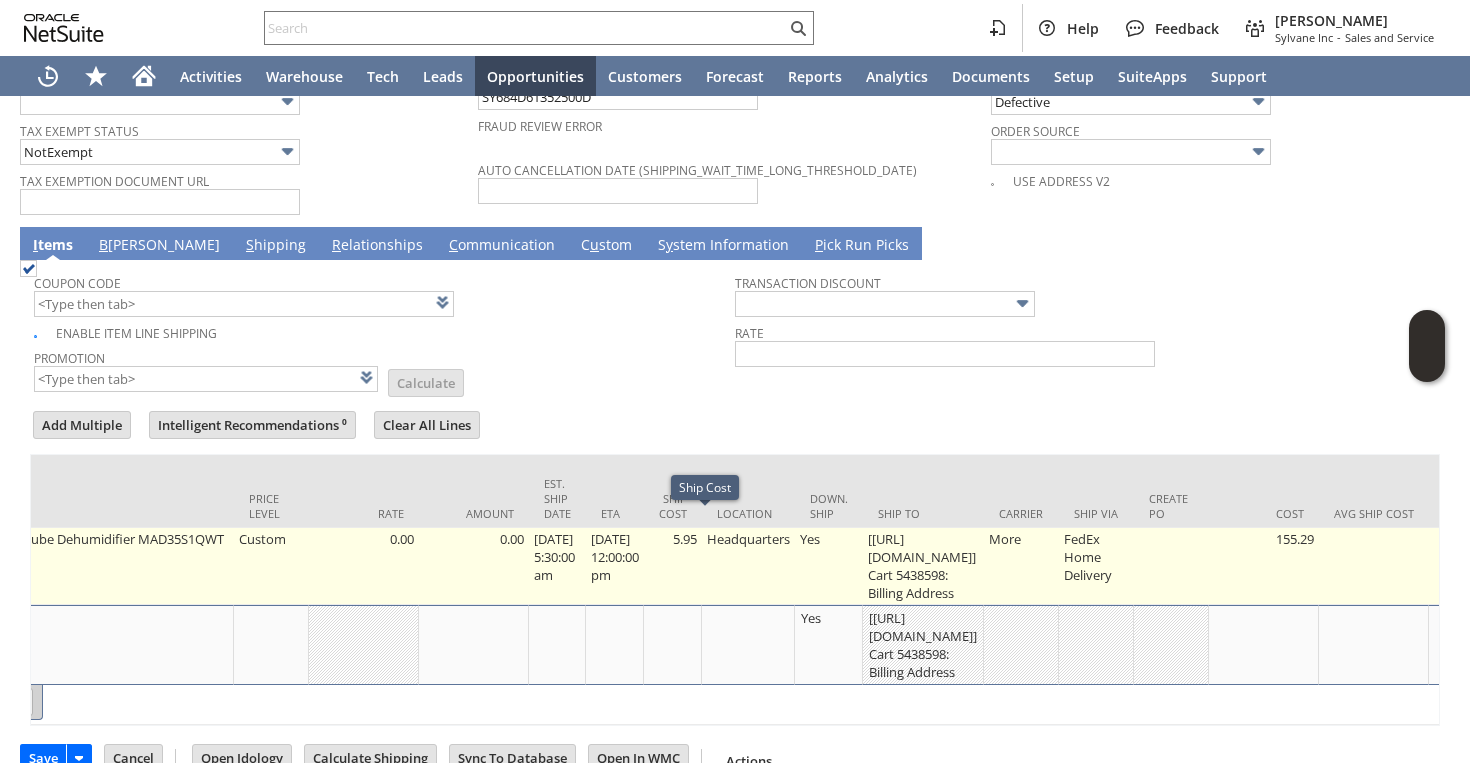 click on "5.95" at bounding box center (673, 566) 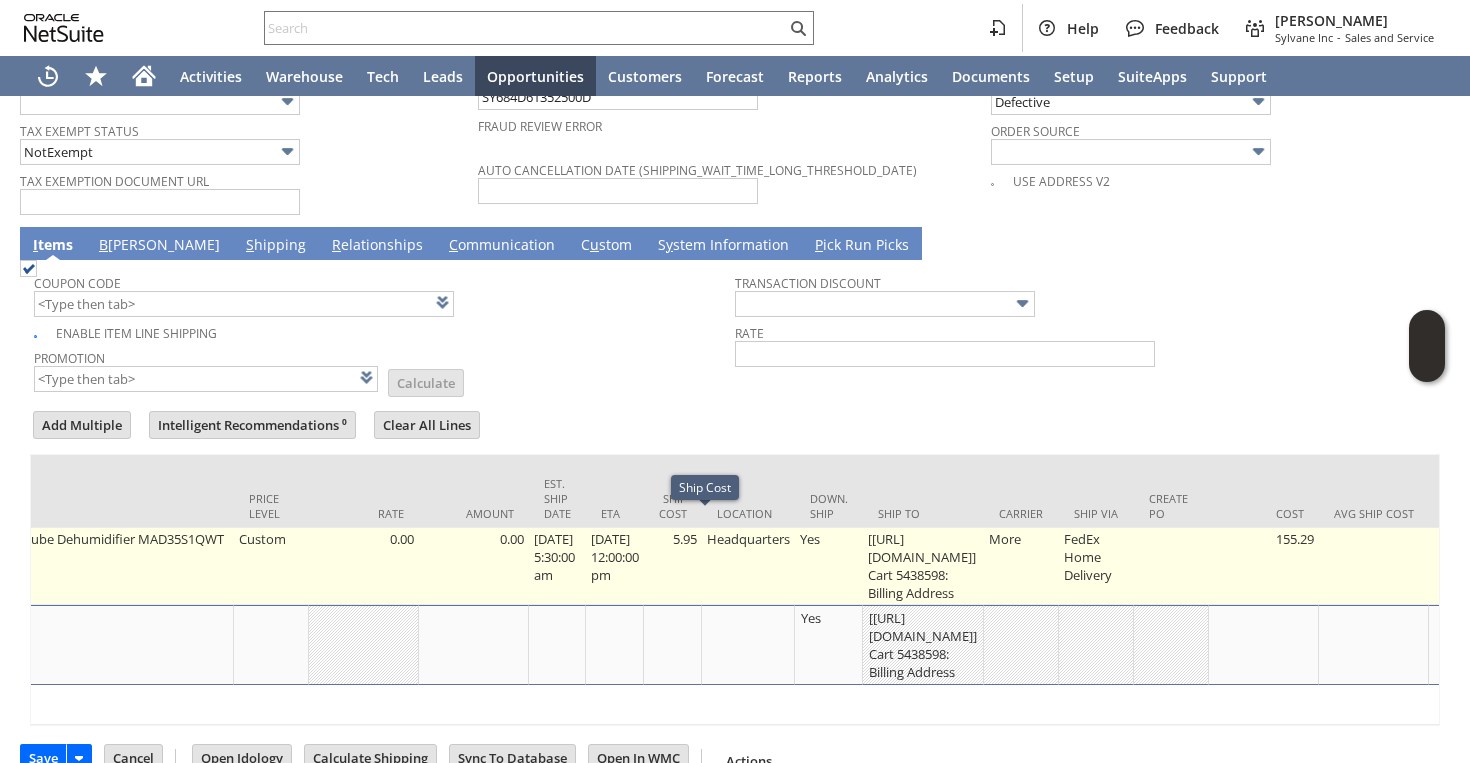 scroll, scrollTop: 1600, scrollLeft: 0, axis: vertical 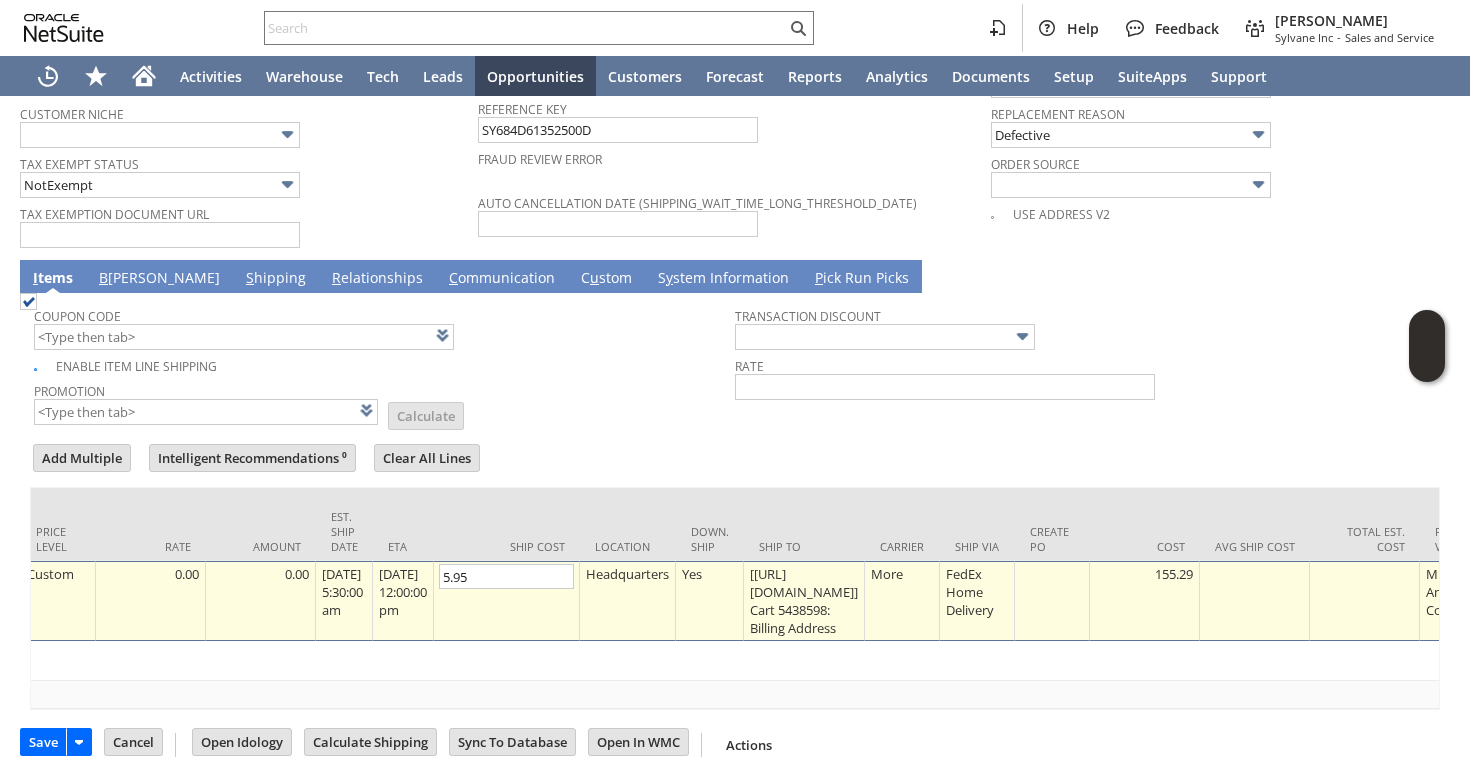 type on "0" 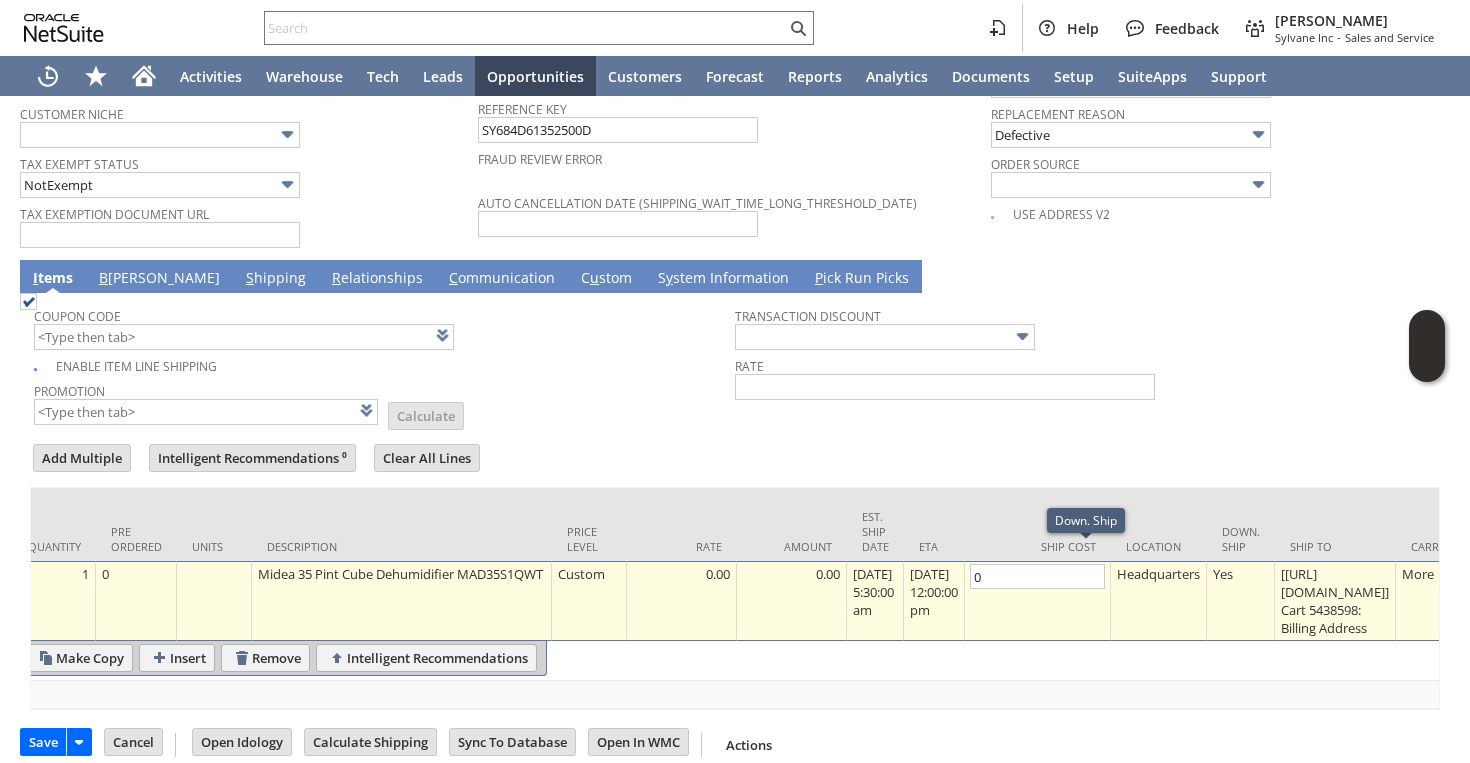 scroll, scrollTop: 0, scrollLeft: 0, axis: both 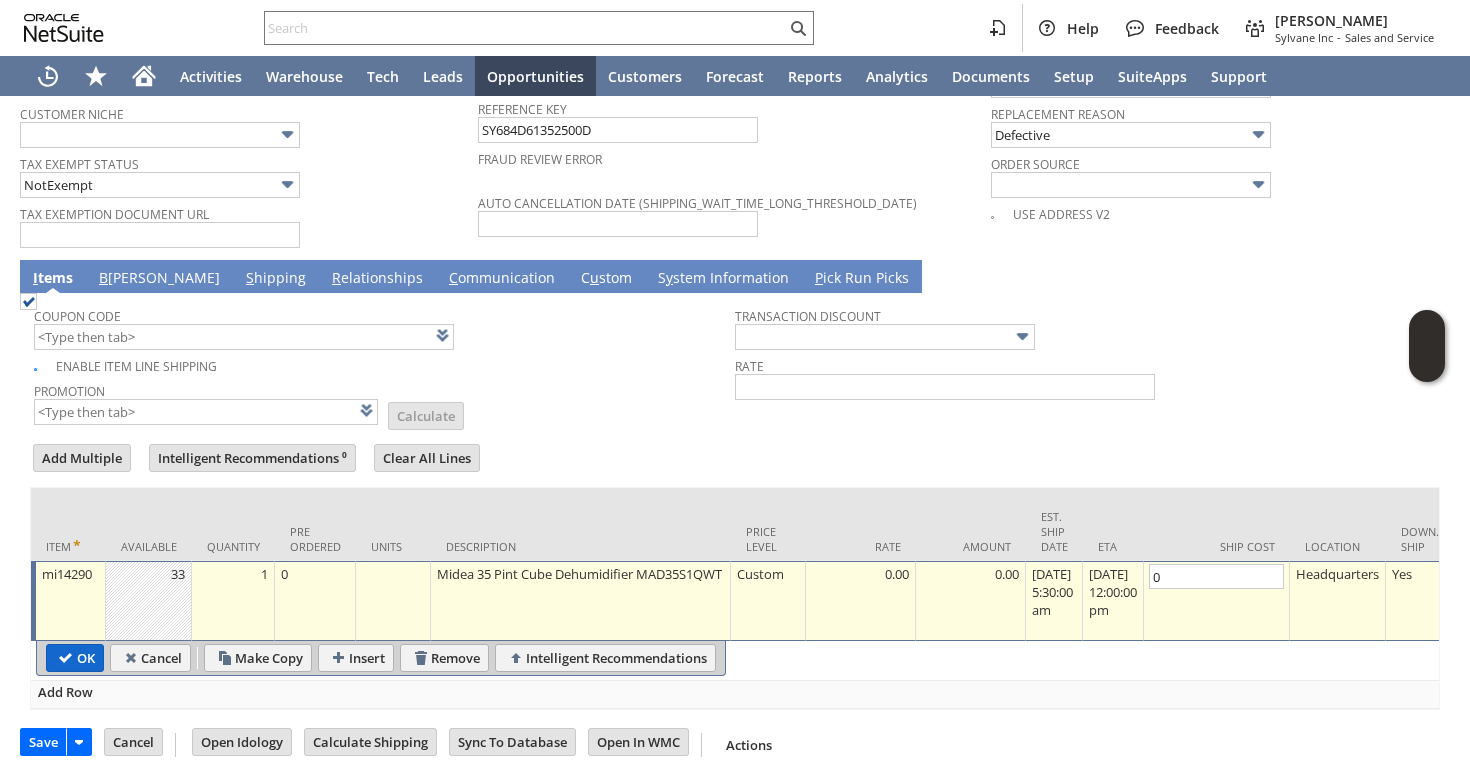 click on "OK" at bounding box center (75, 658) 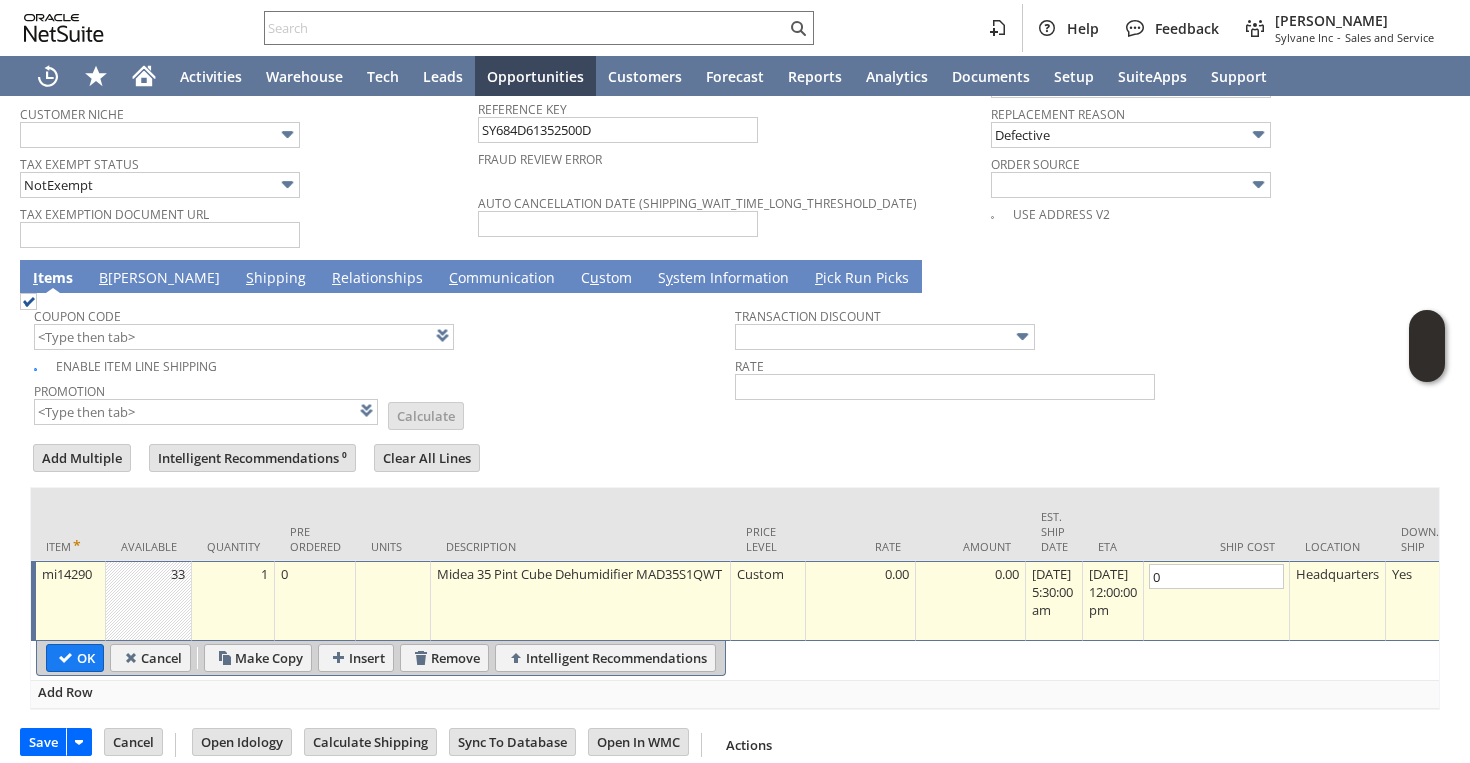 type 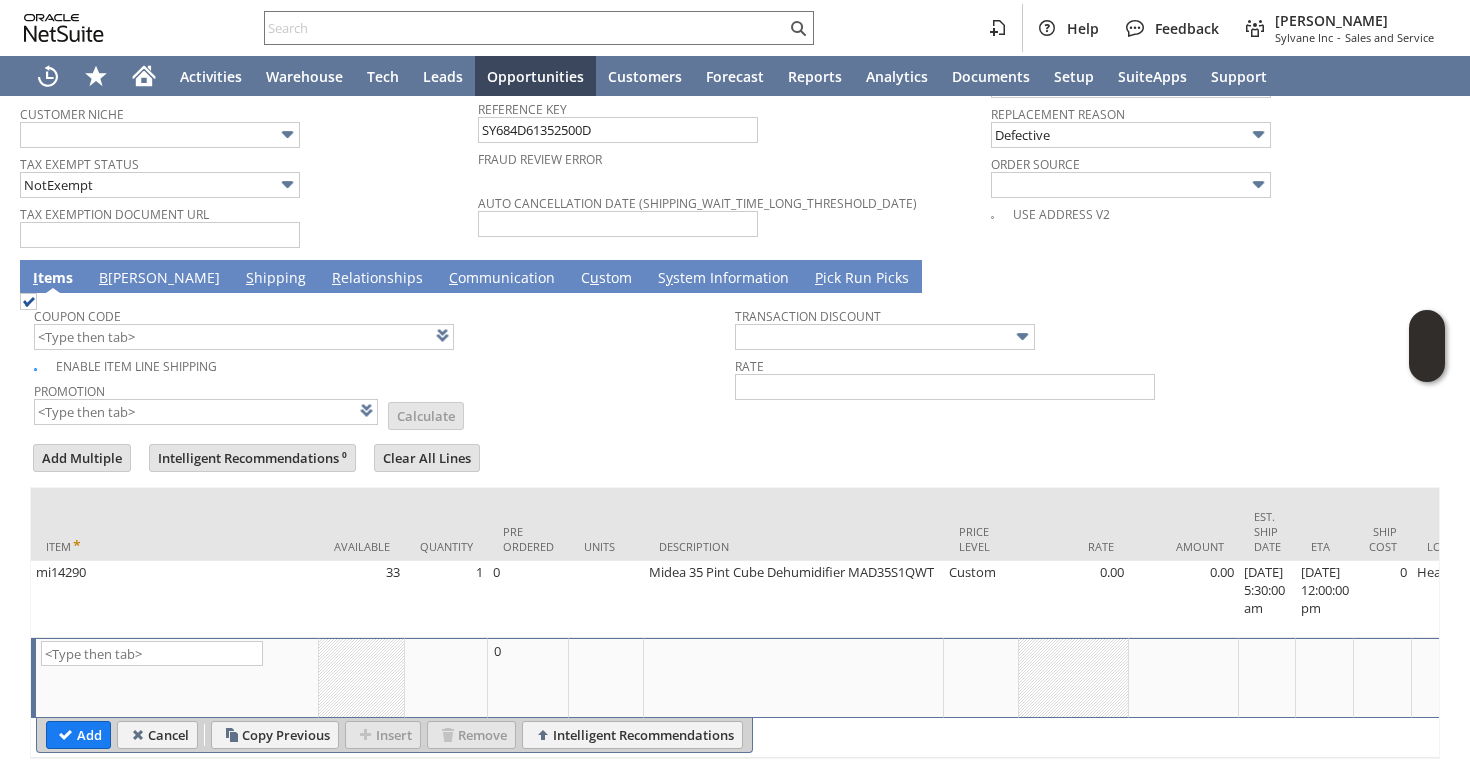 click on "S hipping" at bounding box center [276, 279] 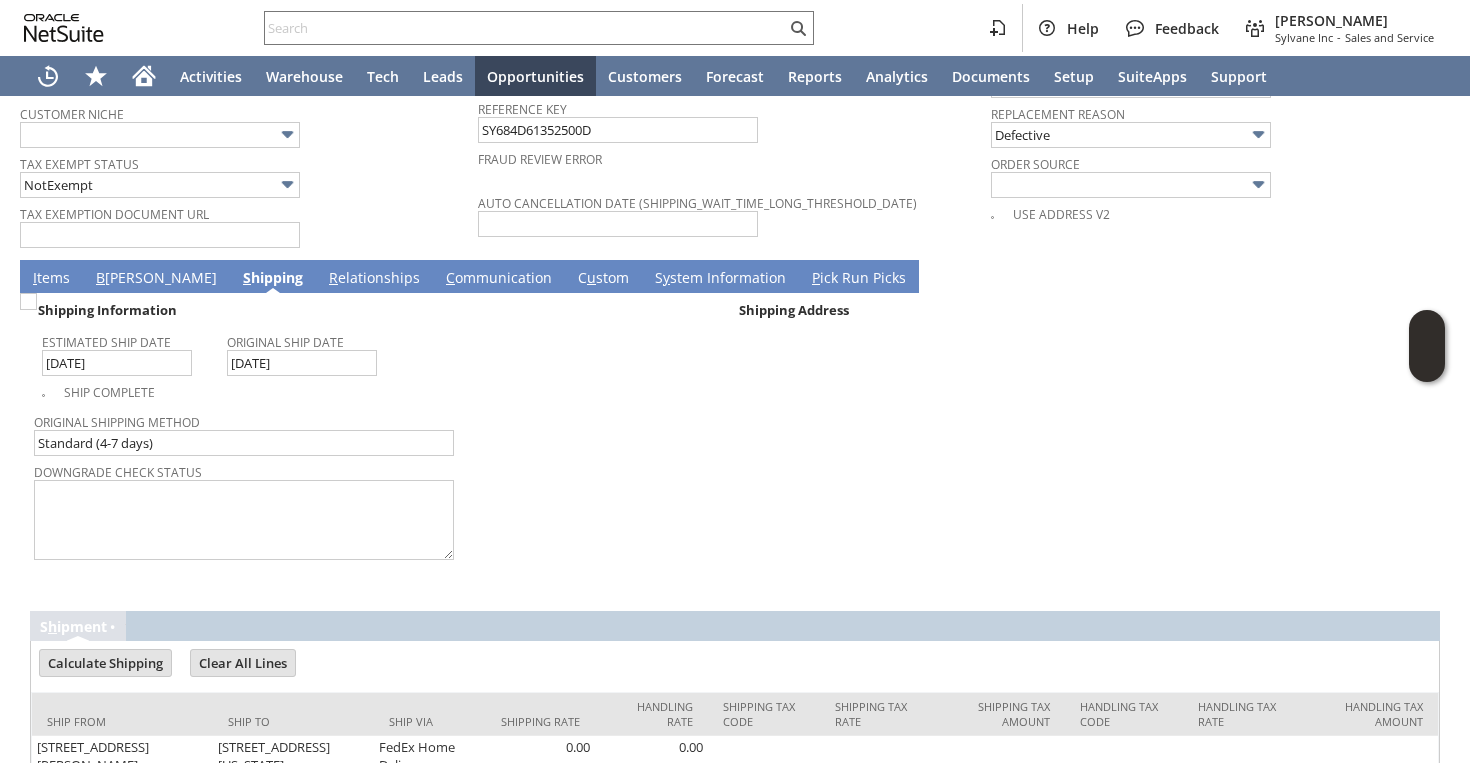 click on "B illing" at bounding box center [156, 279] 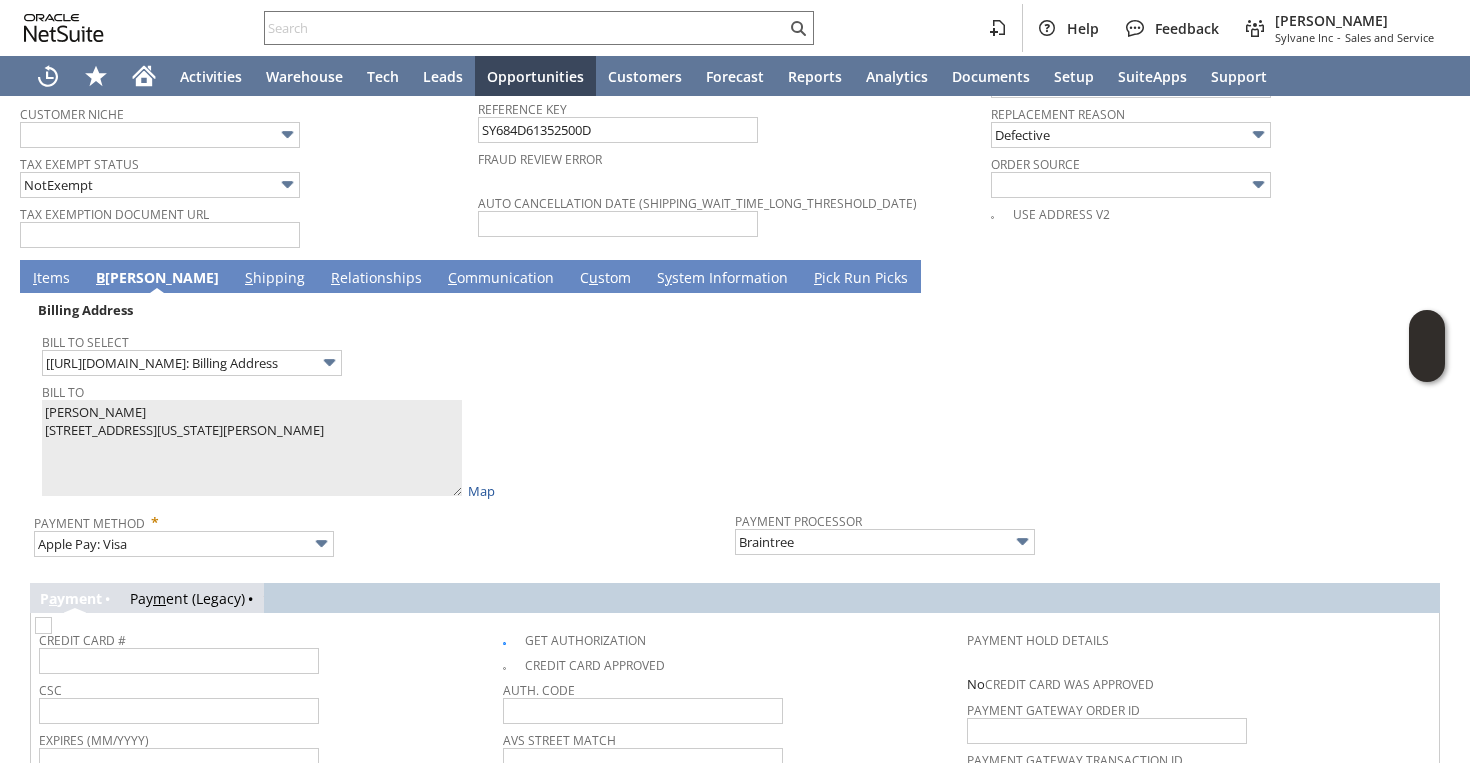 click at bounding box center (43, 625) 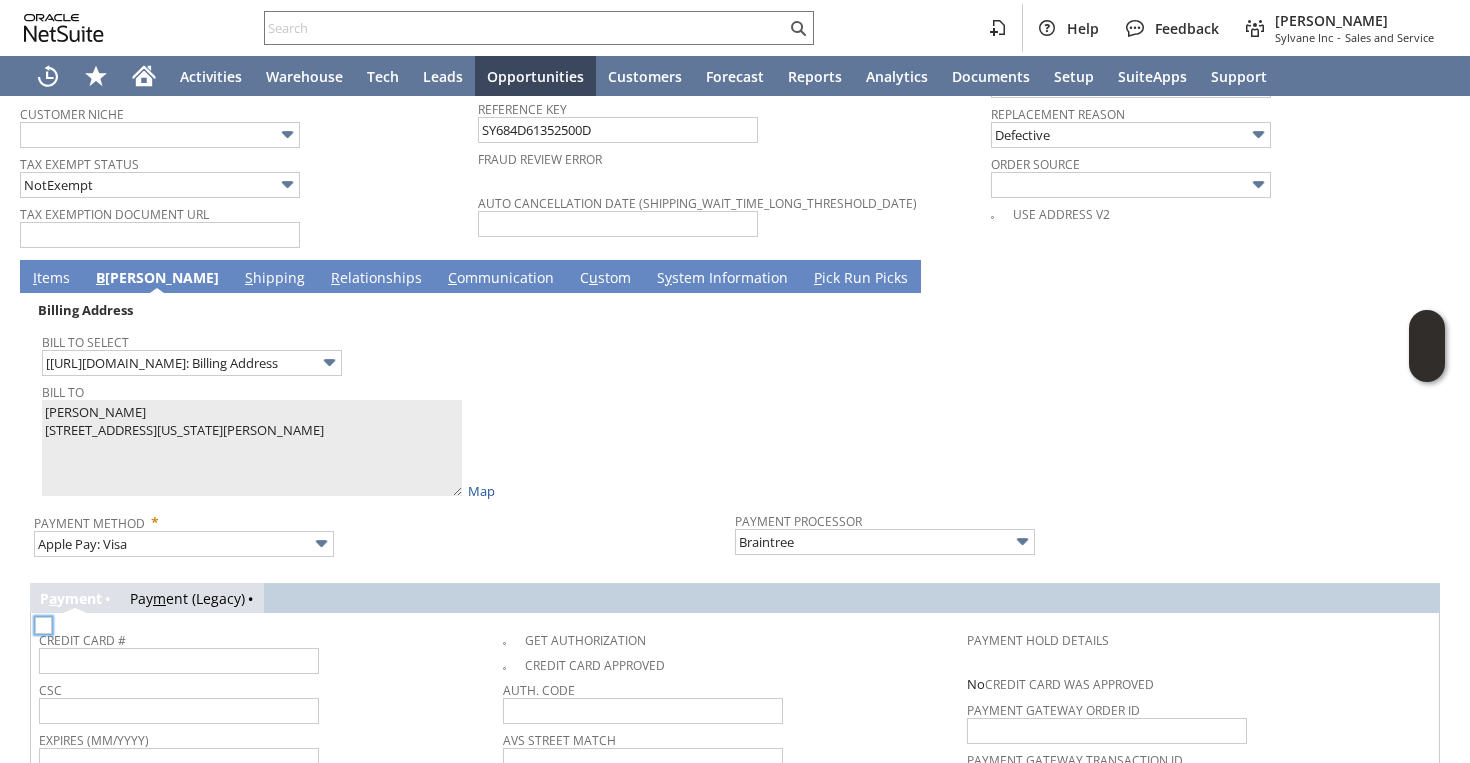 checkbox on "false" 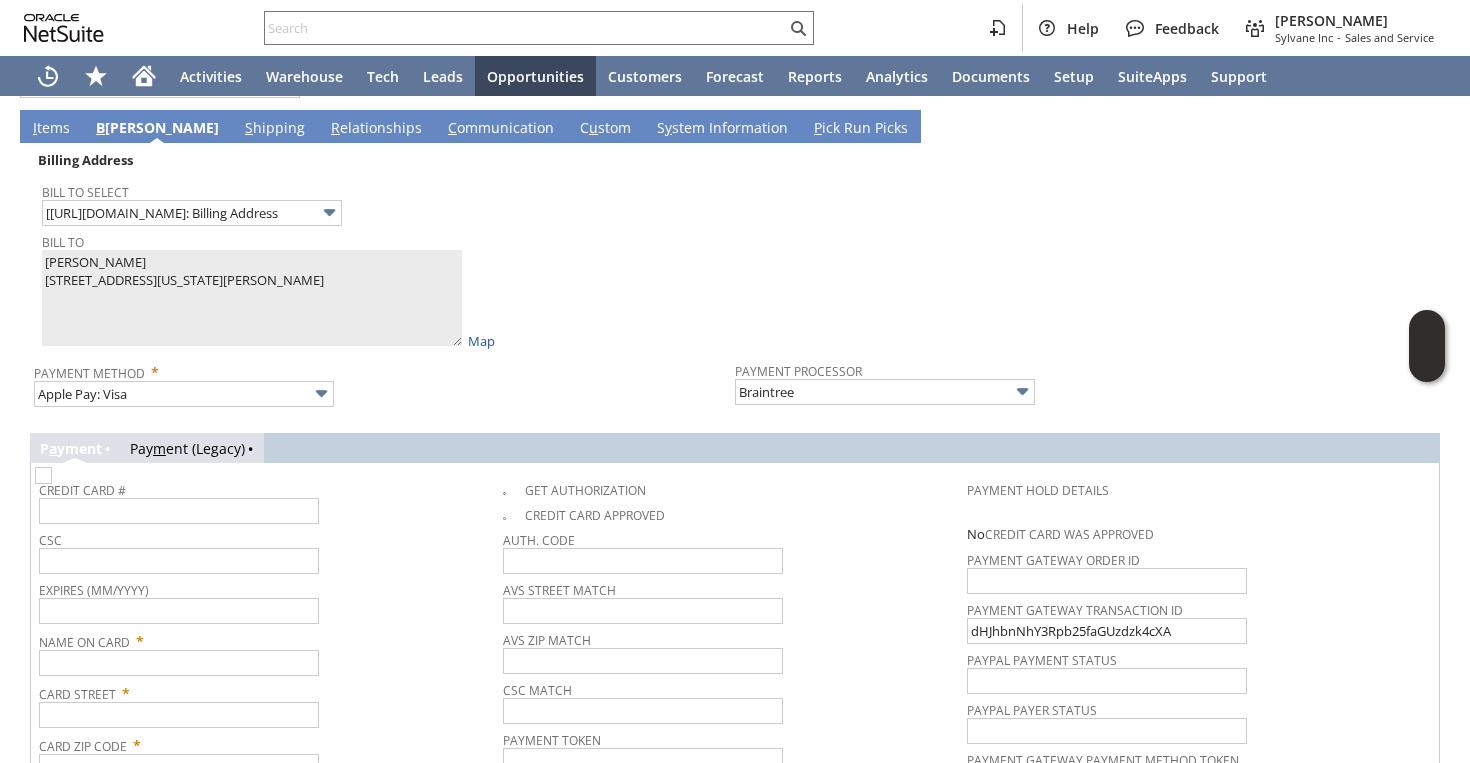 scroll, scrollTop: 1760, scrollLeft: 0, axis: vertical 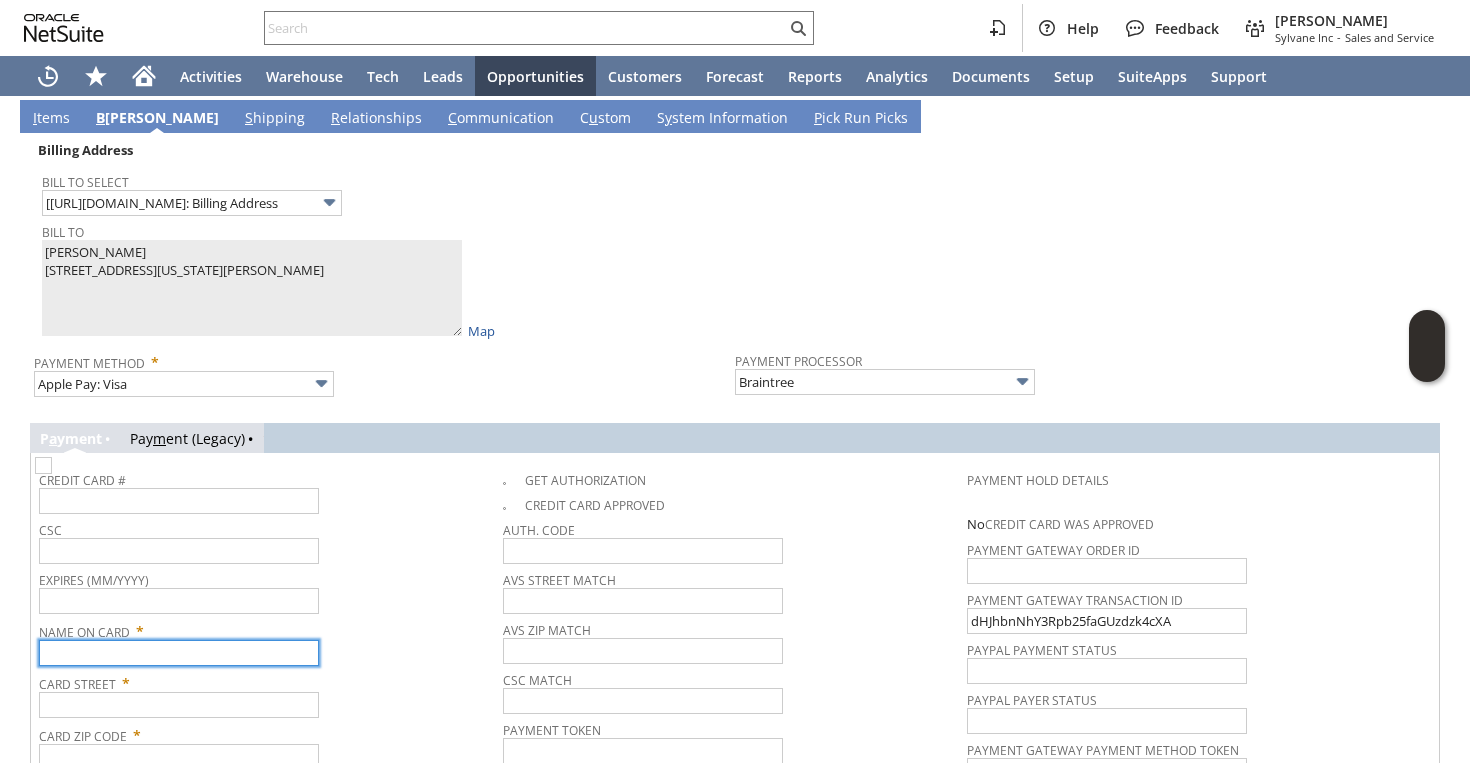 click at bounding box center (179, 653) 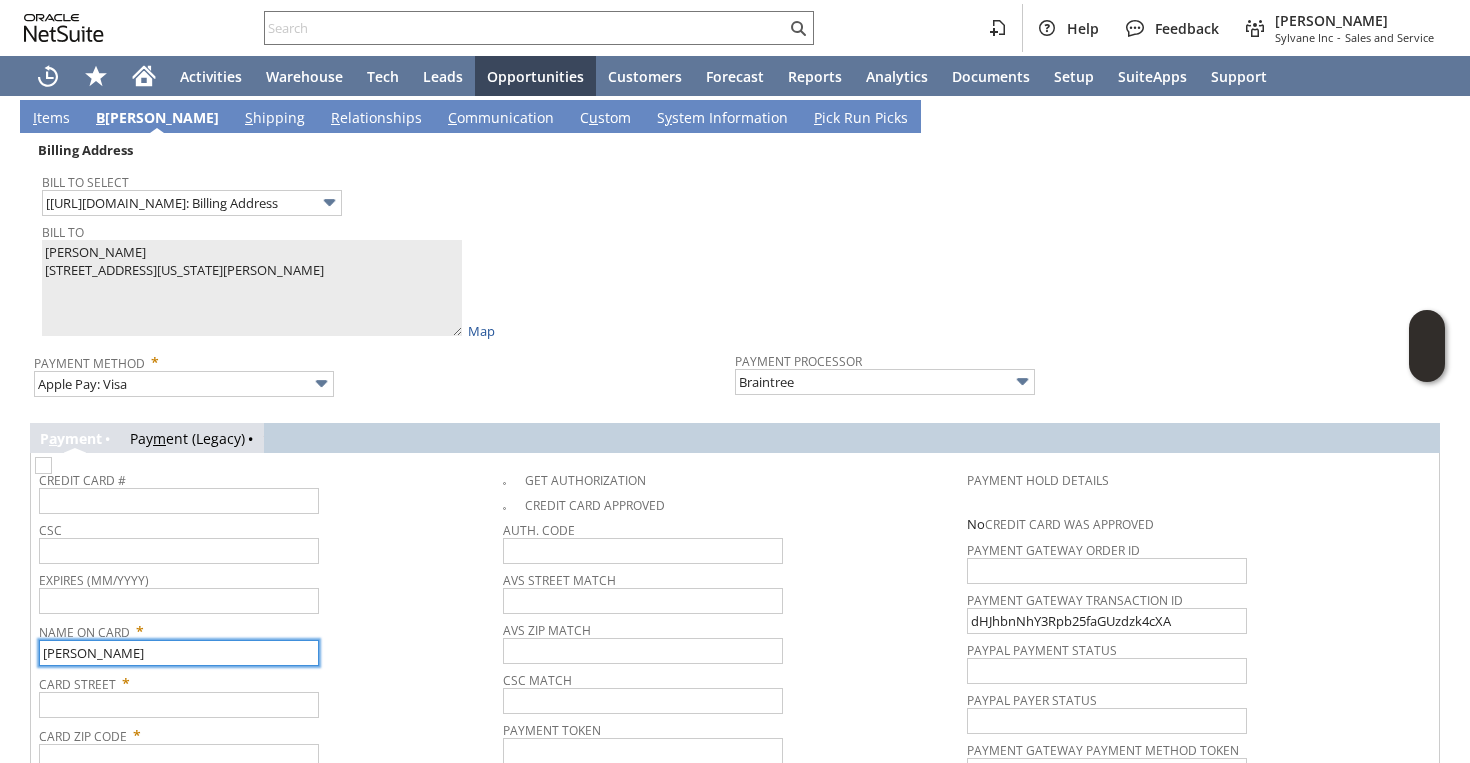 click on "[PERSON_NAME]" at bounding box center (179, 653) 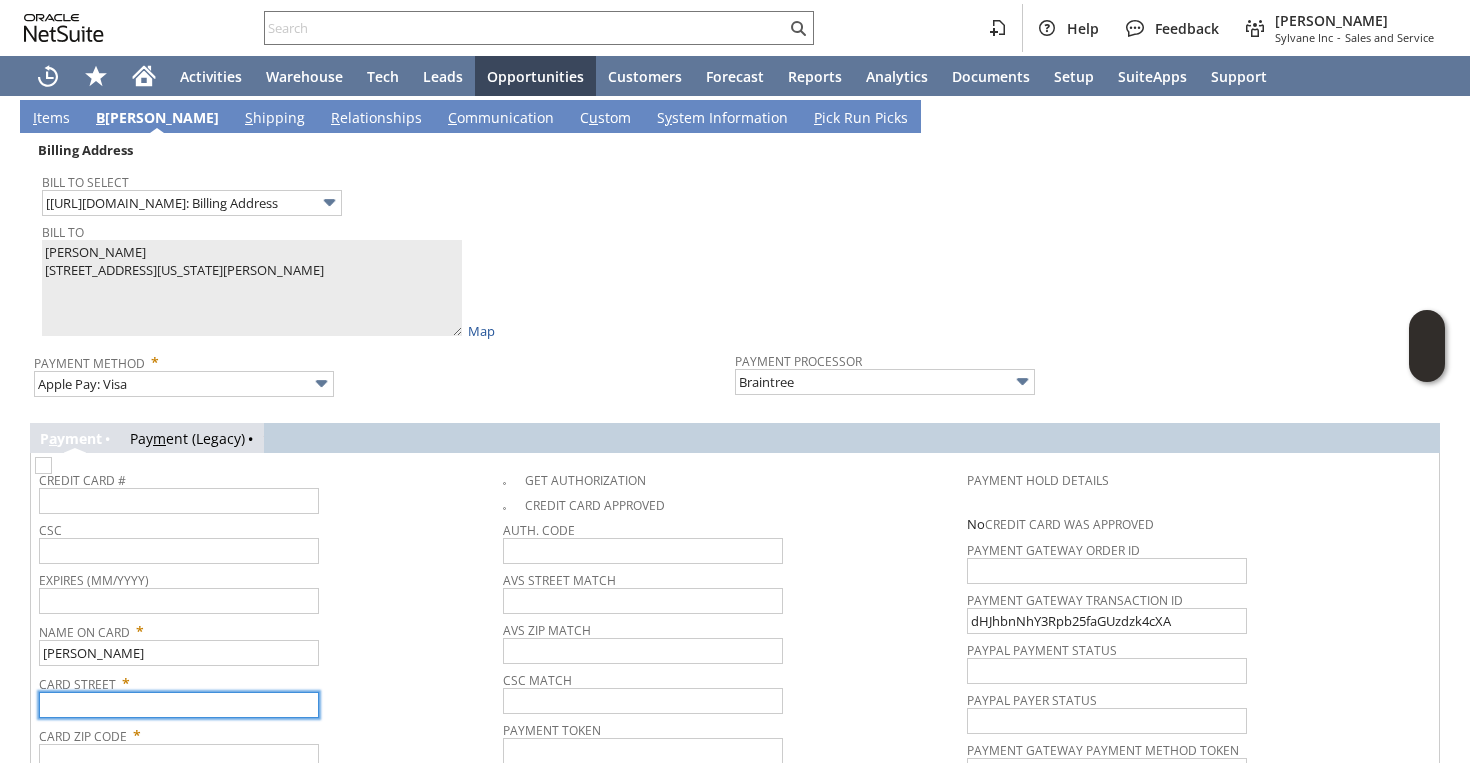 click at bounding box center [179, 705] 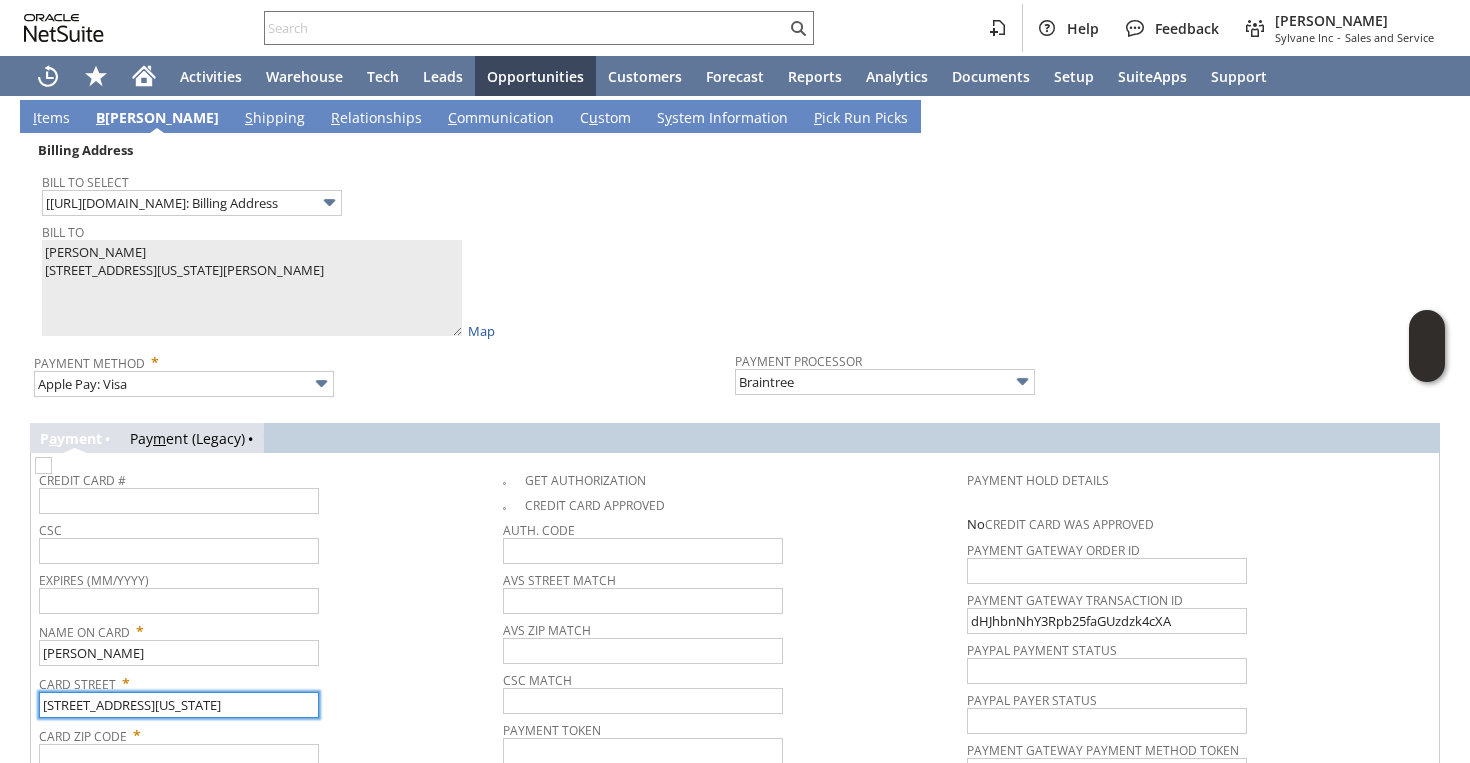 type on "[STREET_ADDRESS][US_STATE]" 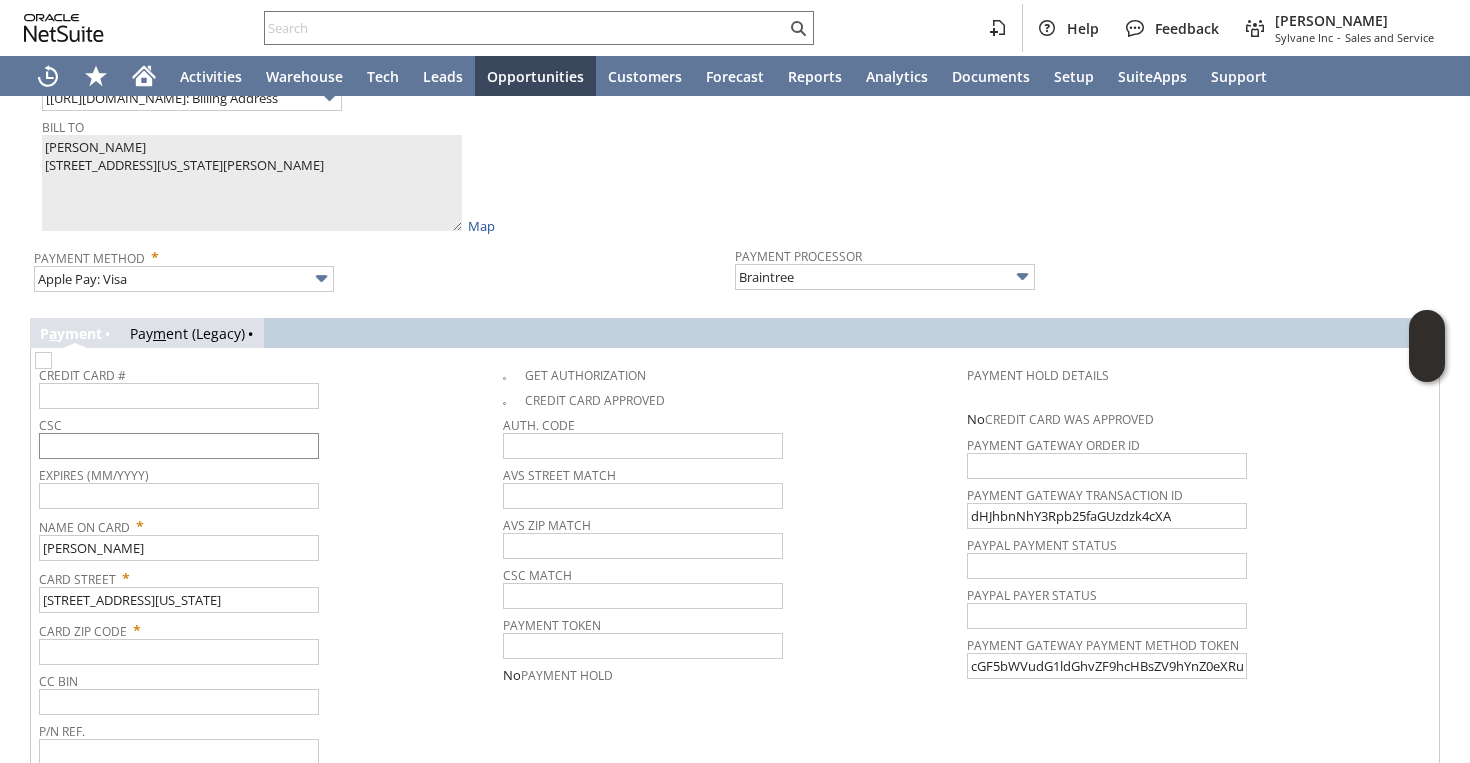 scroll, scrollTop: 1863, scrollLeft: 0, axis: vertical 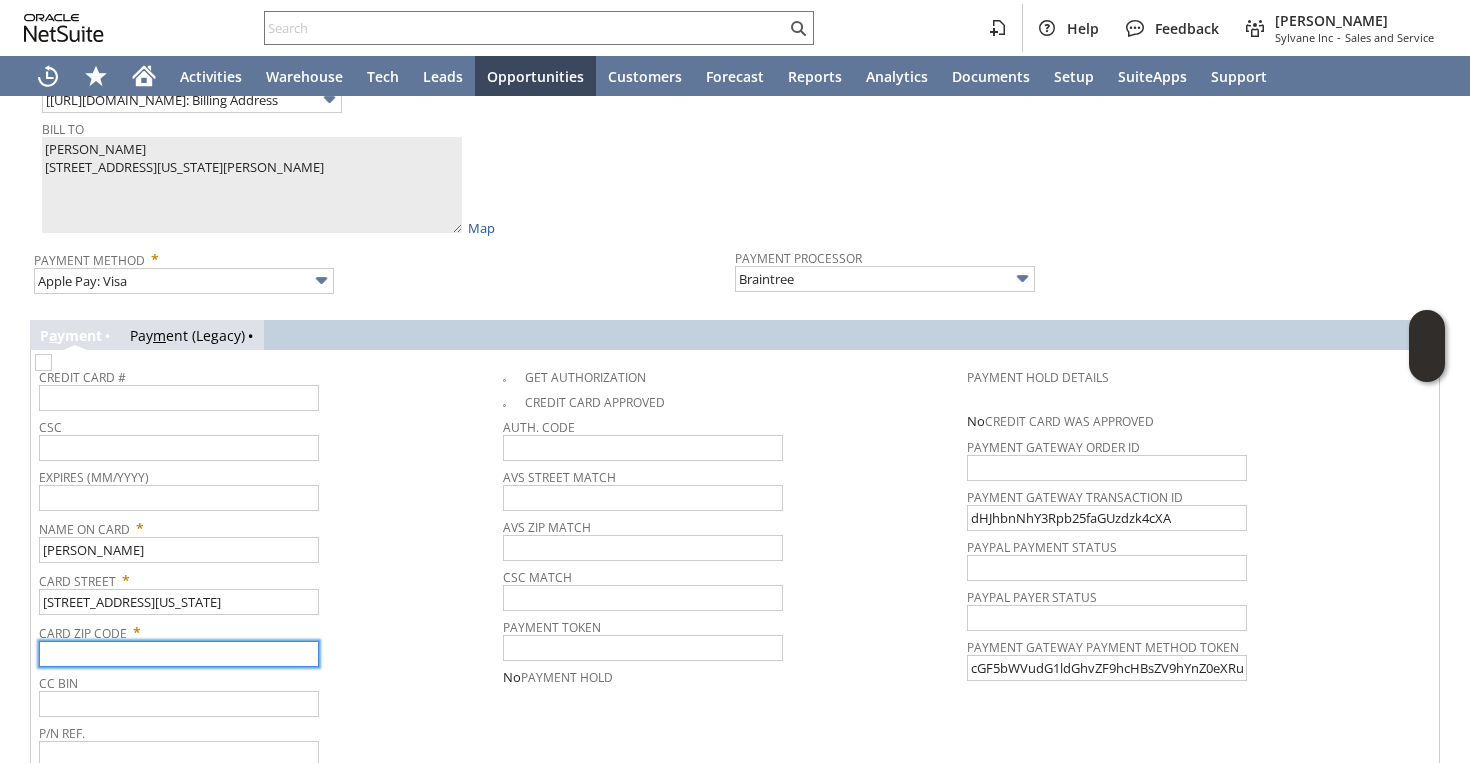 click at bounding box center [179, 654] 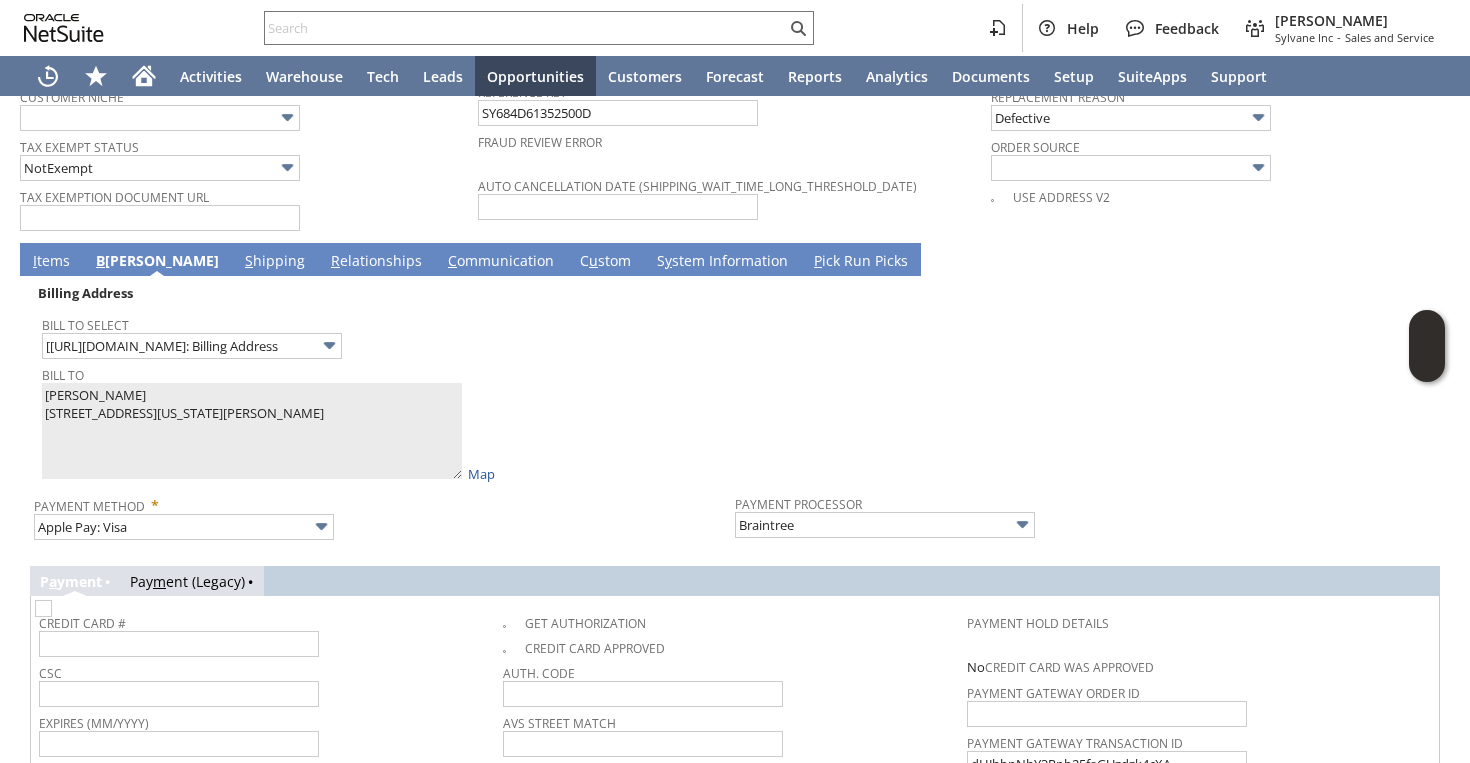 scroll, scrollTop: 1604, scrollLeft: 0, axis: vertical 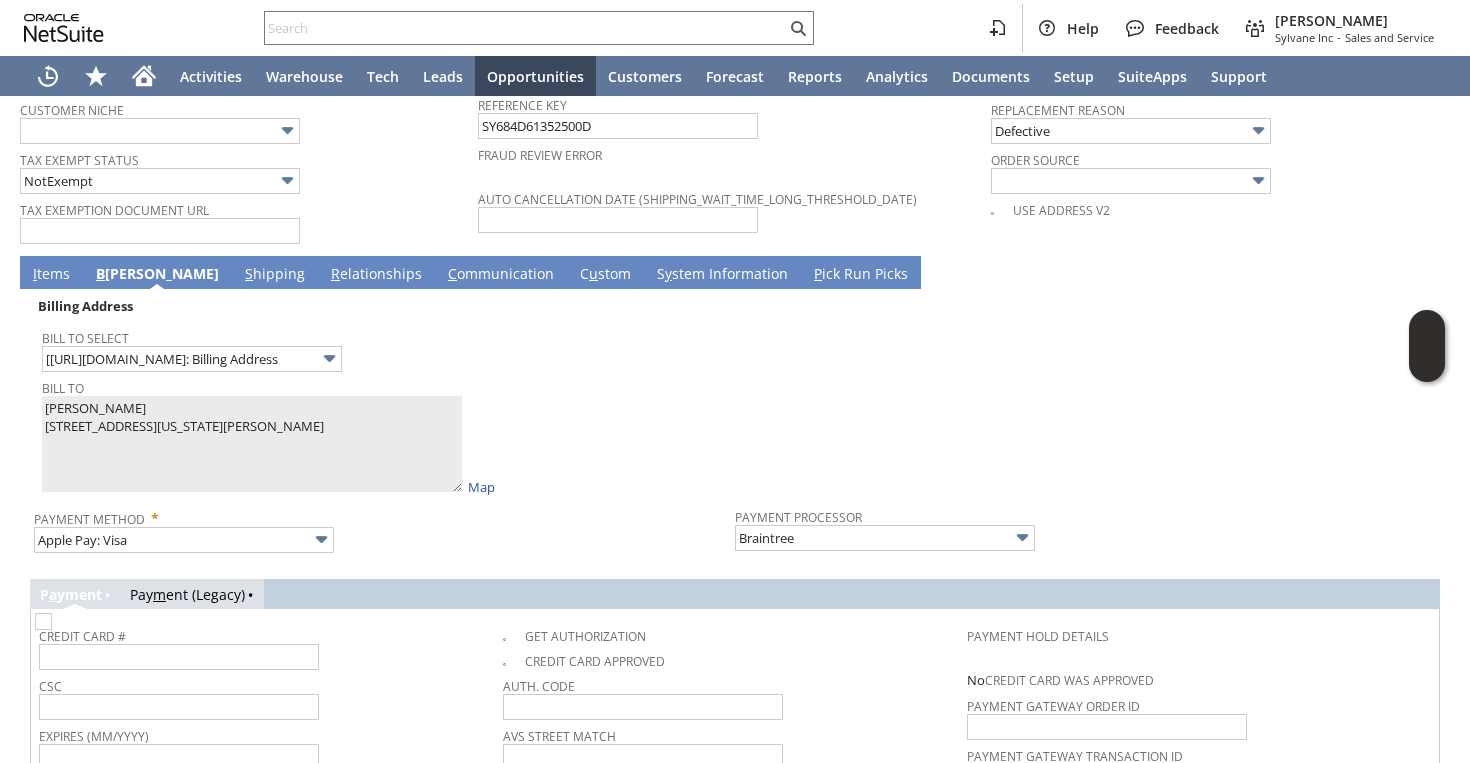 click on "I tems" at bounding box center [51, 275] 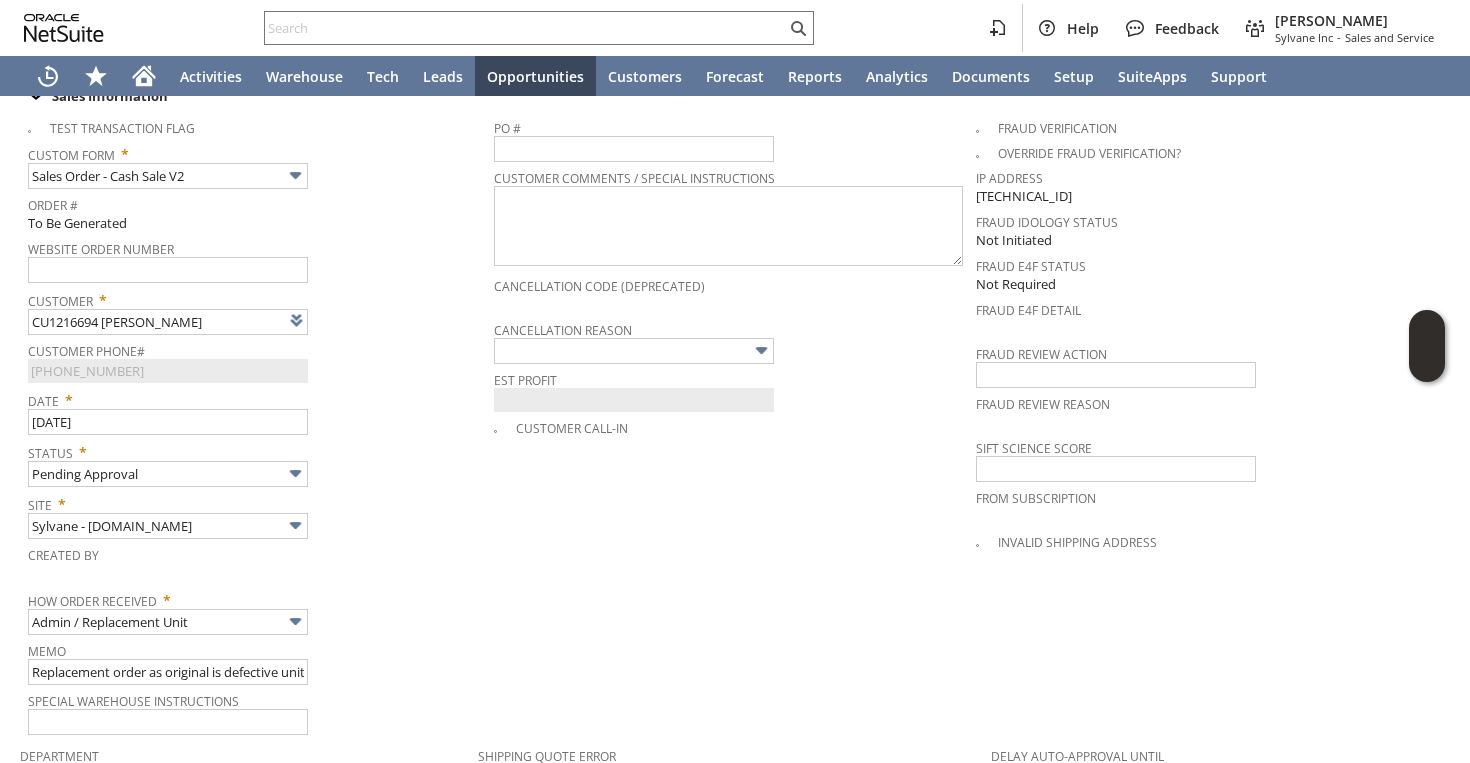 scroll, scrollTop: 1633, scrollLeft: 0, axis: vertical 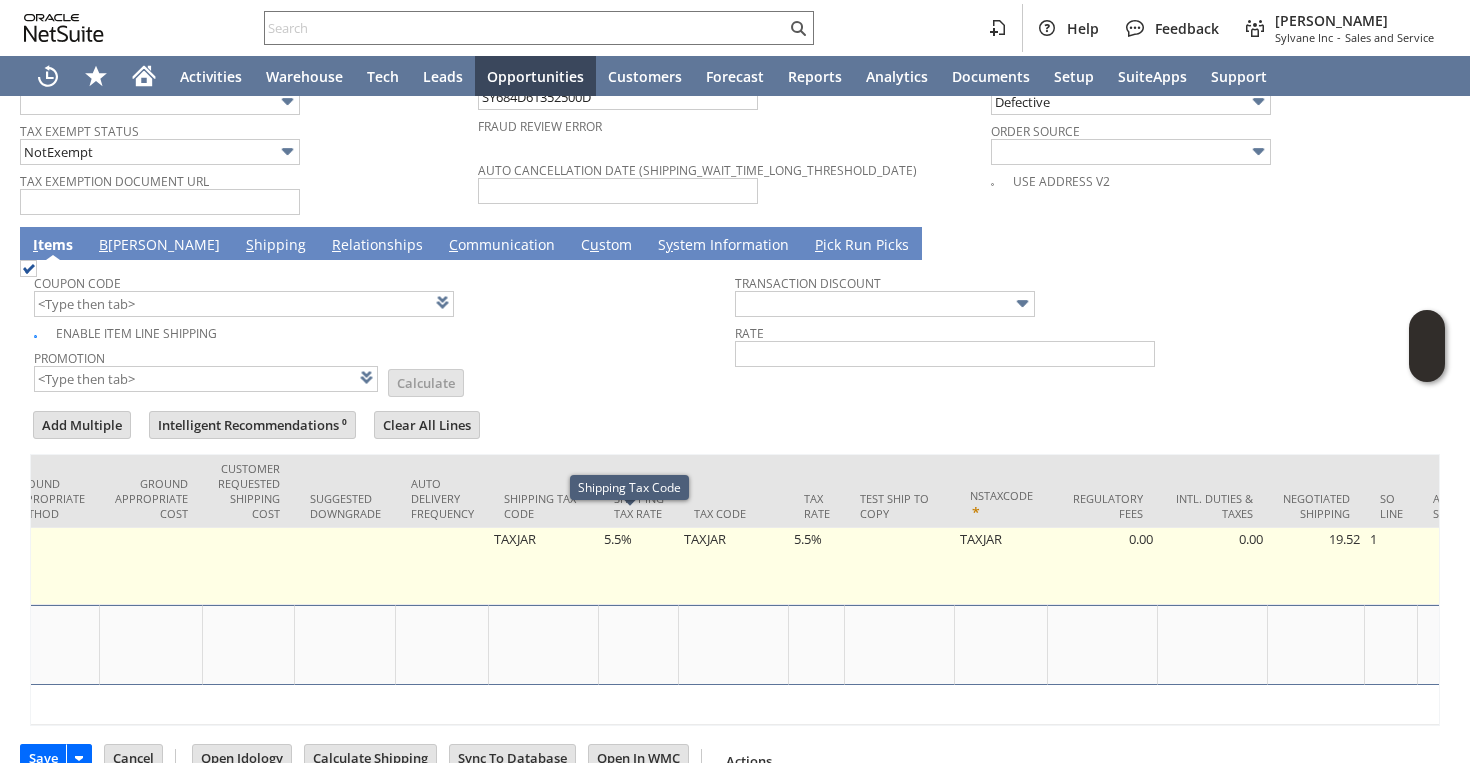 click on "5.5%" at bounding box center [639, 566] 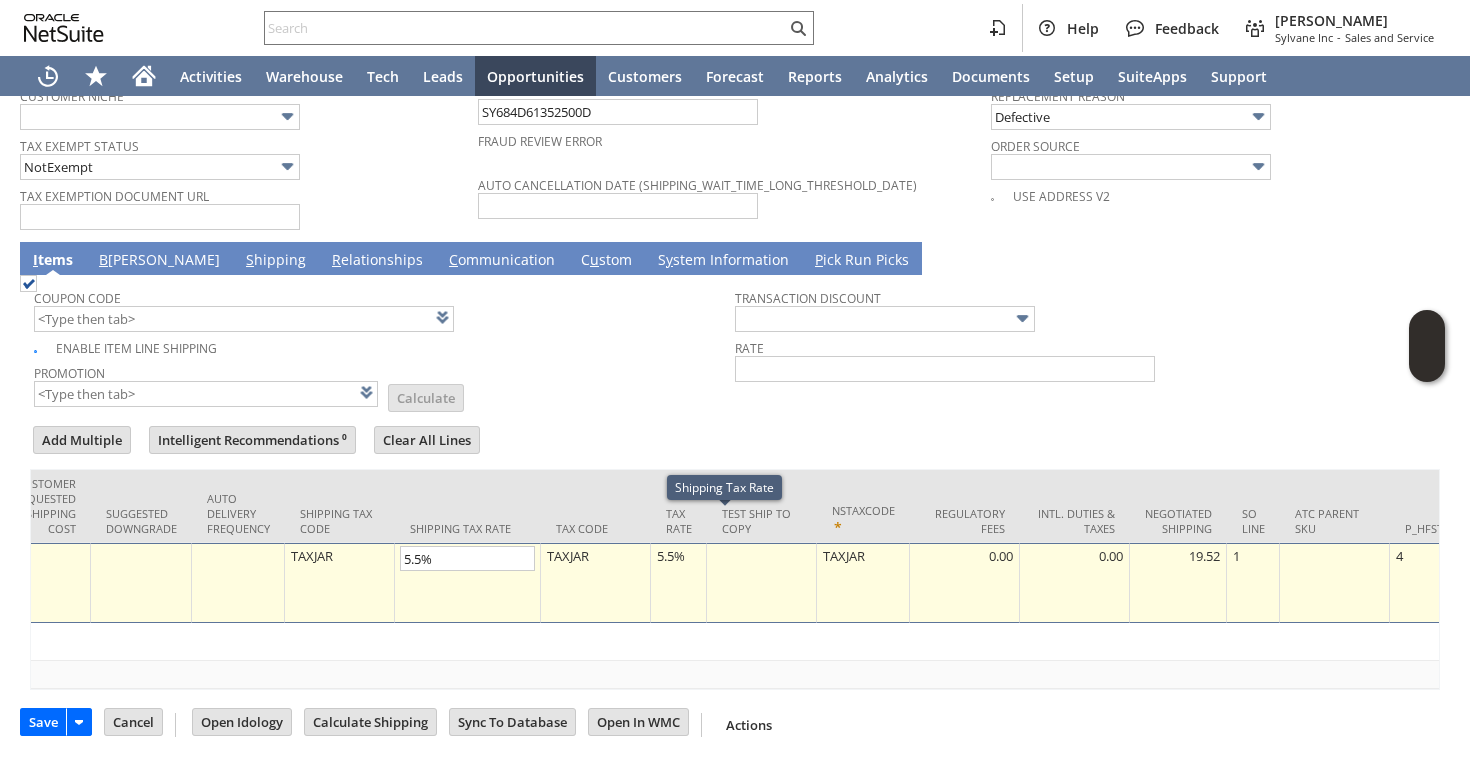 scroll, scrollTop: 1600, scrollLeft: 0, axis: vertical 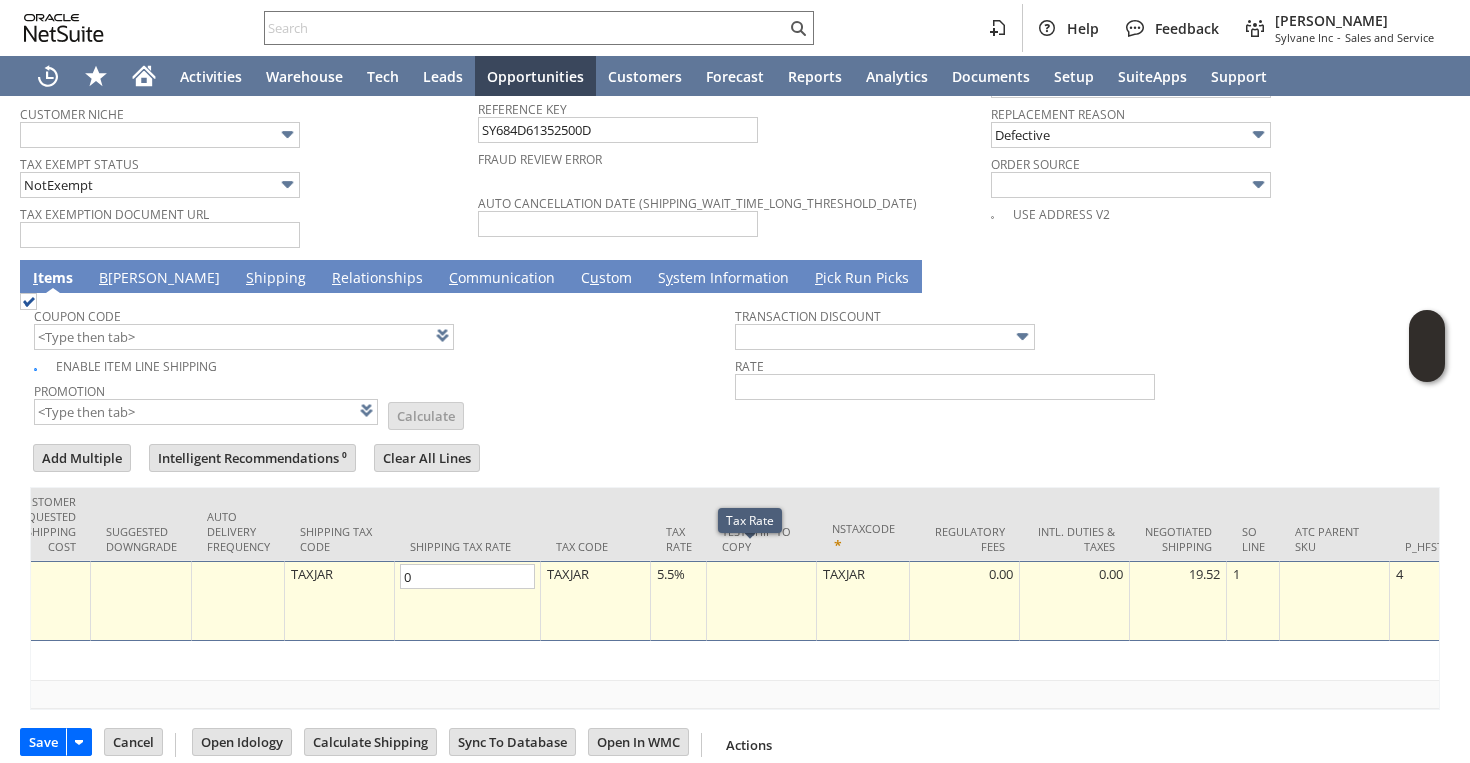 type on "0.0%" 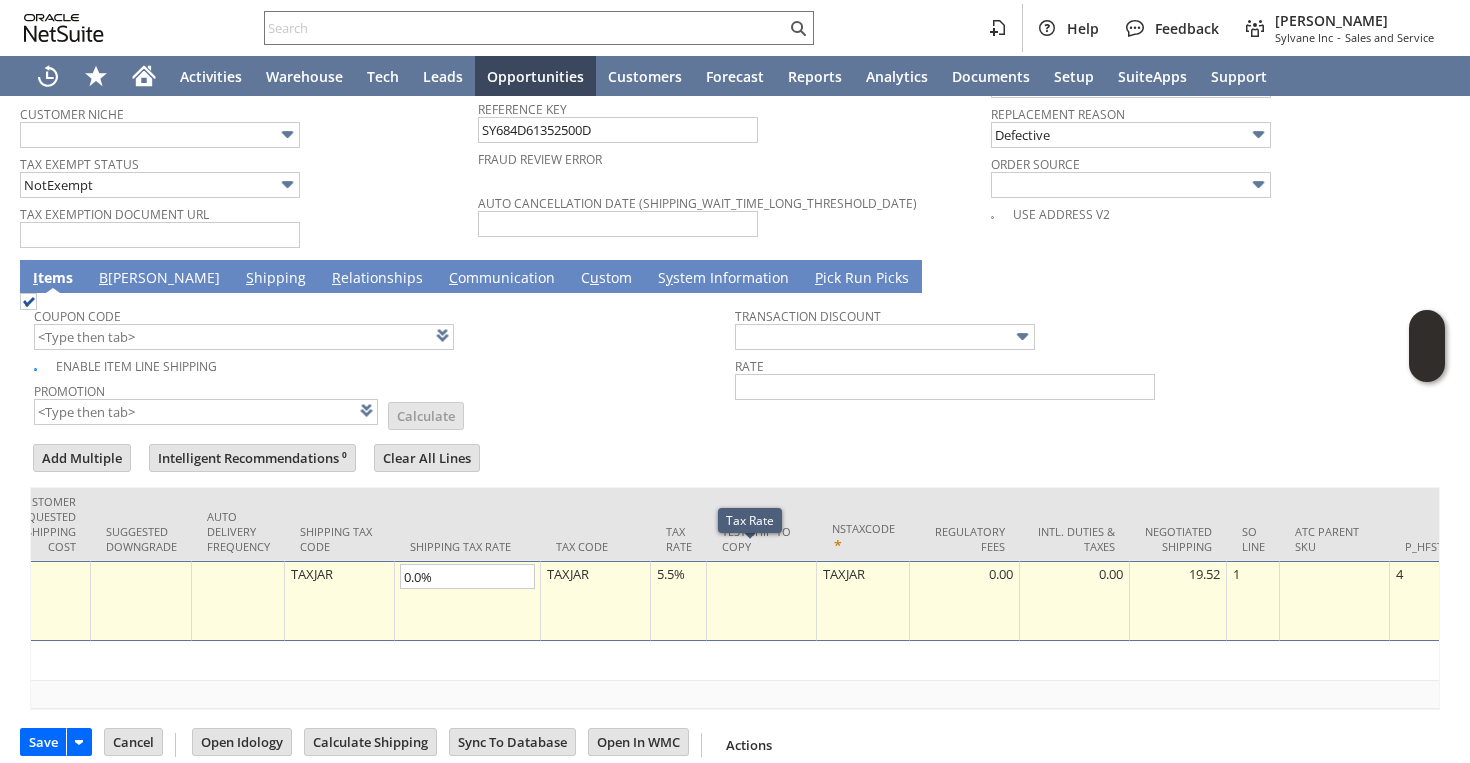 click on "5.5%" at bounding box center [678, 574] 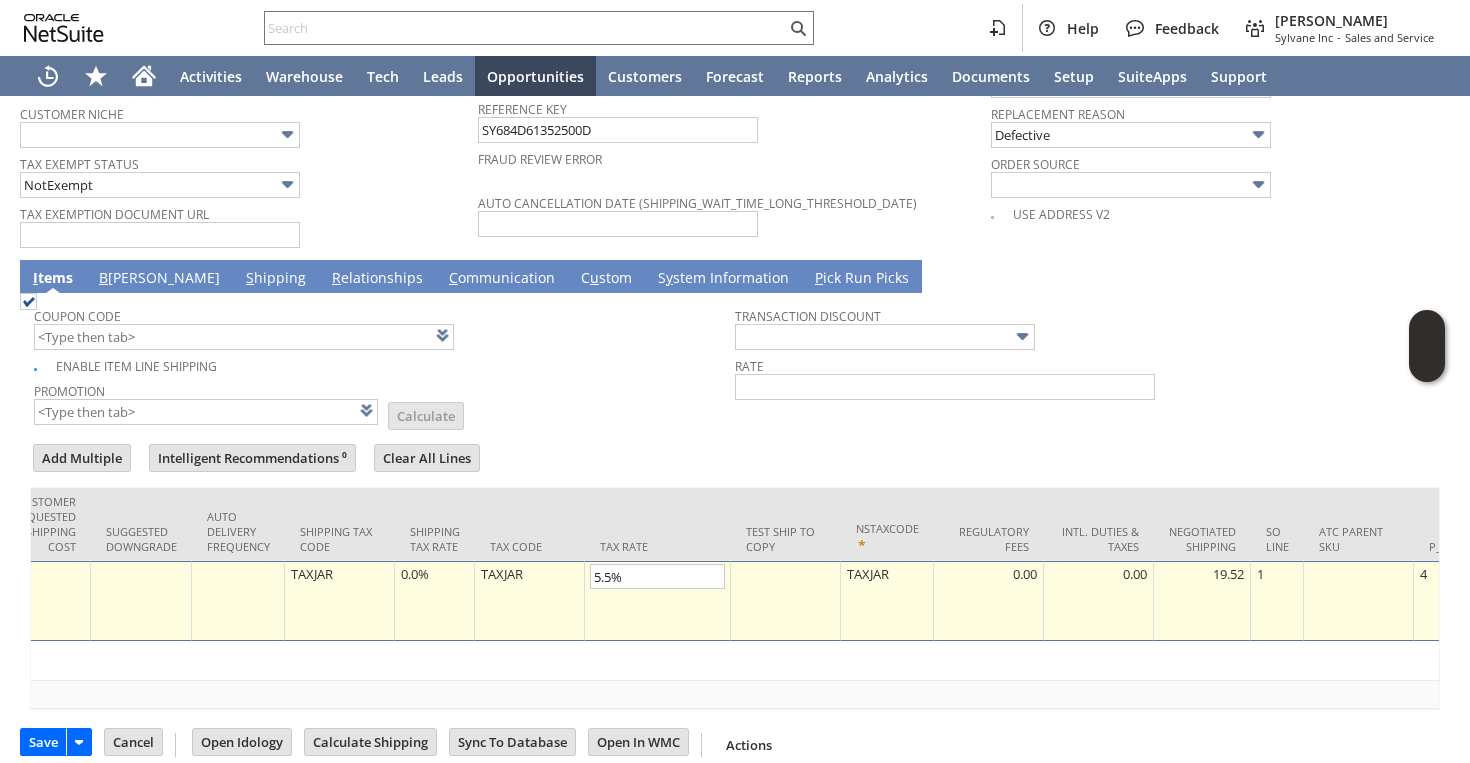 type on "0" 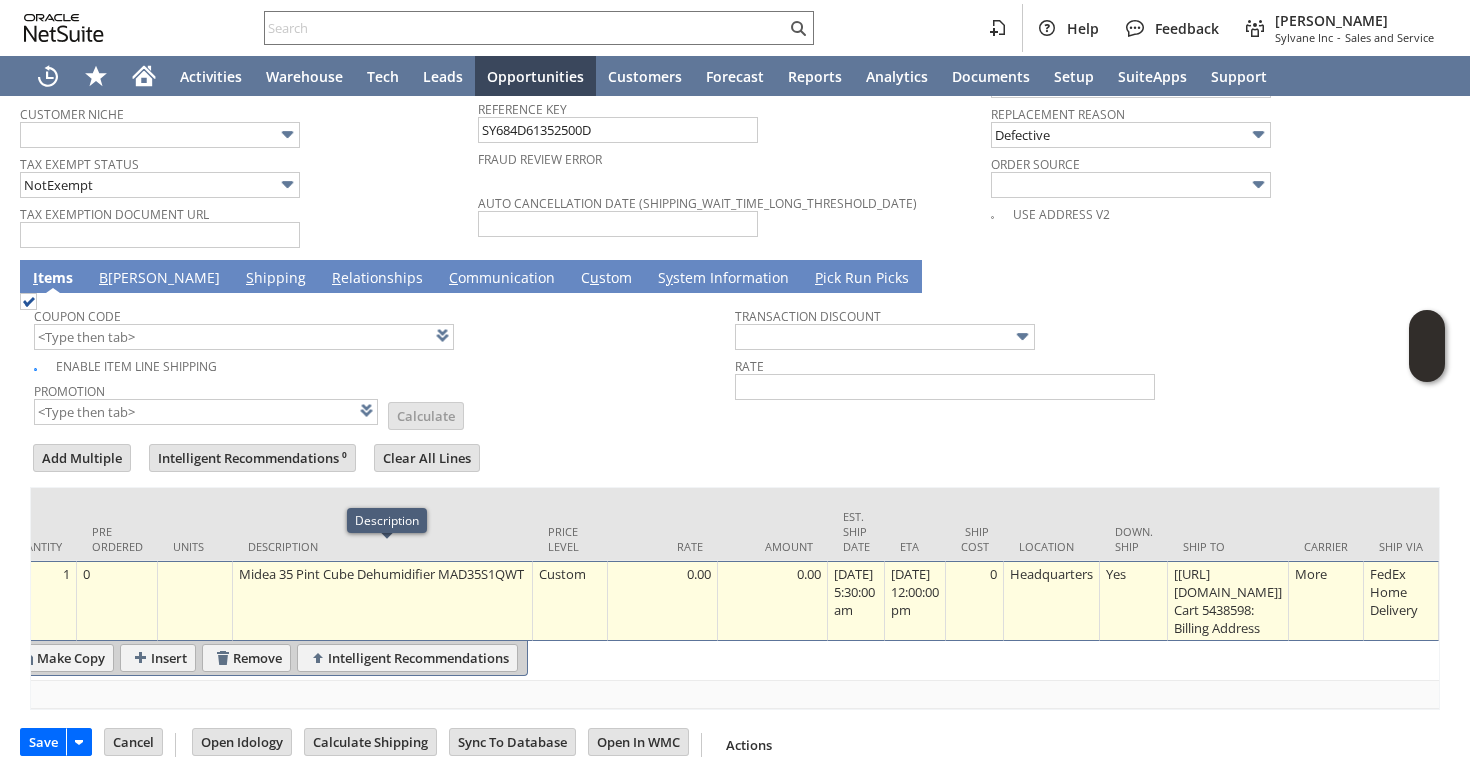 scroll, scrollTop: 0, scrollLeft: 0, axis: both 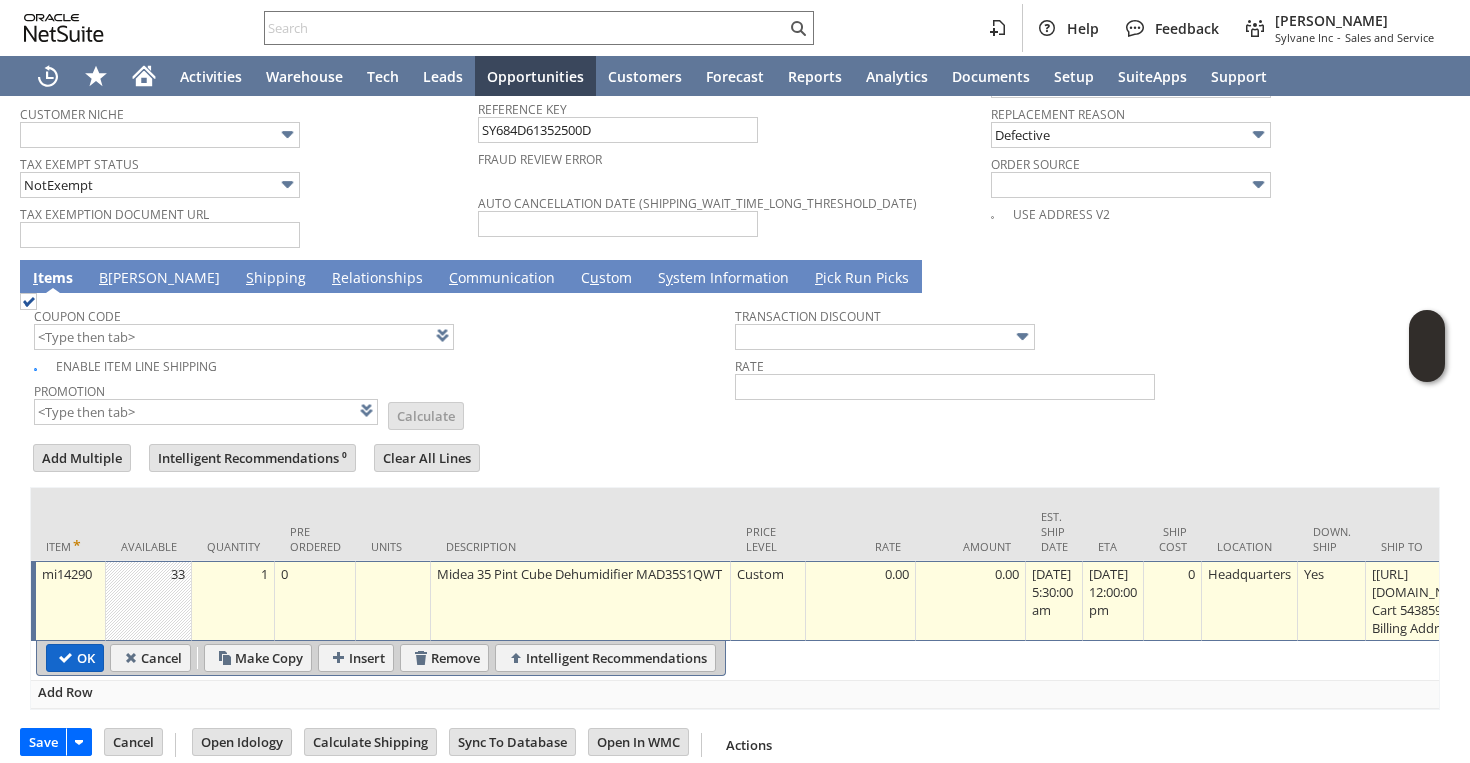 click on "OK" at bounding box center [75, 658] 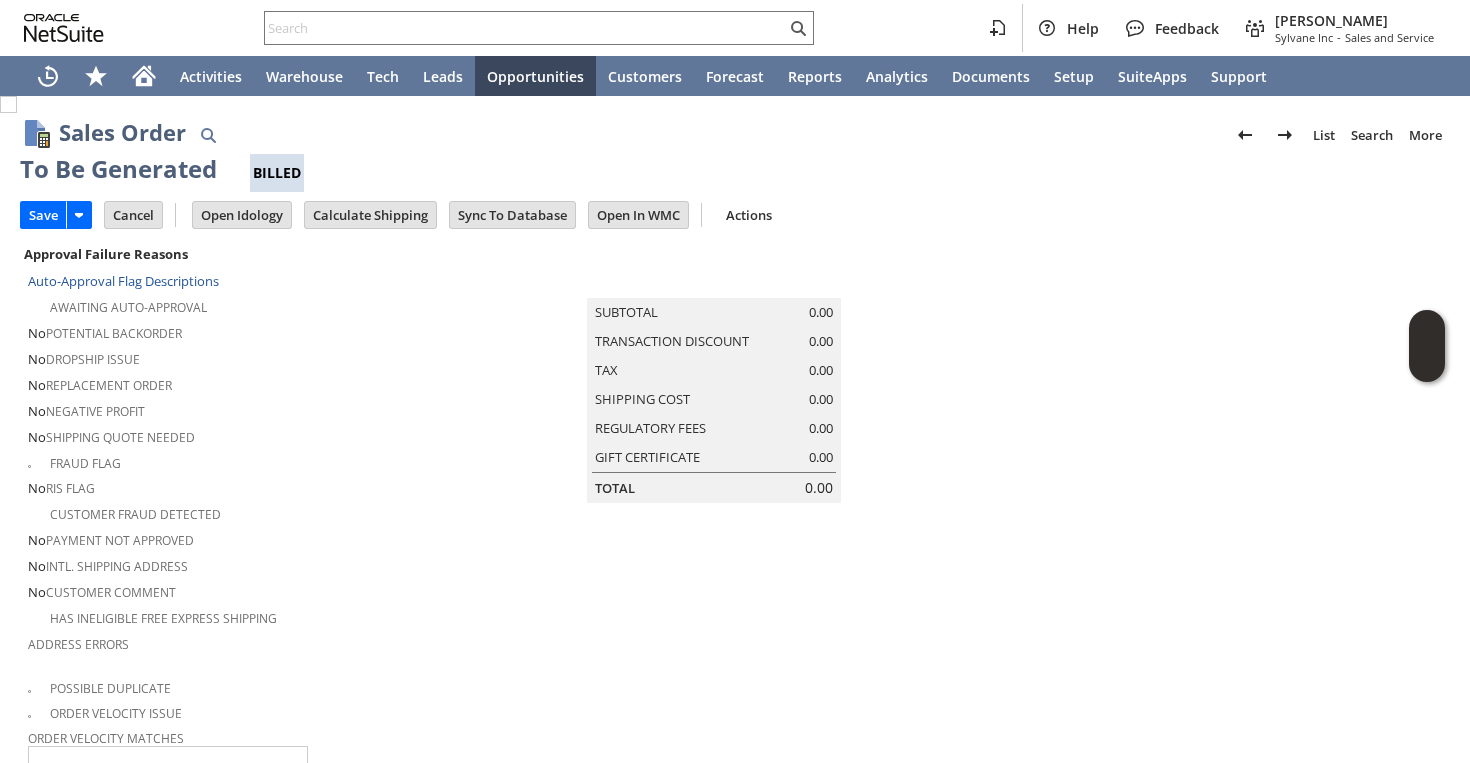scroll, scrollTop: 5, scrollLeft: 0, axis: vertical 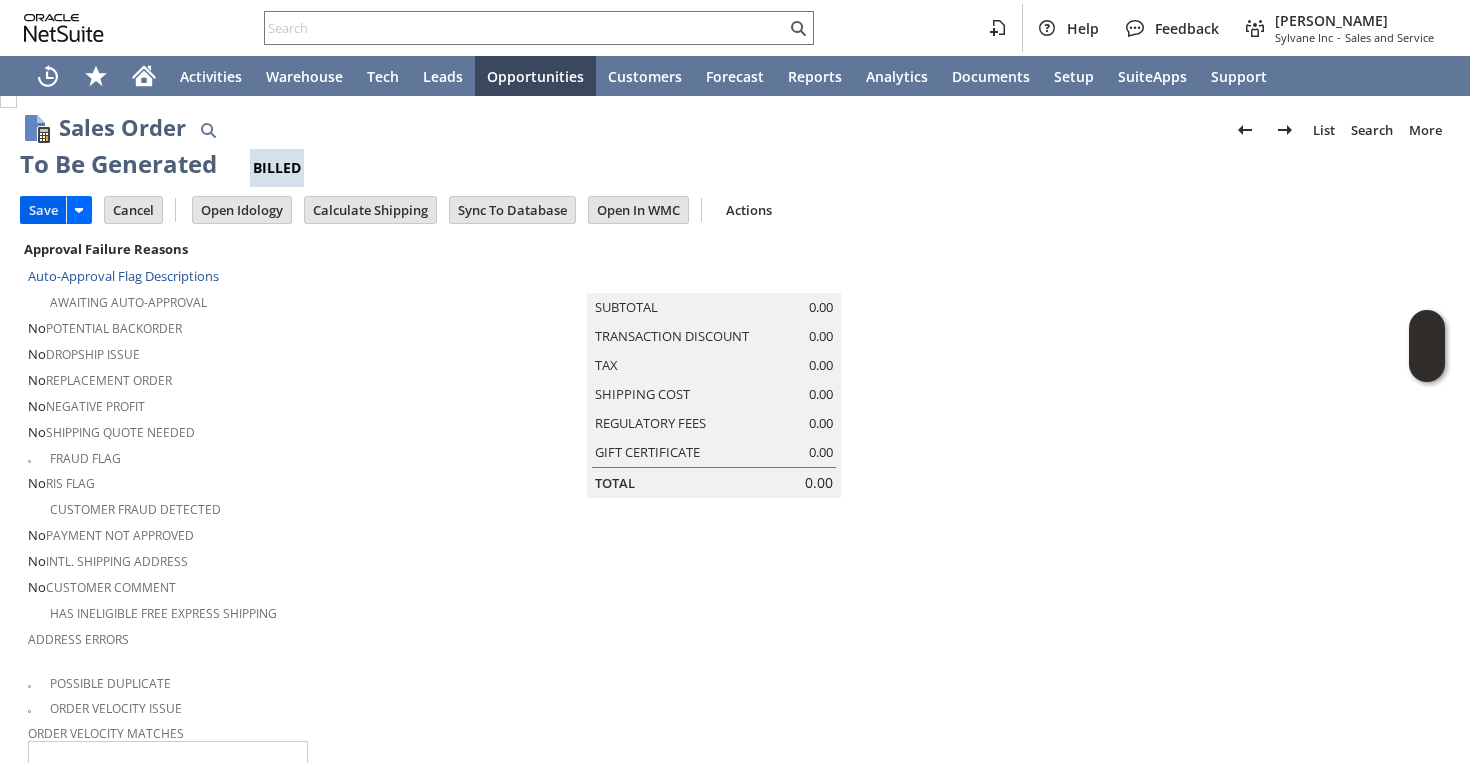 click on "Save" at bounding box center [43, 210] 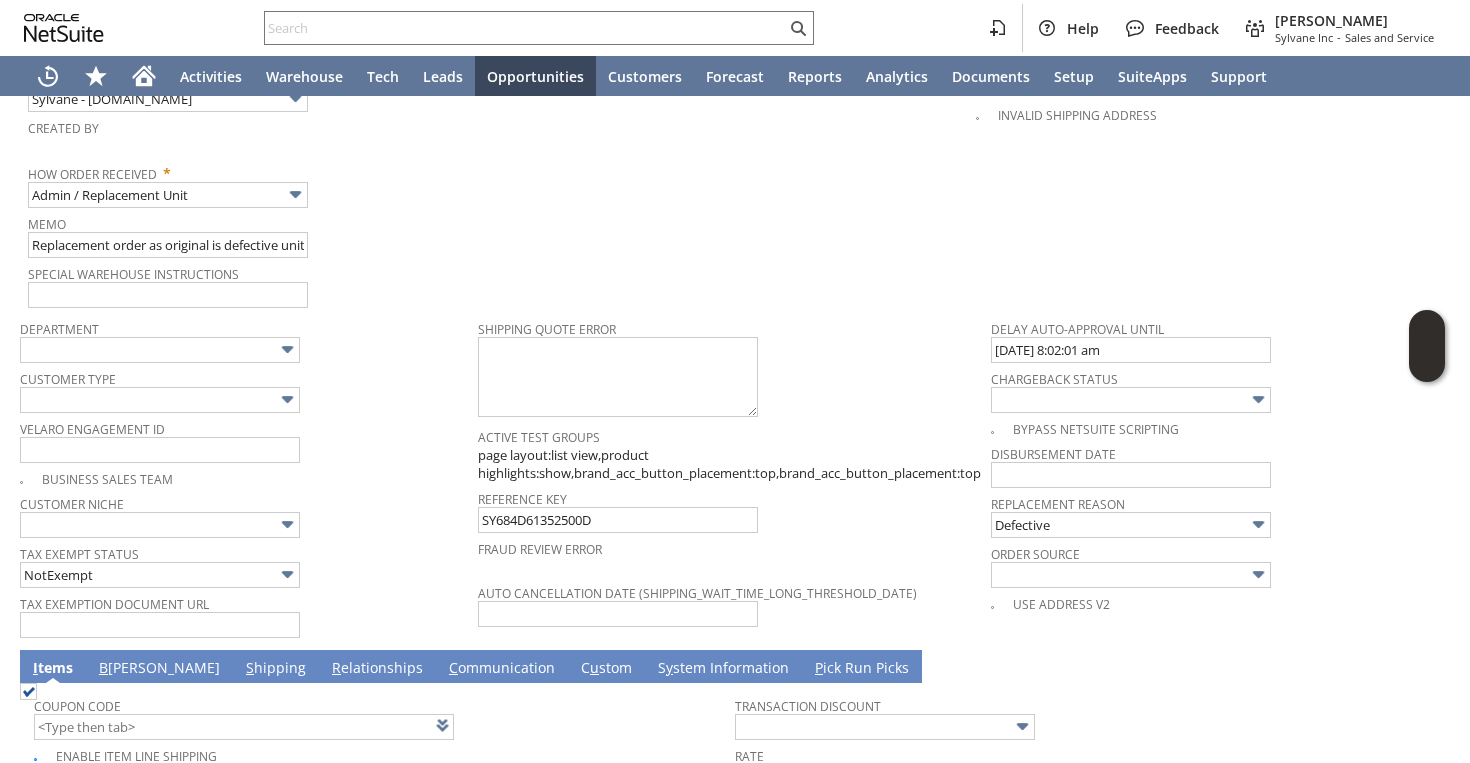 scroll, scrollTop: 1277, scrollLeft: 0, axis: vertical 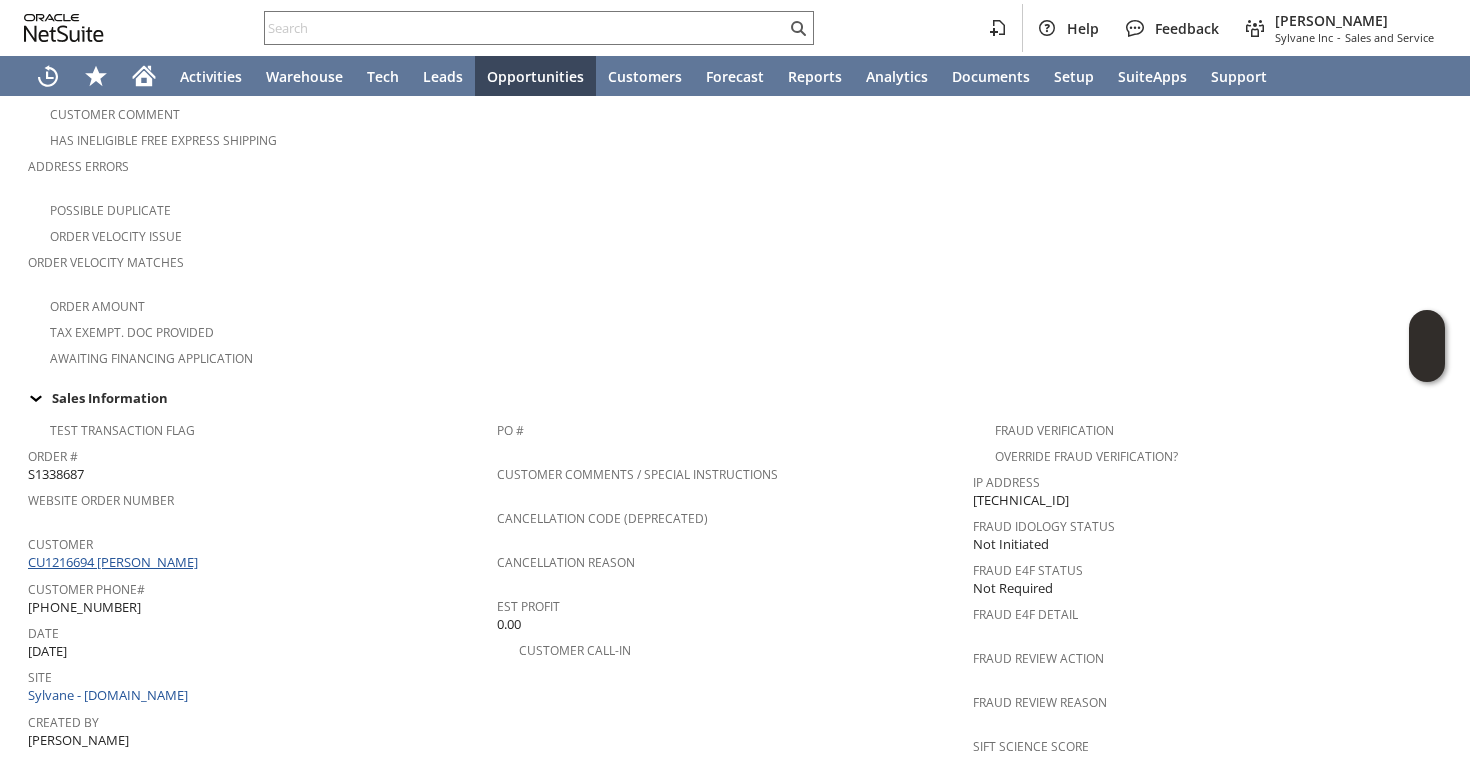 click on "CU1216694 [PERSON_NAME]" at bounding box center [115, 562] 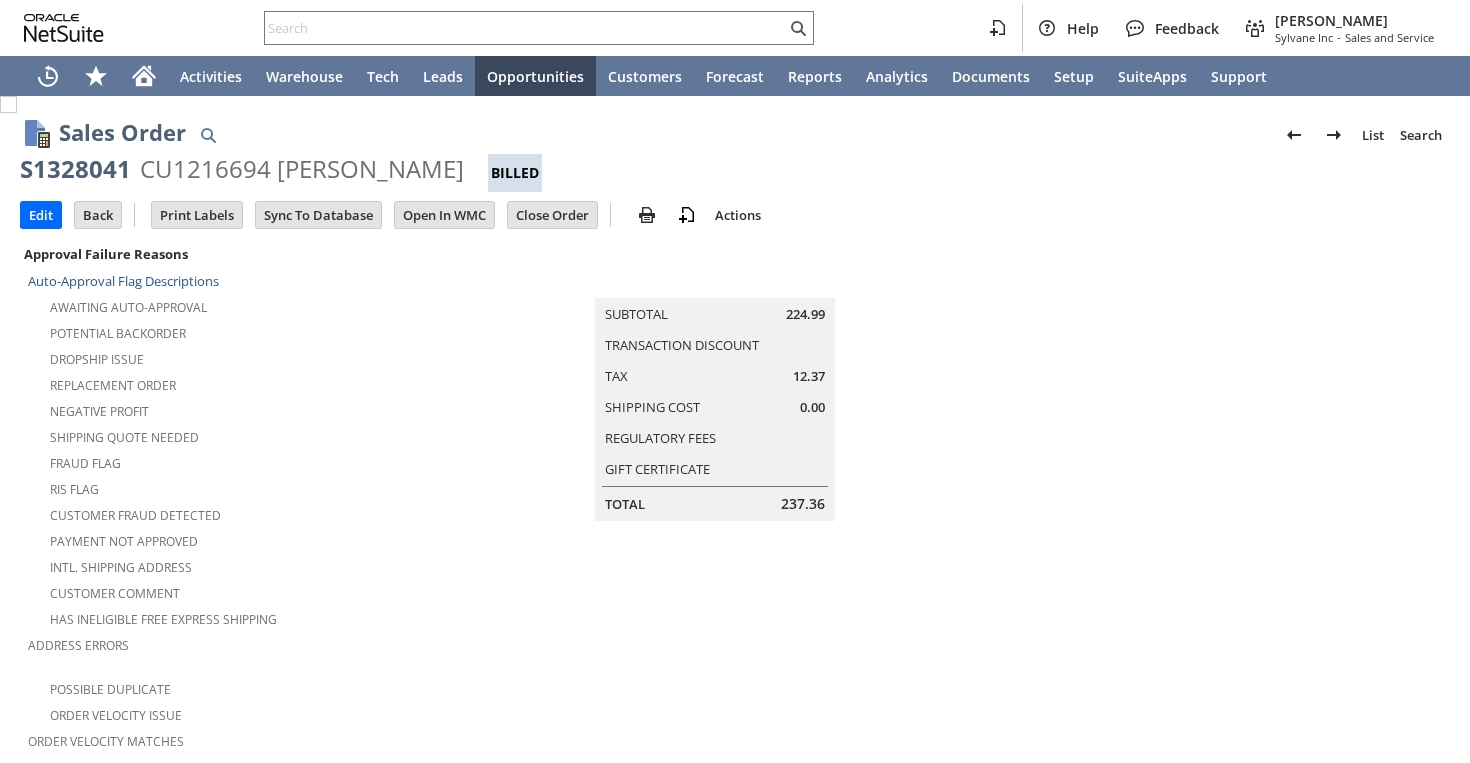 scroll, scrollTop: 0, scrollLeft: 0, axis: both 